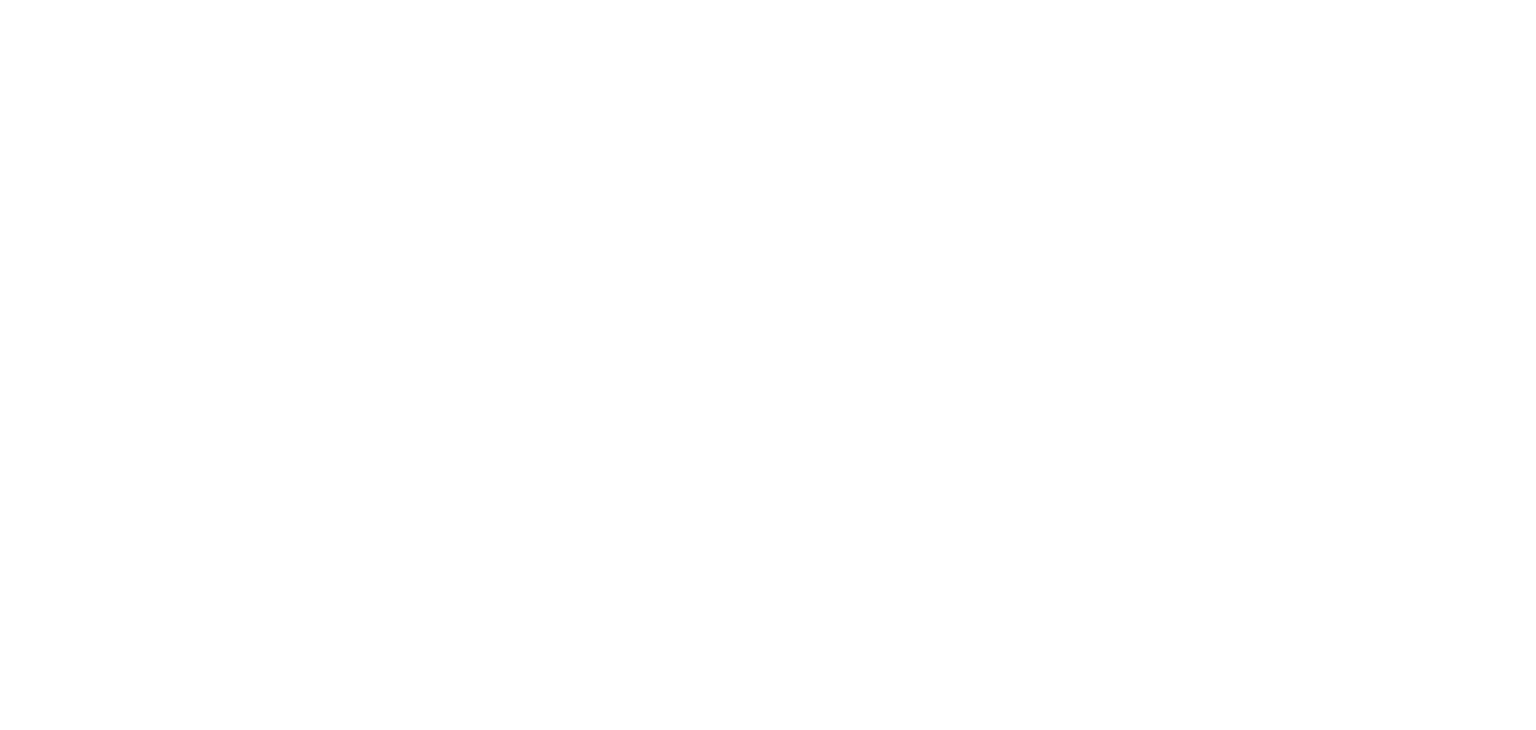 scroll, scrollTop: 0, scrollLeft: 0, axis: both 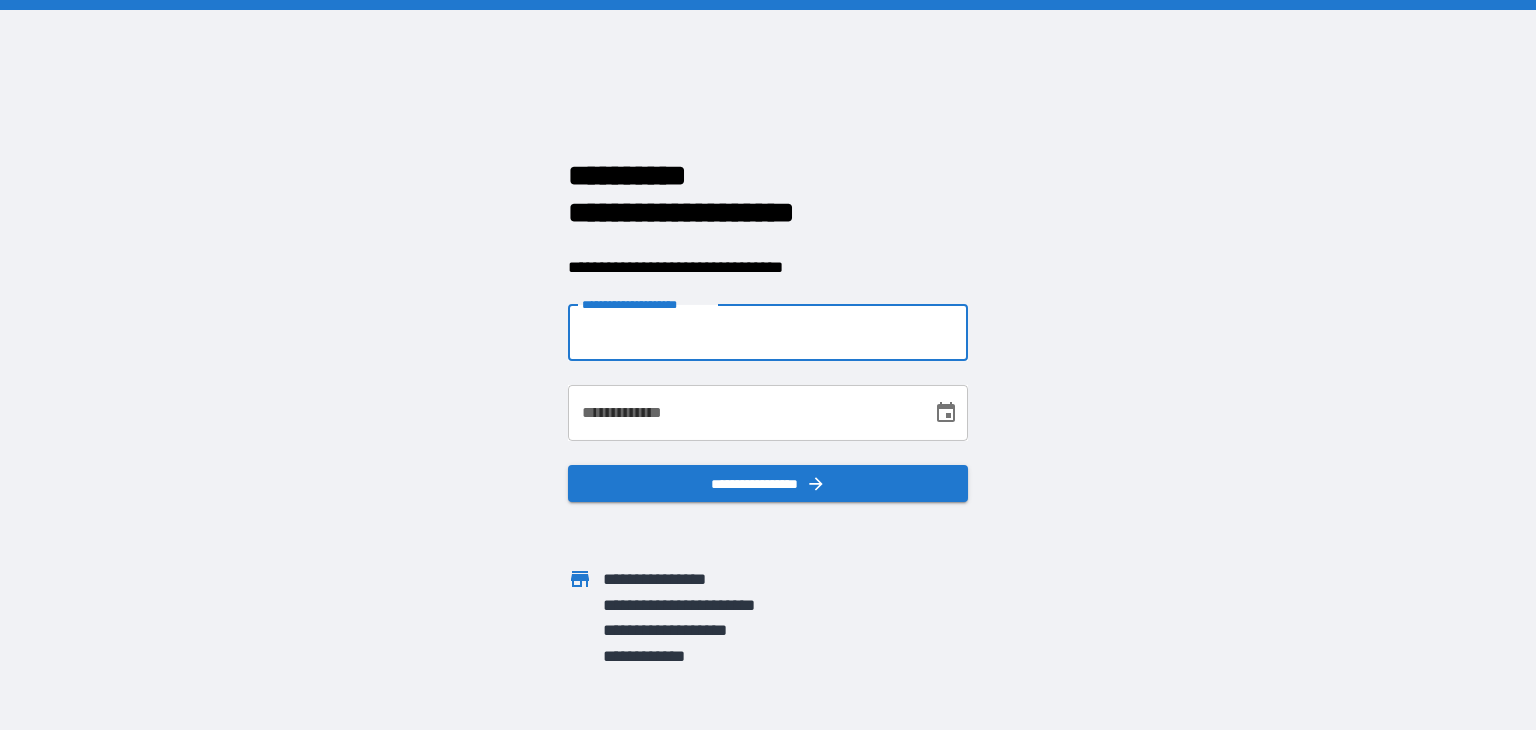 click on "**********" at bounding box center (768, 333) 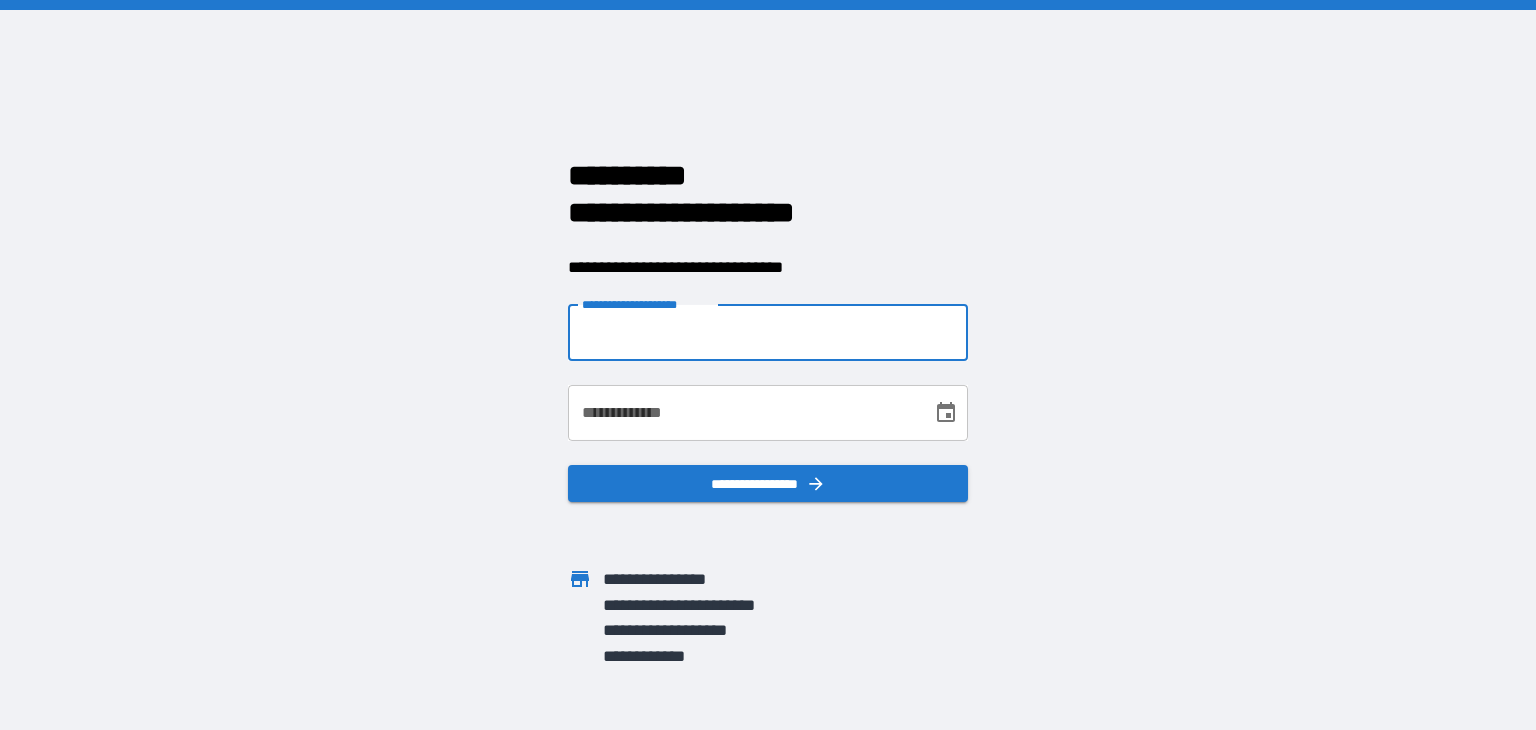 click on "**********" at bounding box center [768, 365] 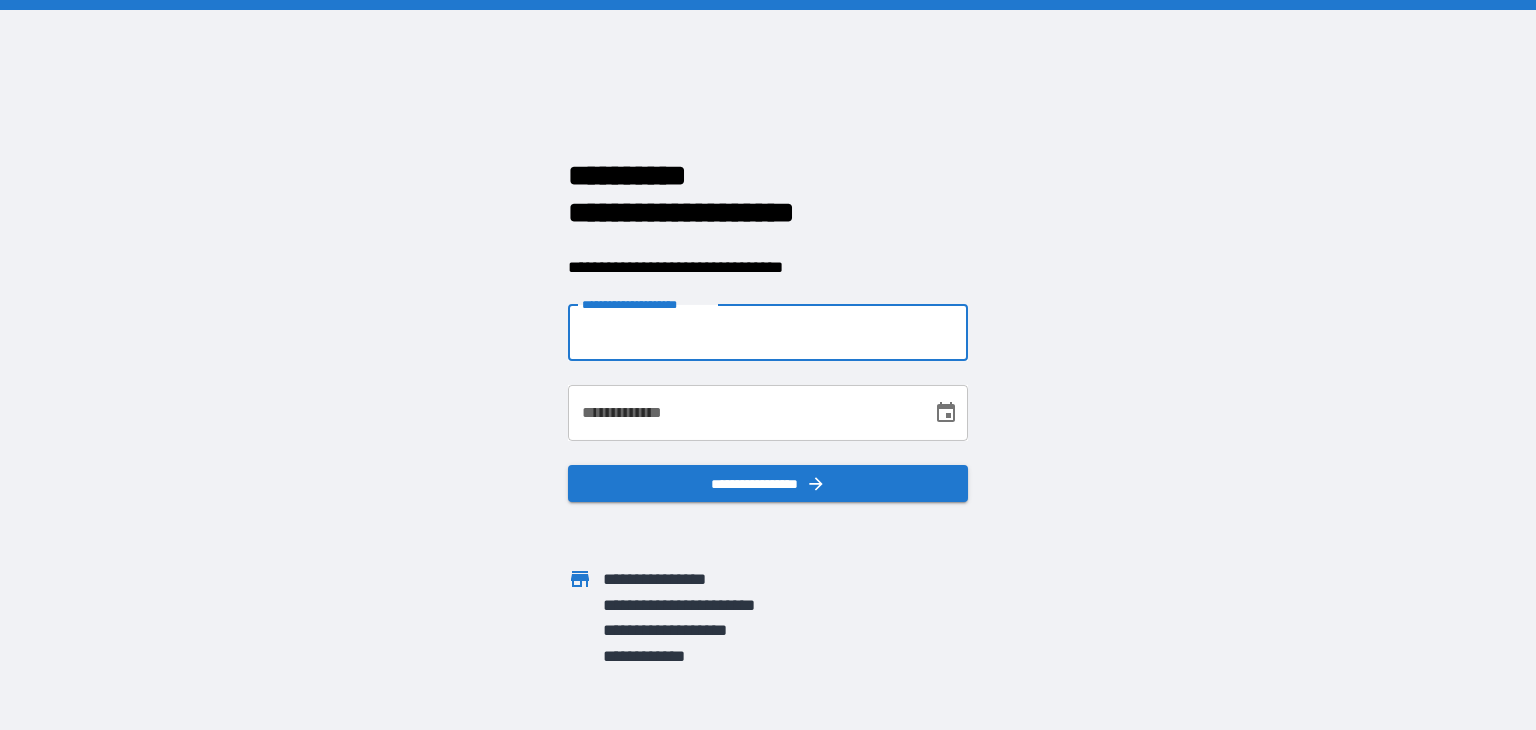 click on "**********" at bounding box center (768, 333) 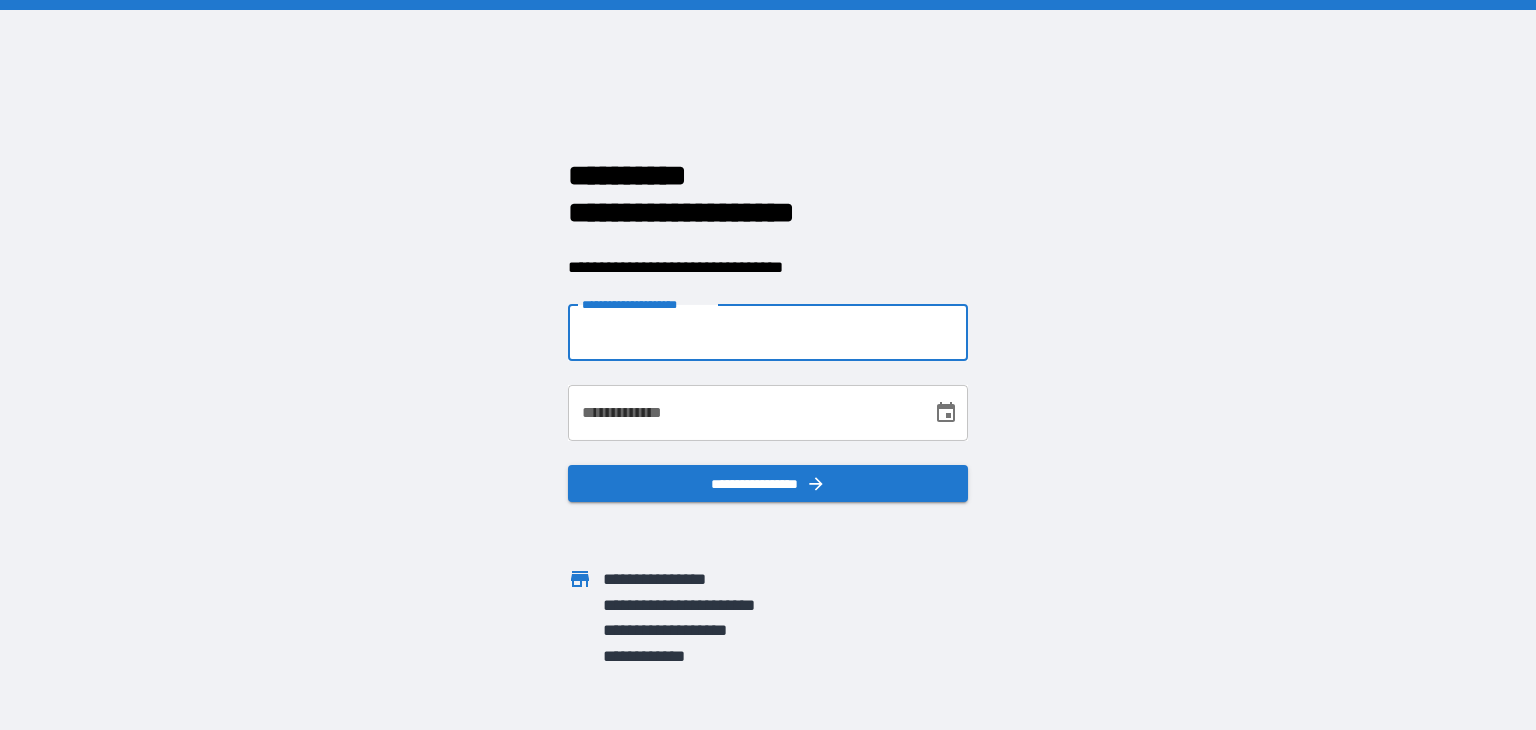 type on "**********" 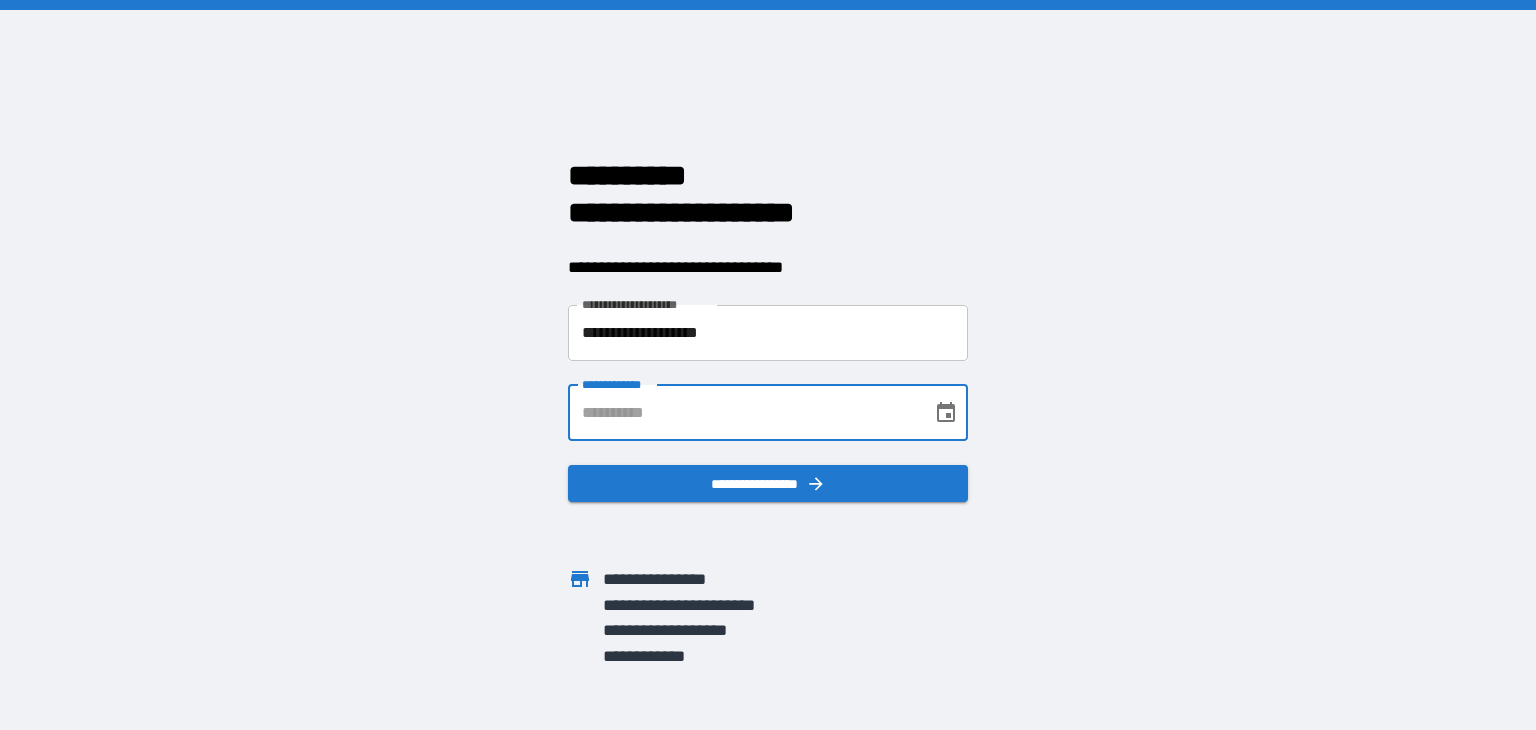 click on "**********" at bounding box center (743, 413) 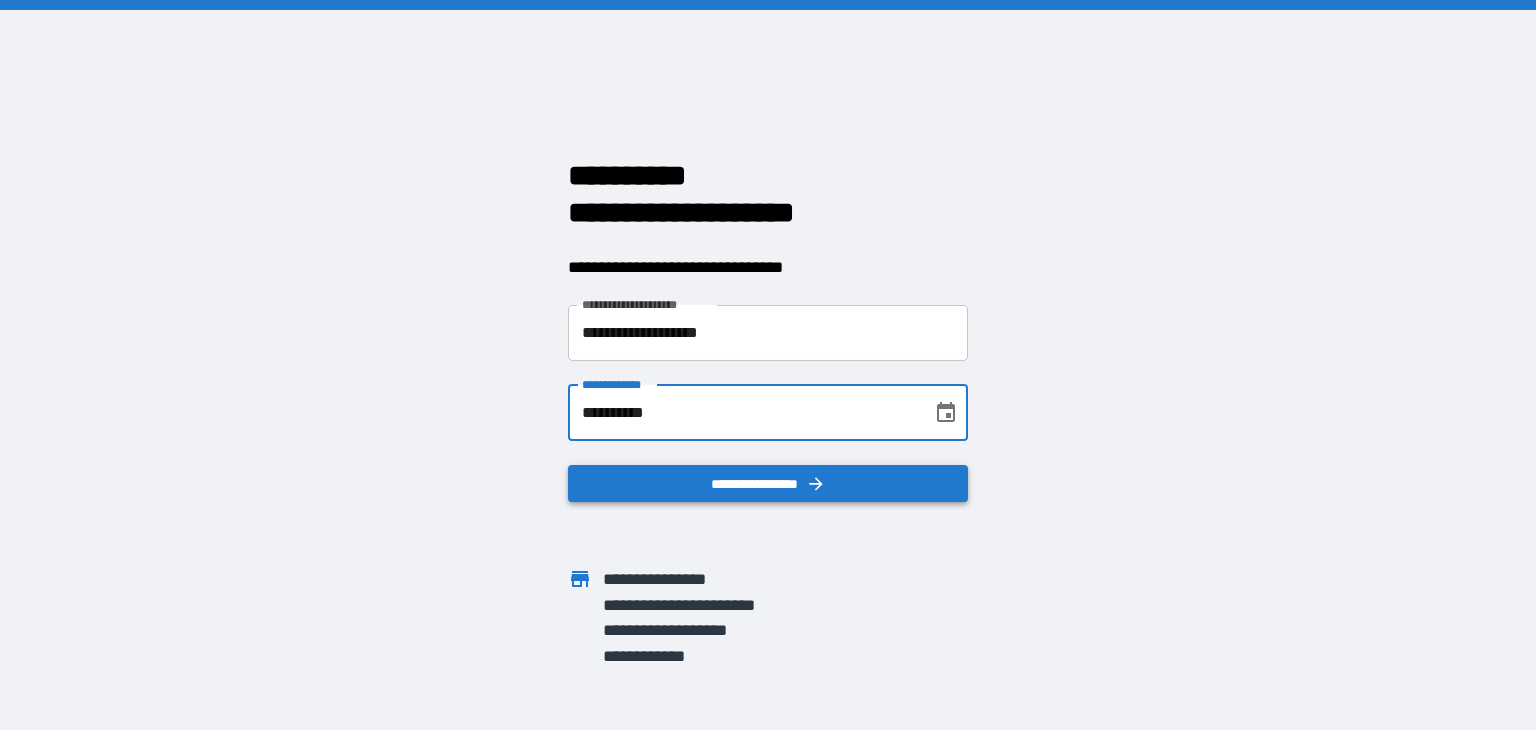 type on "**********" 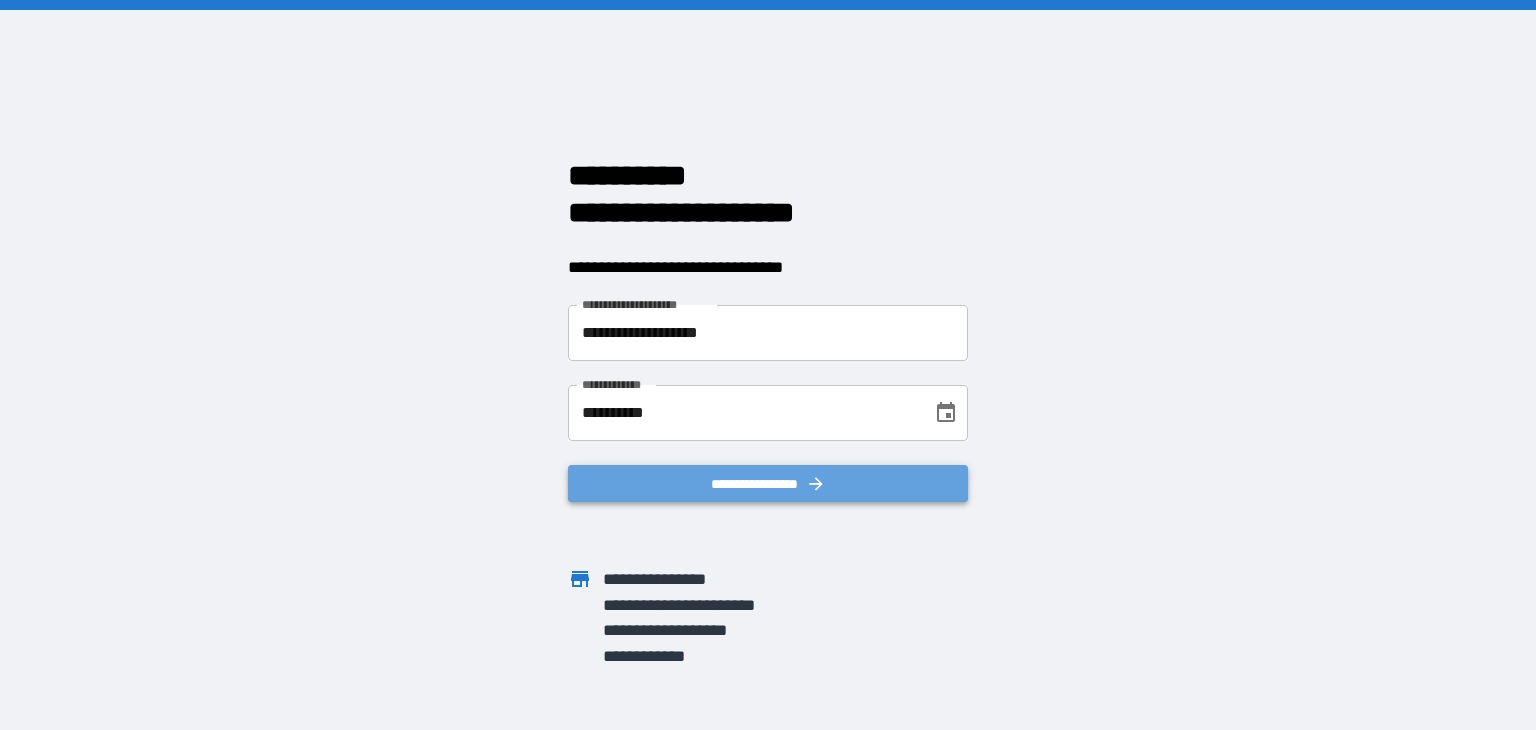 click on "**********" at bounding box center [768, 484] 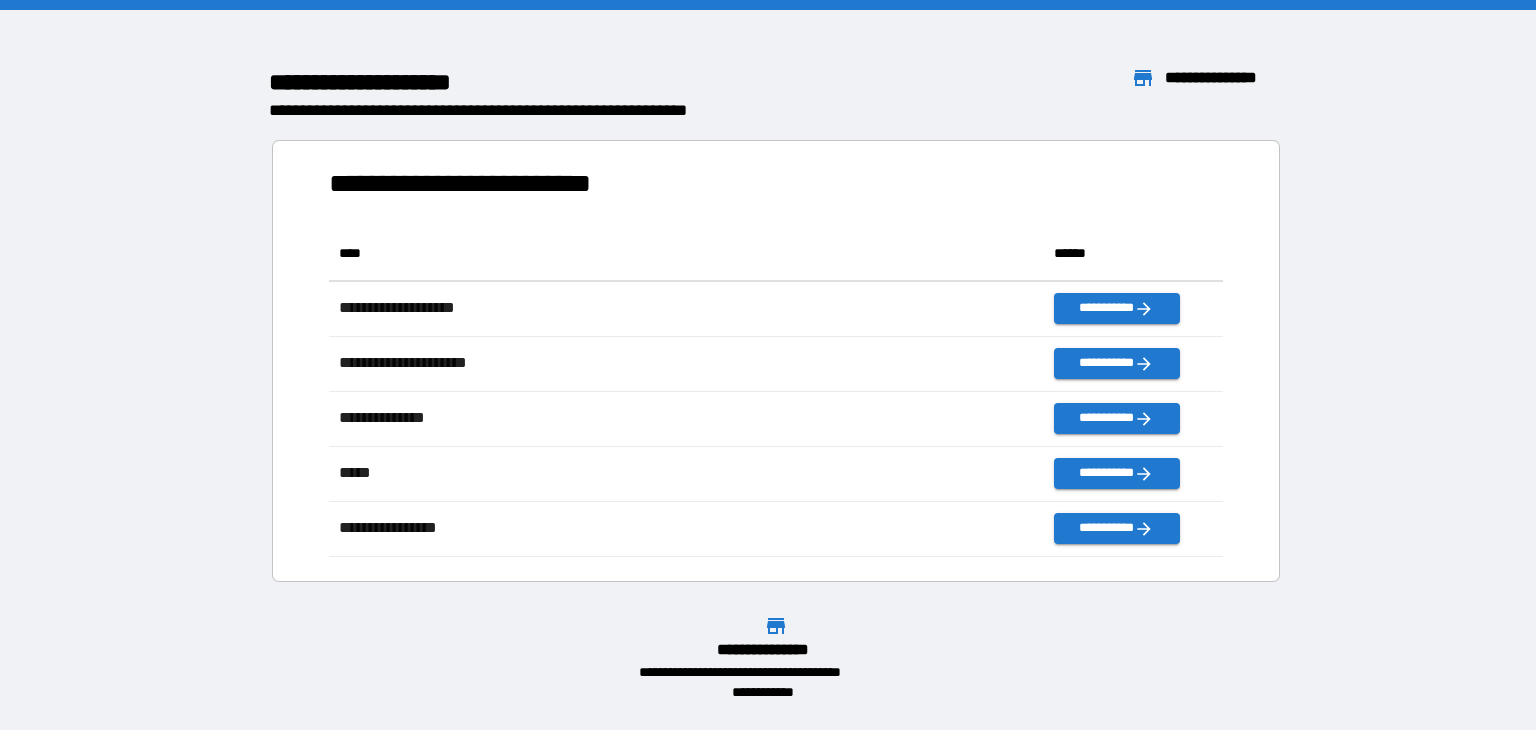 scroll, scrollTop: 16, scrollLeft: 16, axis: both 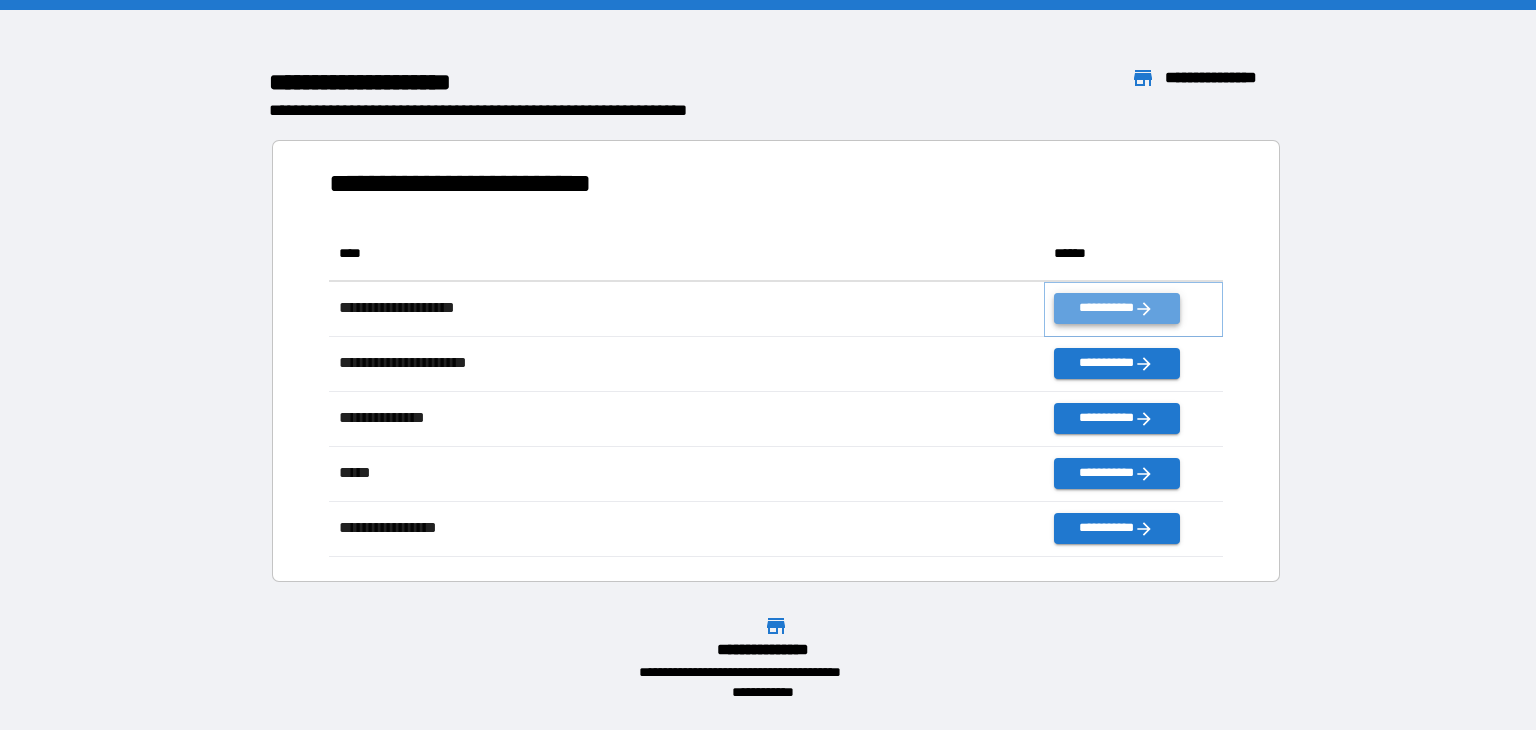 click on "**********" at bounding box center [1116, 308] 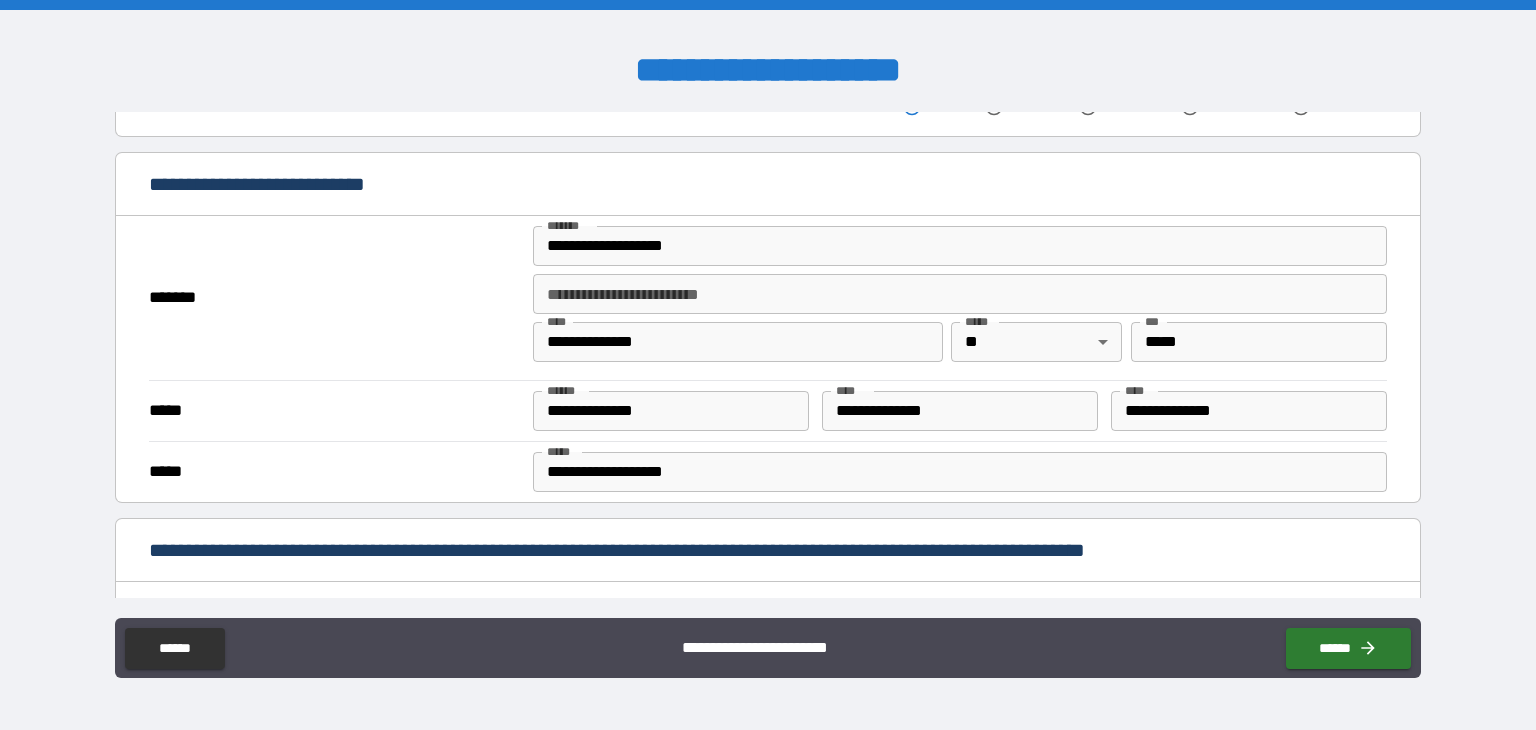 scroll, scrollTop: 360, scrollLeft: 0, axis: vertical 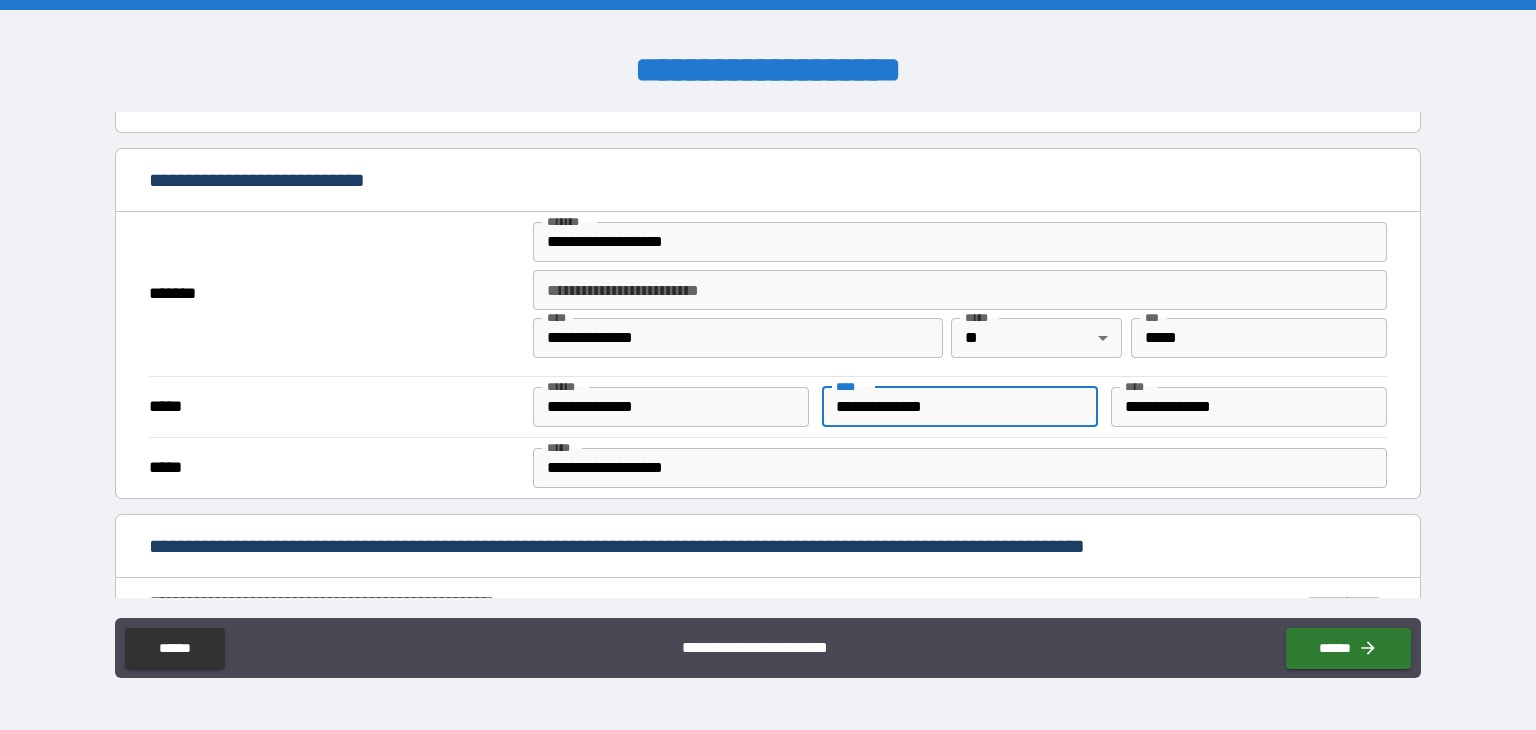 click on "**********" at bounding box center (960, 407) 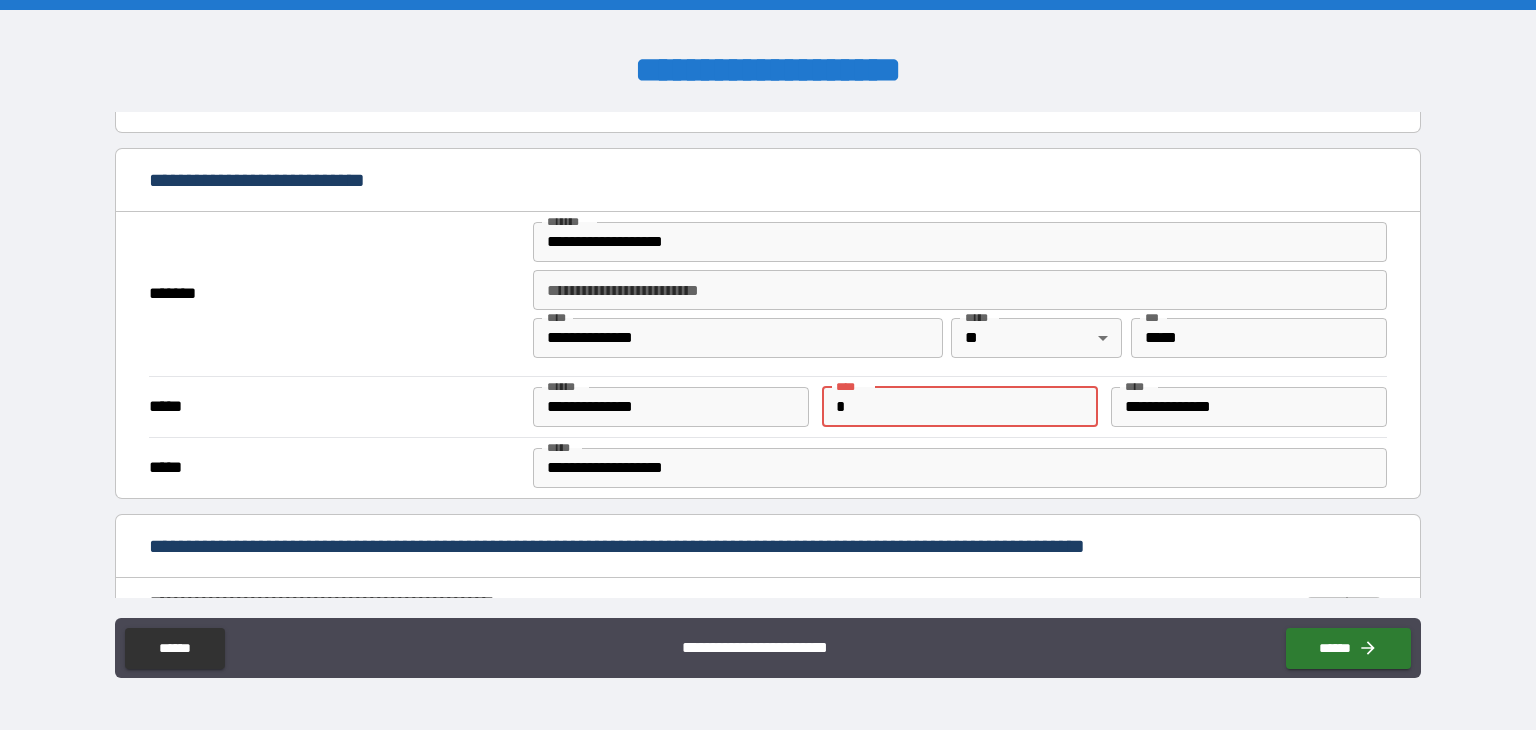 type on "**********" 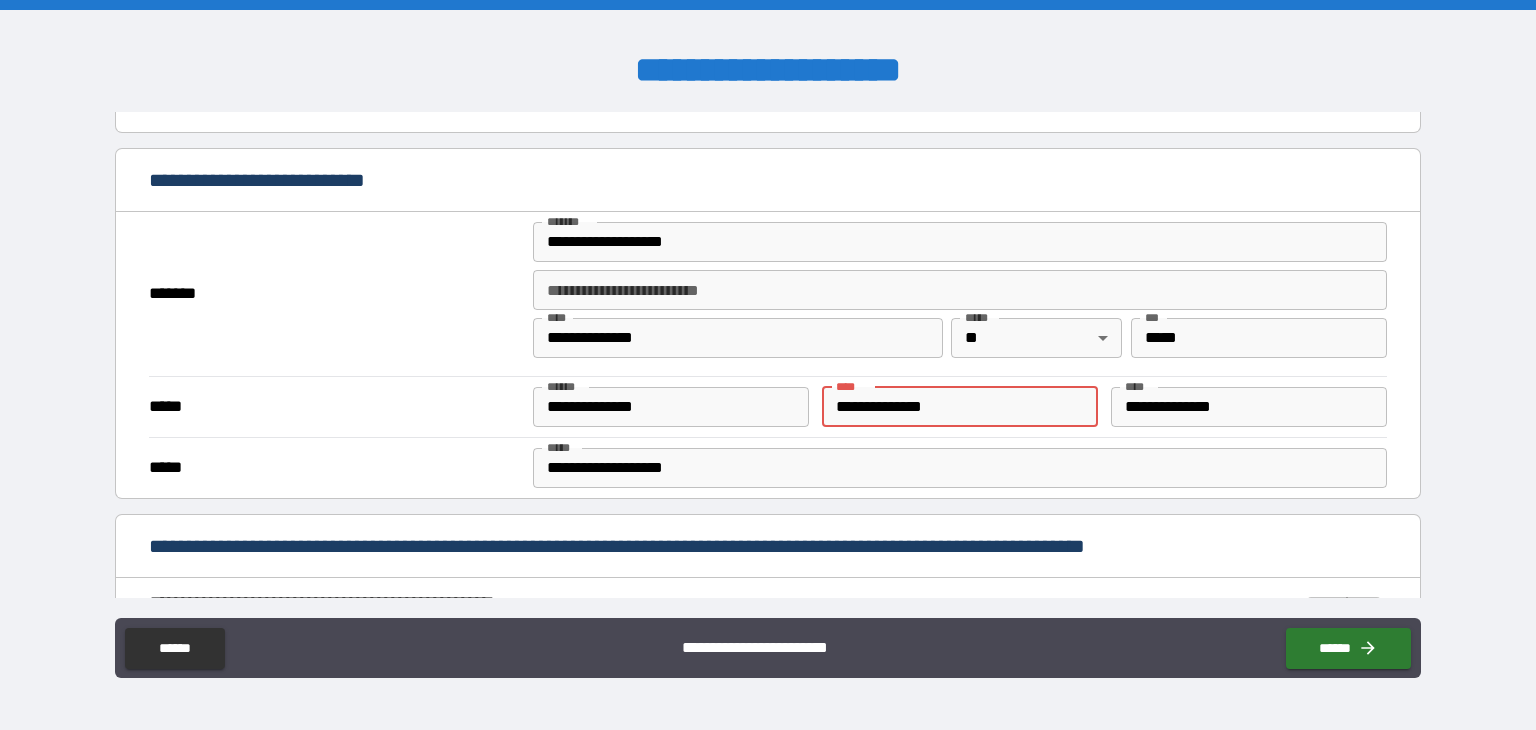 type on "*" 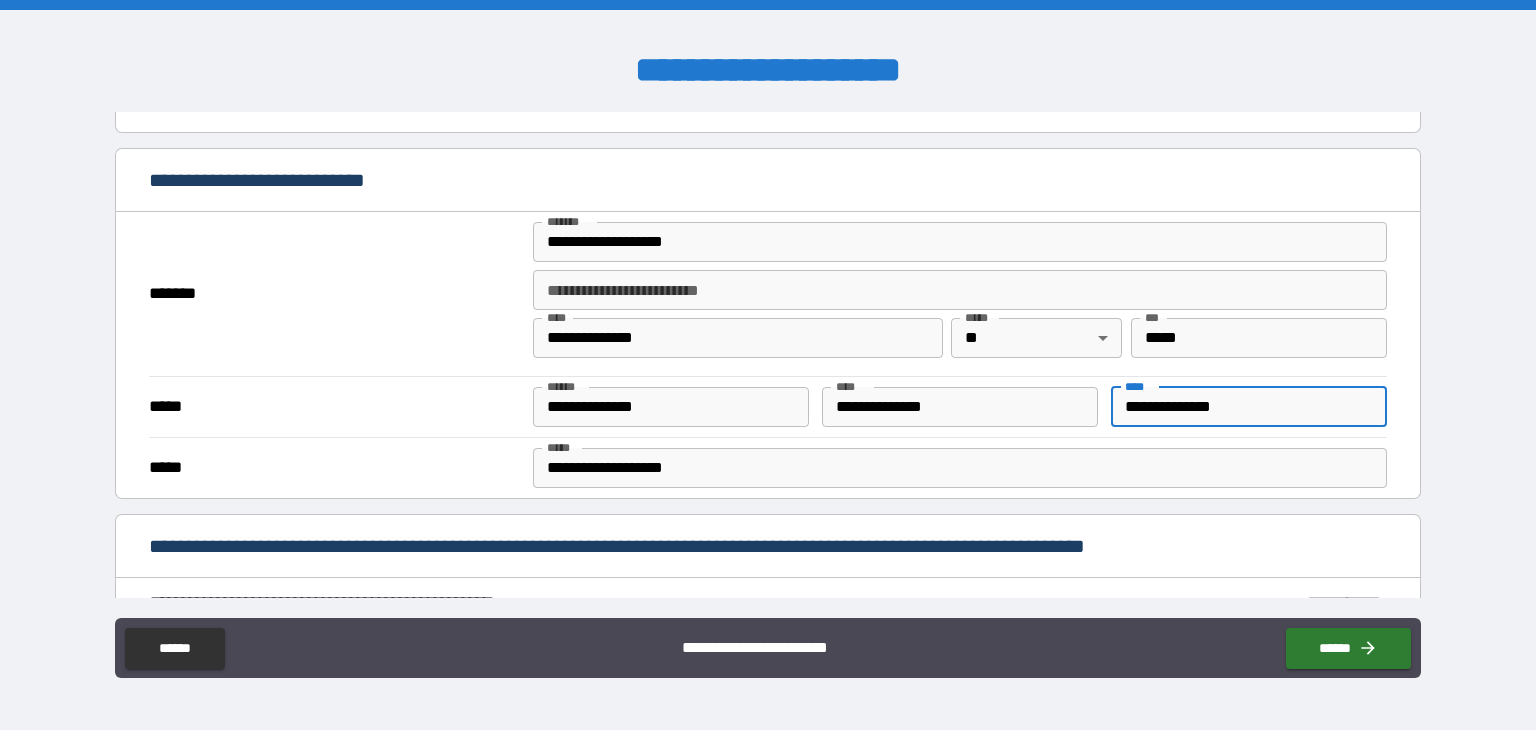 click on "**********" at bounding box center [1249, 407] 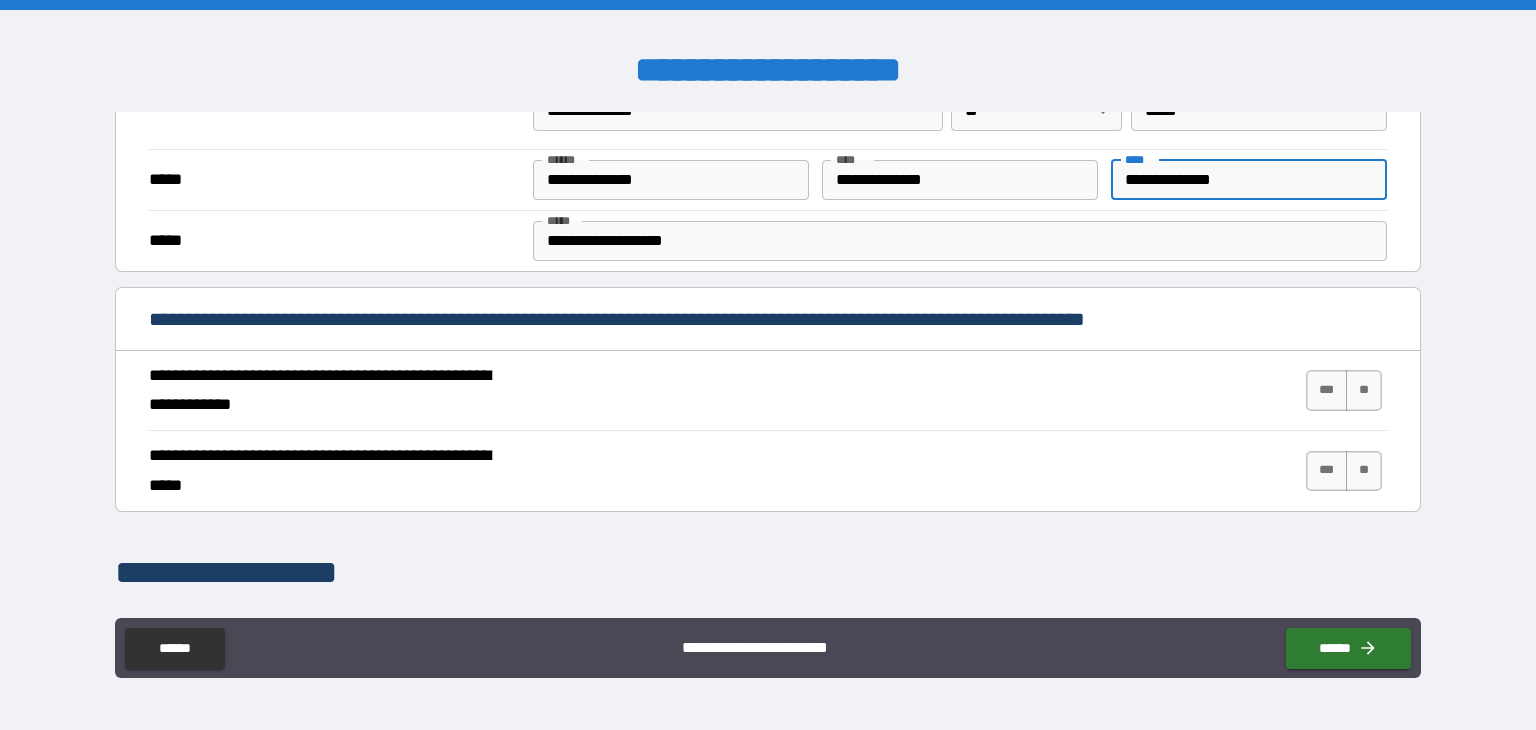scroll, scrollTop: 615, scrollLeft: 0, axis: vertical 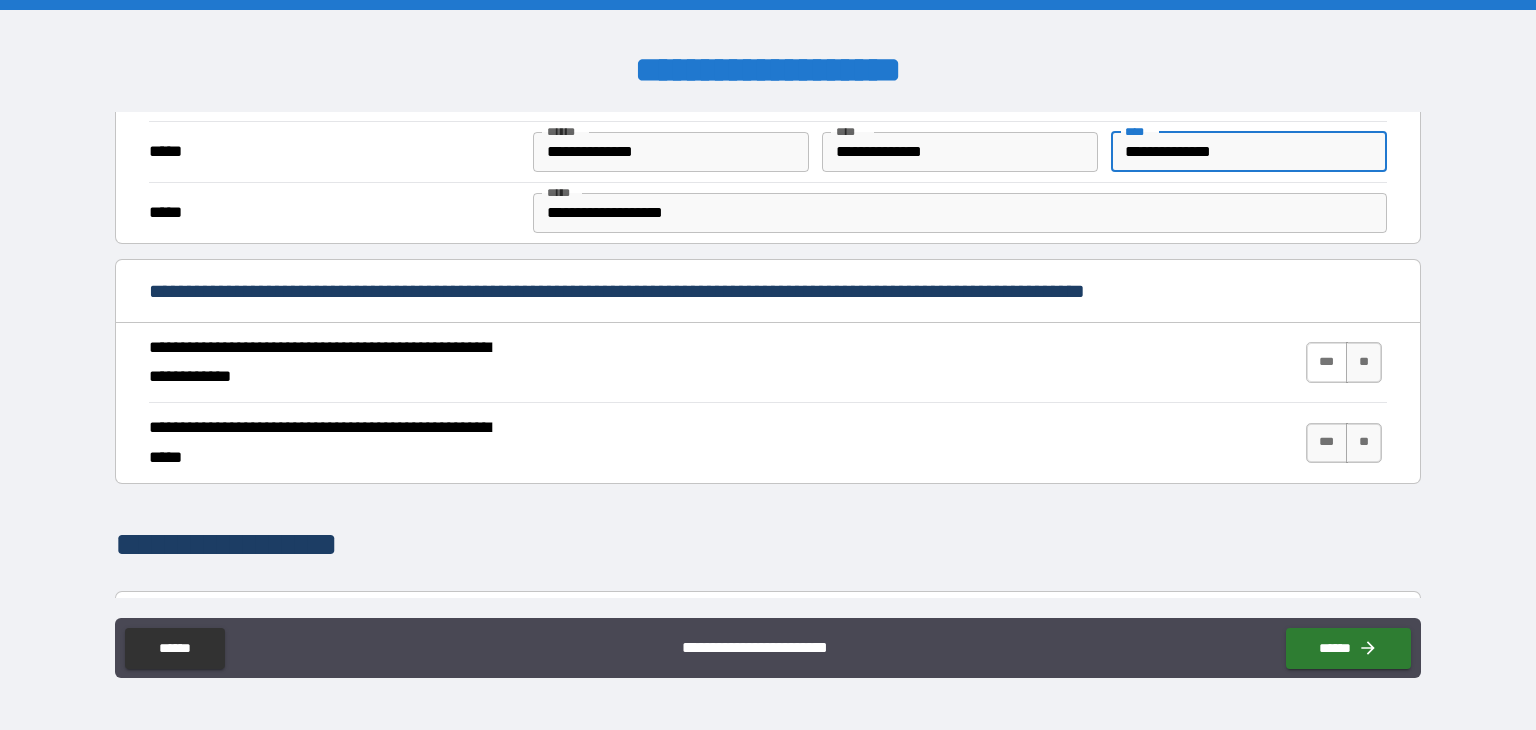 type on "**********" 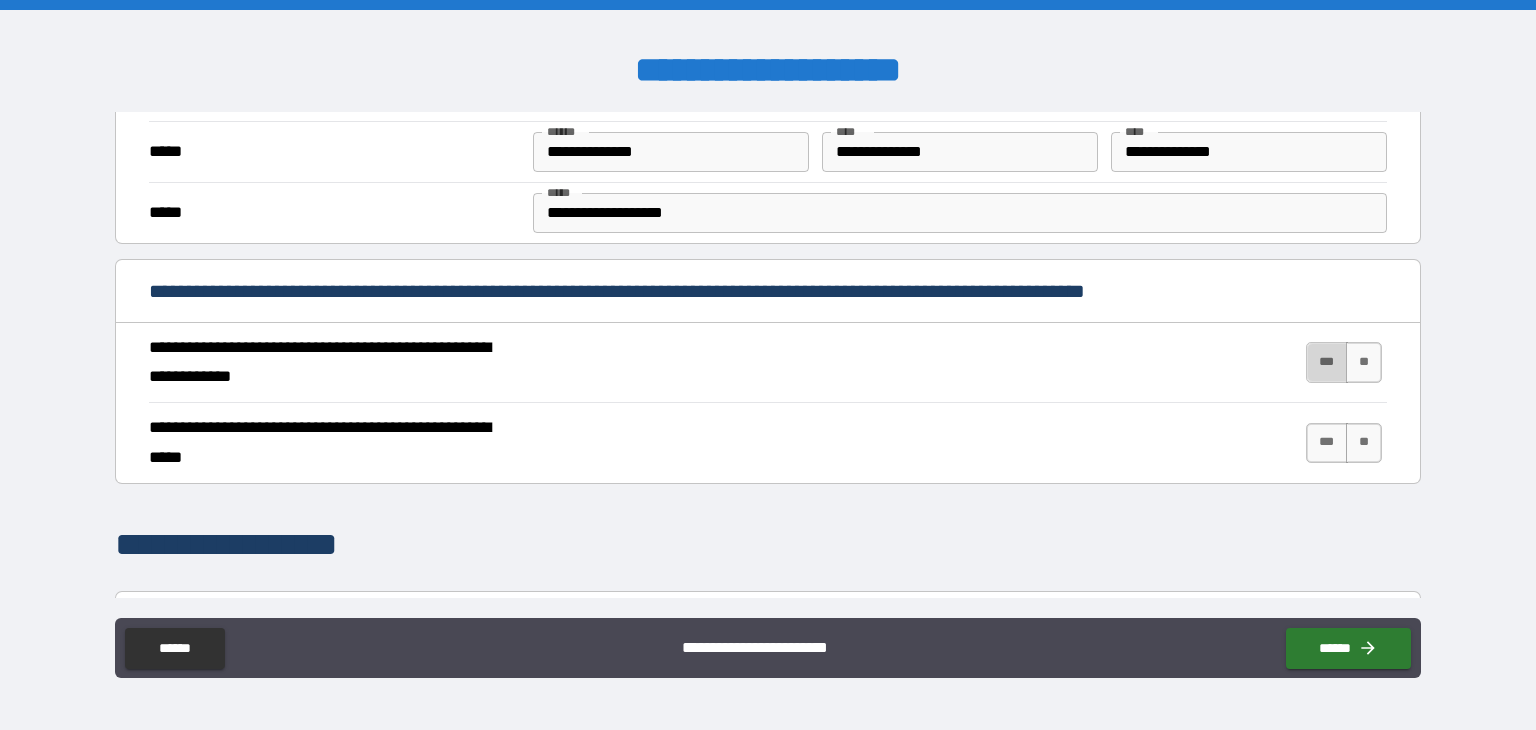 click on "***" at bounding box center [1327, 362] 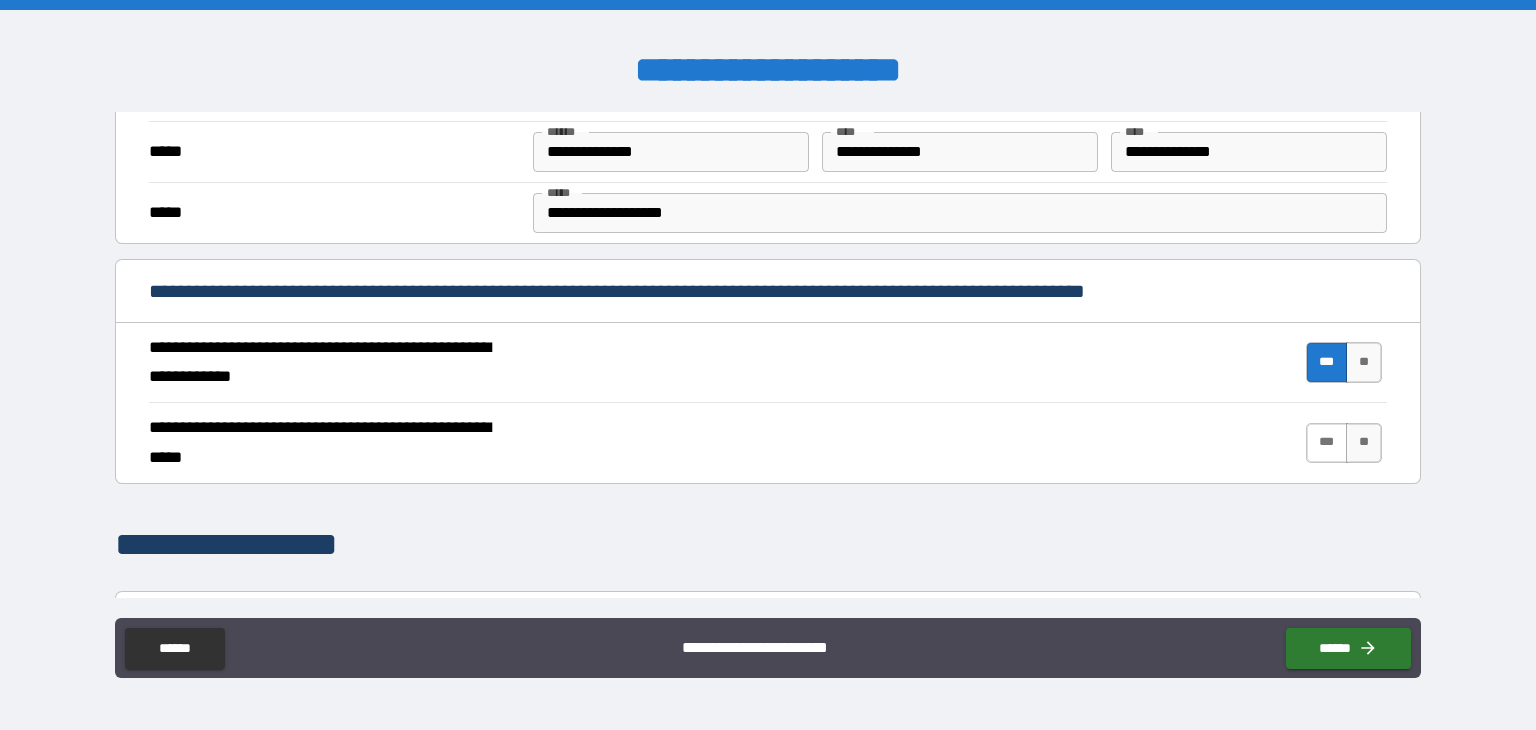 click on "***" at bounding box center [1327, 443] 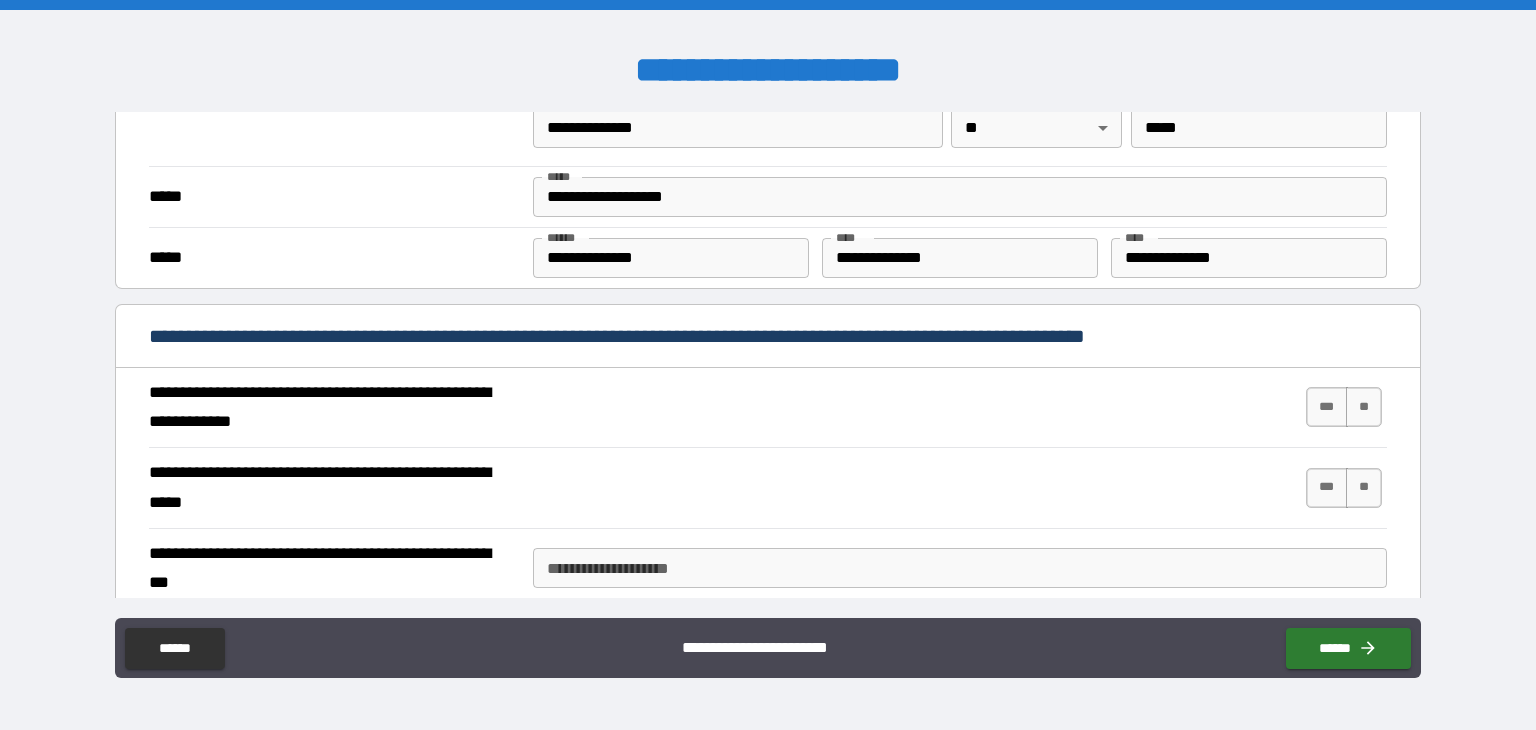 scroll, scrollTop: 1608, scrollLeft: 0, axis: vertical 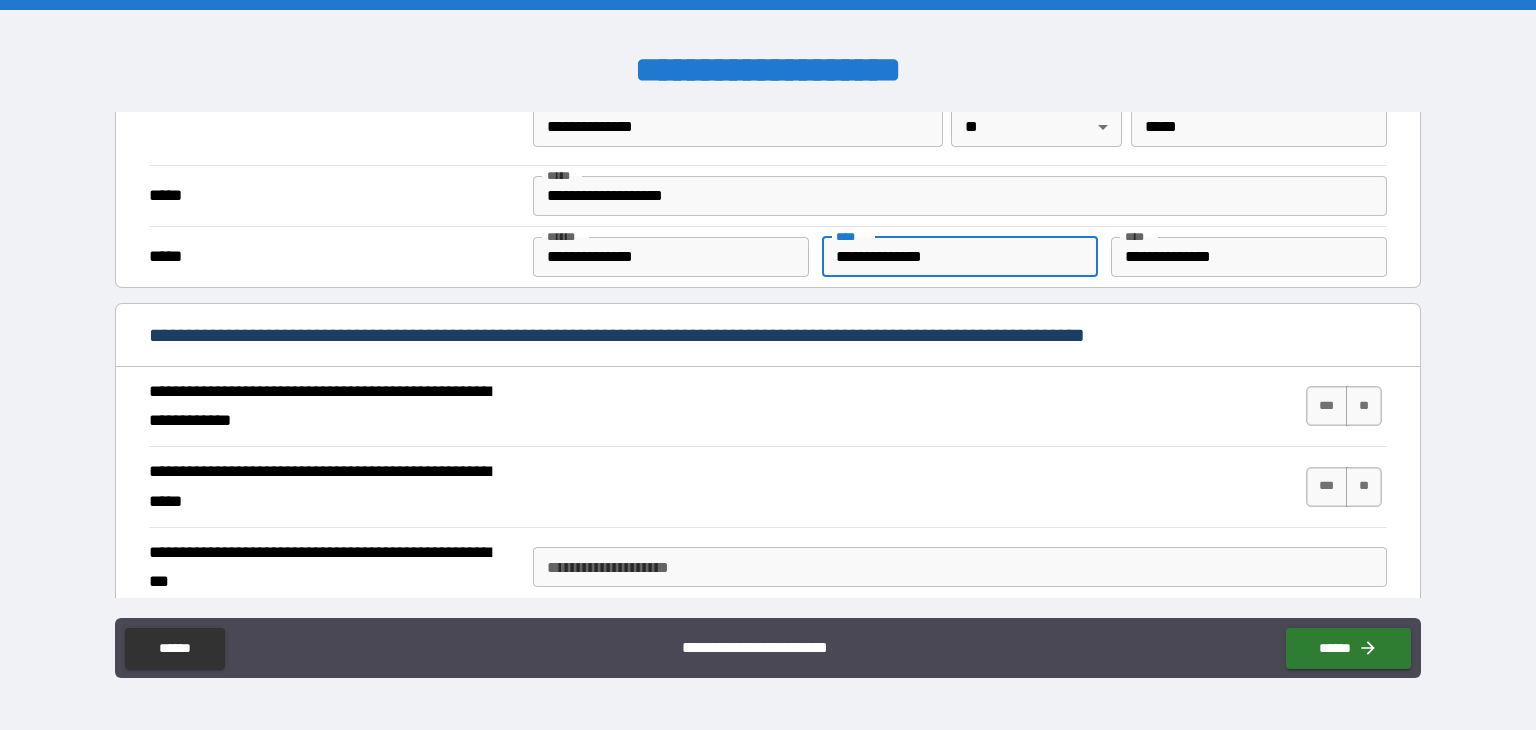 click on "**********" at bounding box center [960, 257] 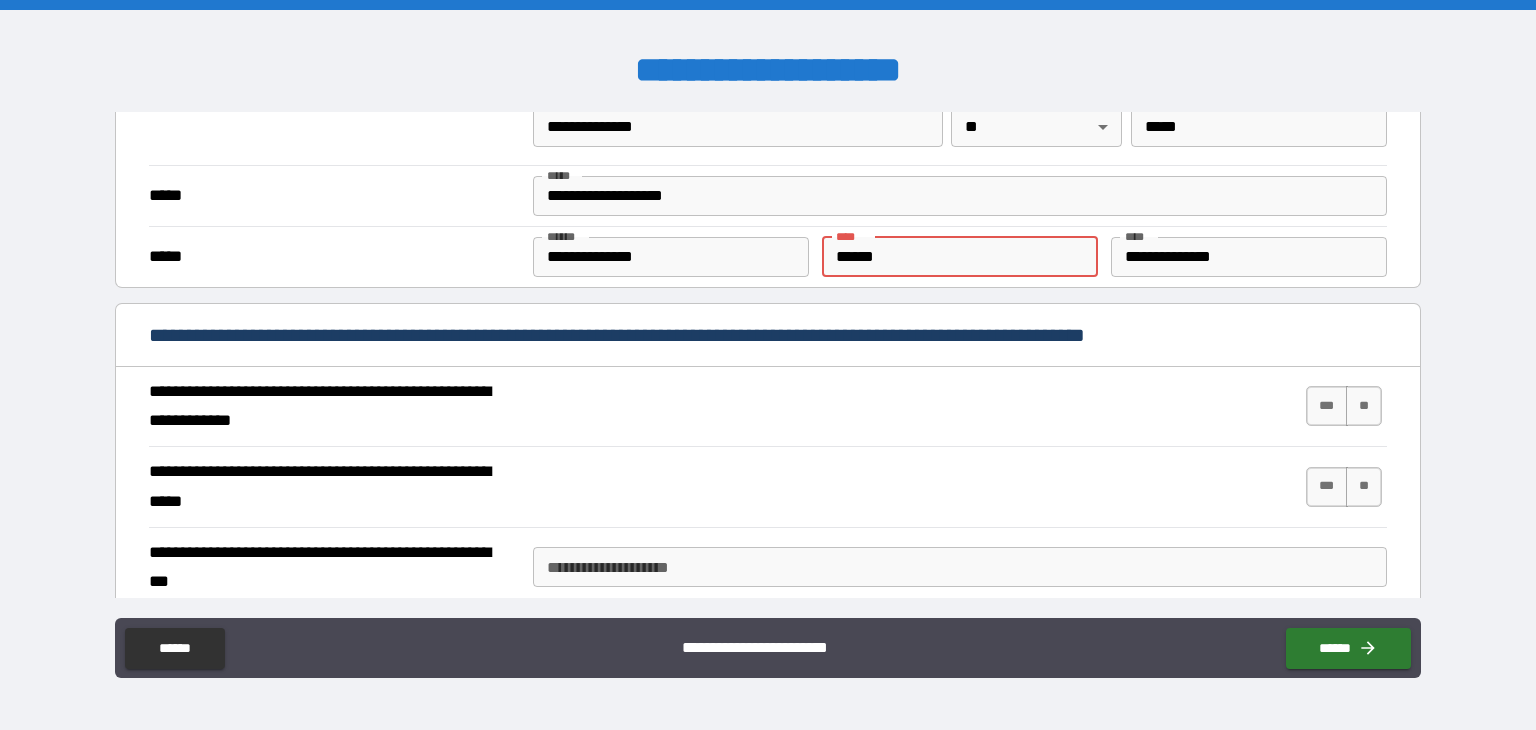 type on "**********" 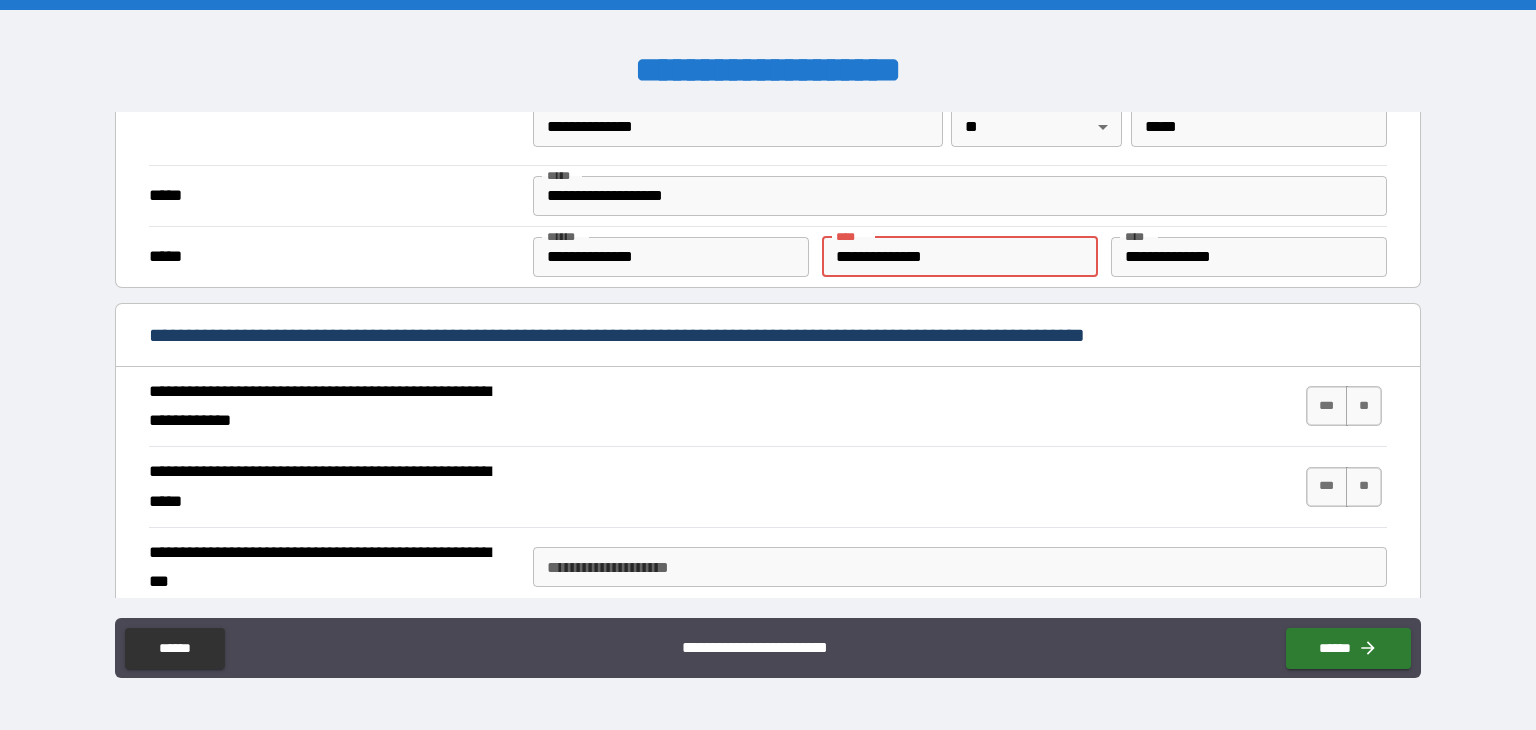 type on "*" 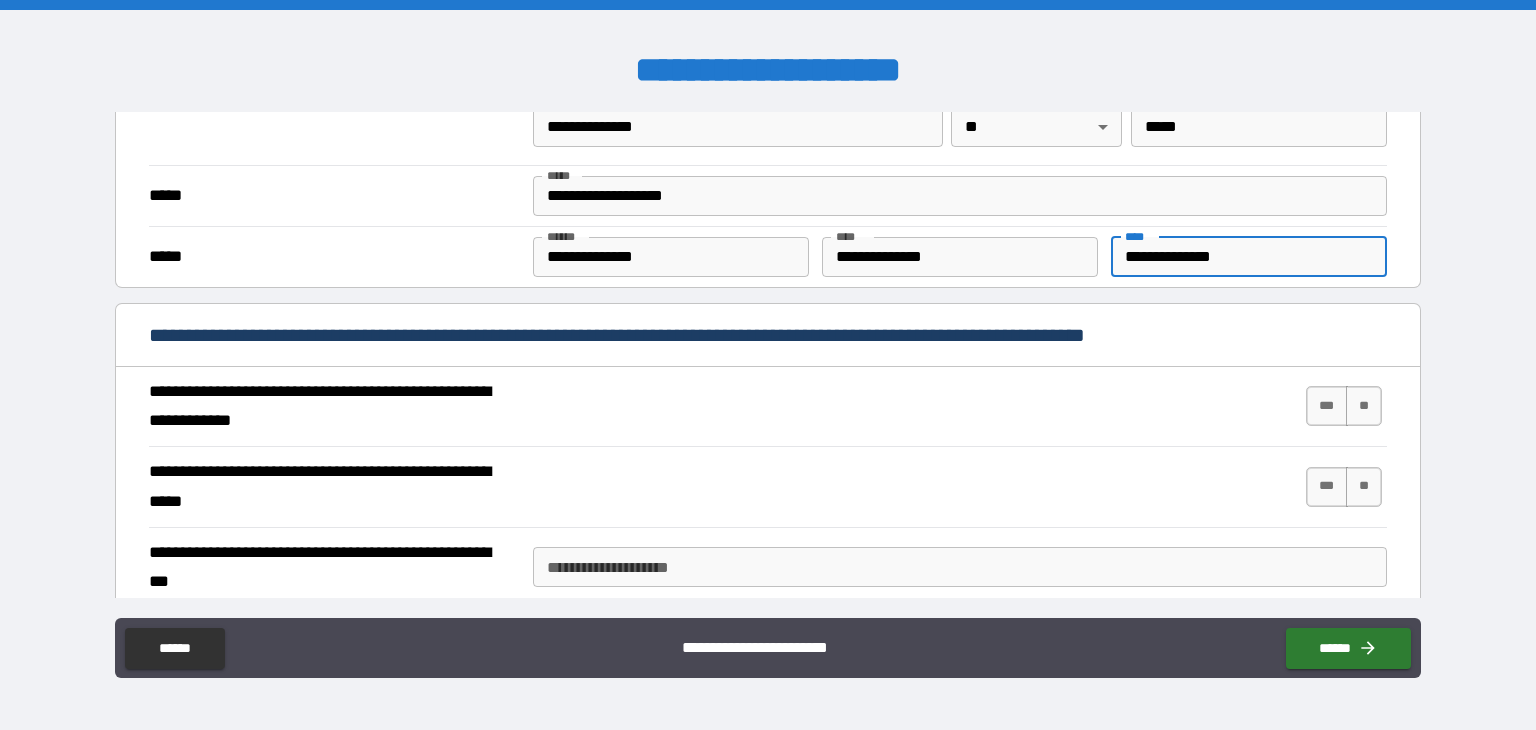 click on "**********" at bounding box center [1249, 257] 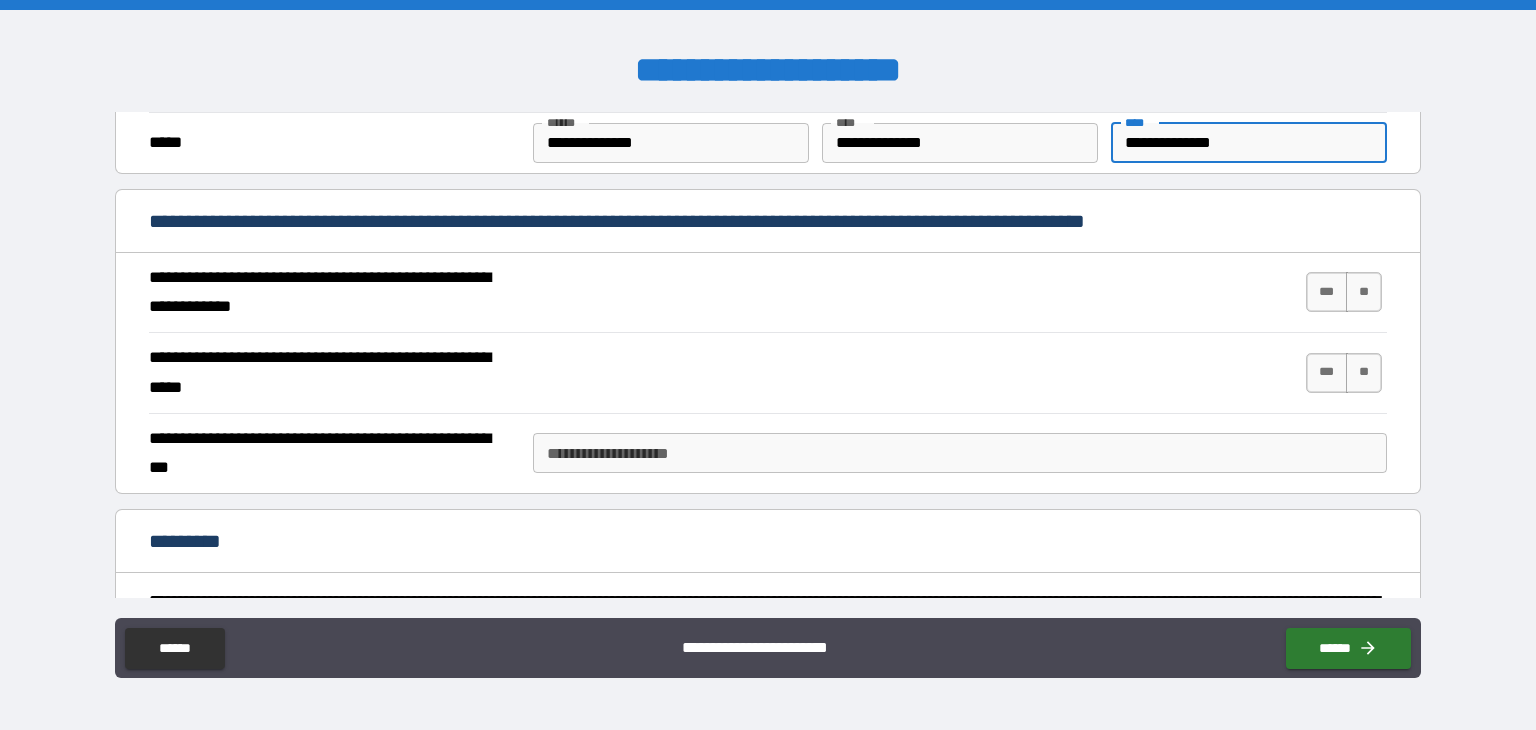 scroll, scrollTop: 1723, scrollLeft: 0, axis: vertical 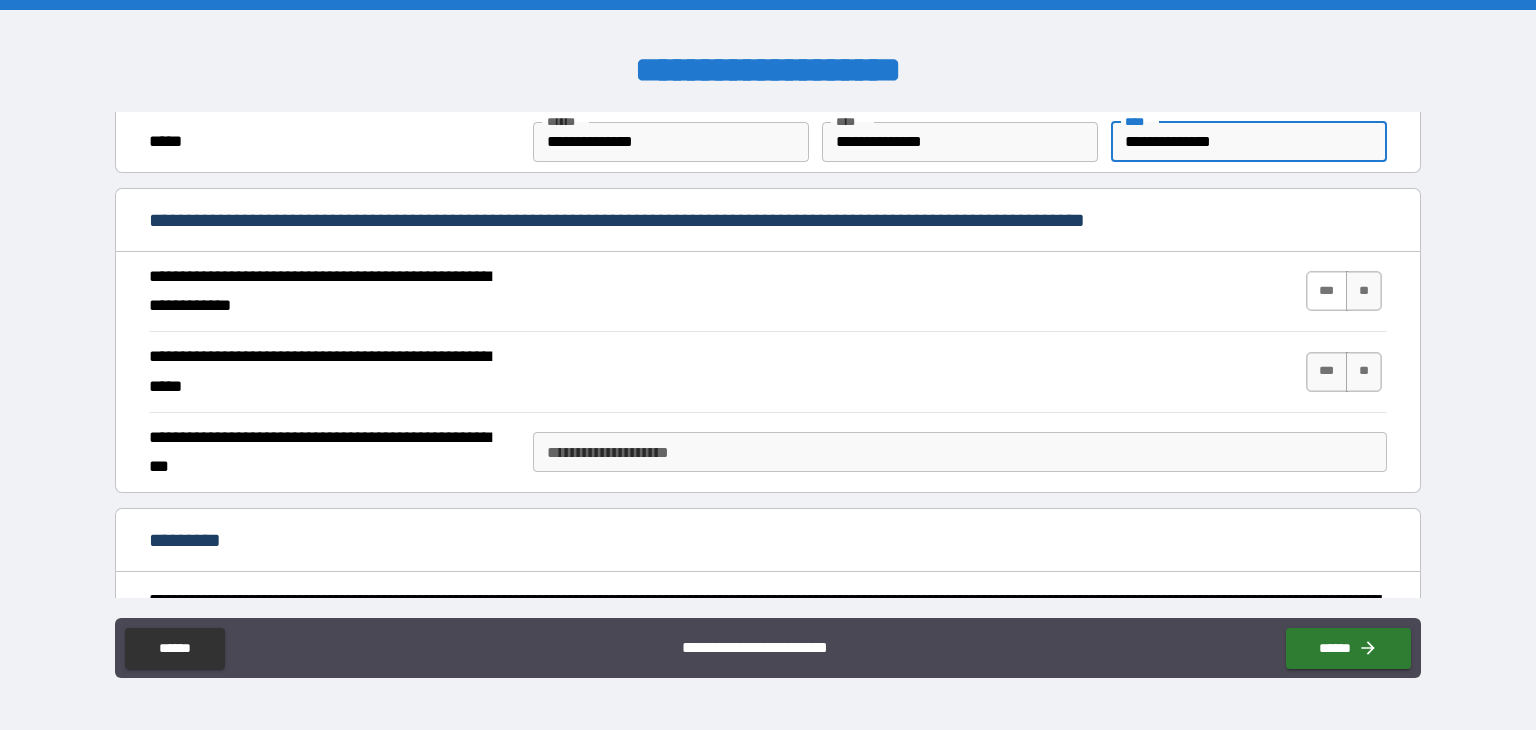 type on "**********" 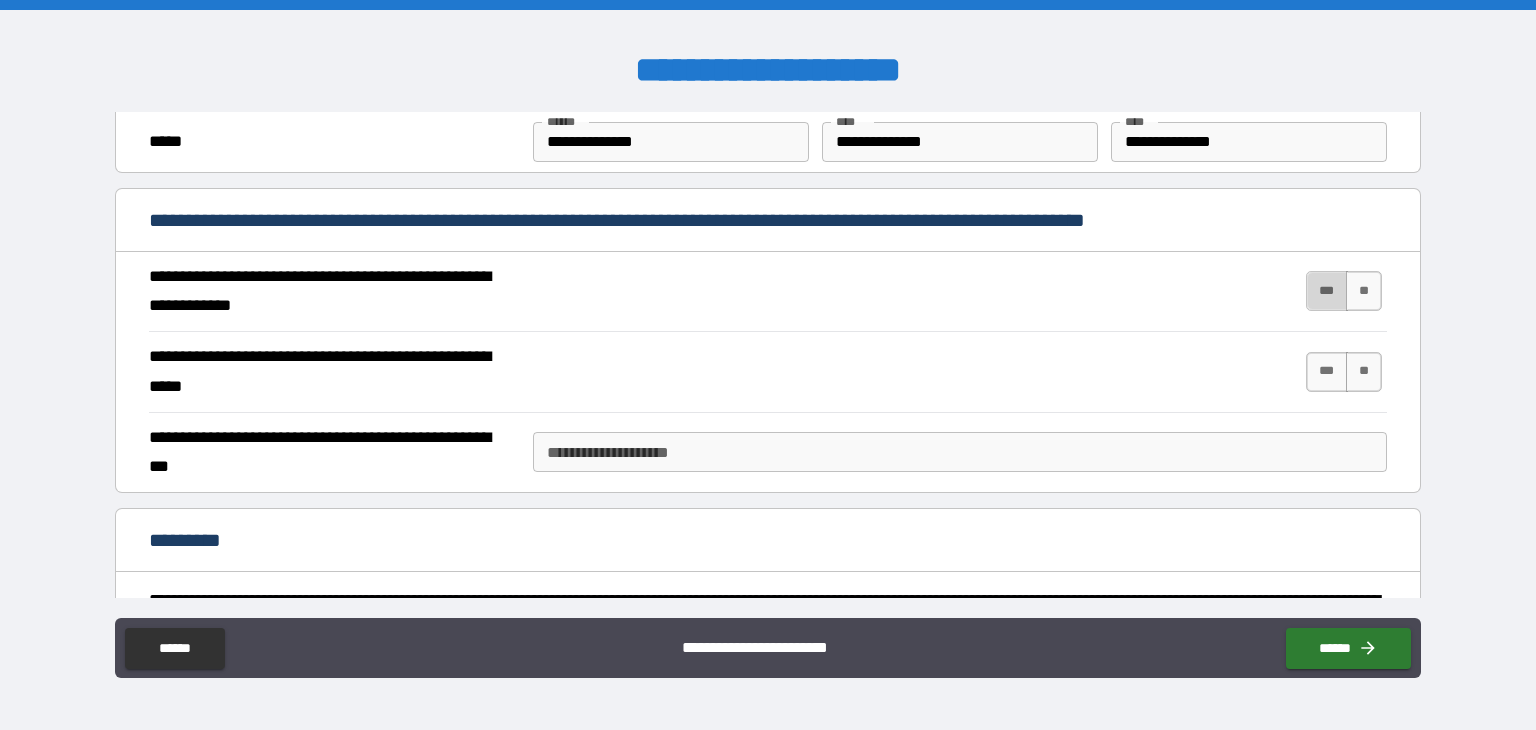 click on "***" at bounding box center [1327, 291] 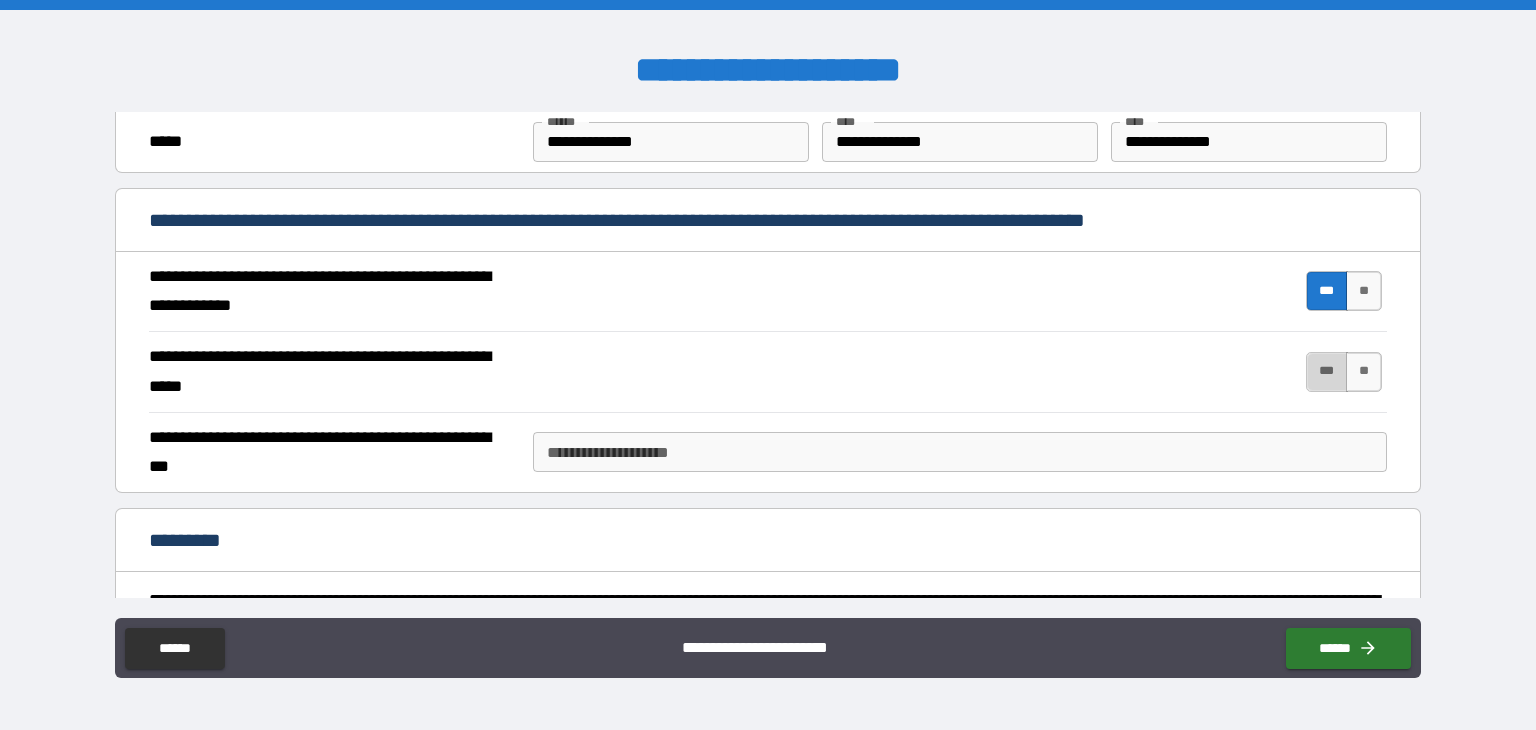 click on "***" at bounding box center [1327, 372] 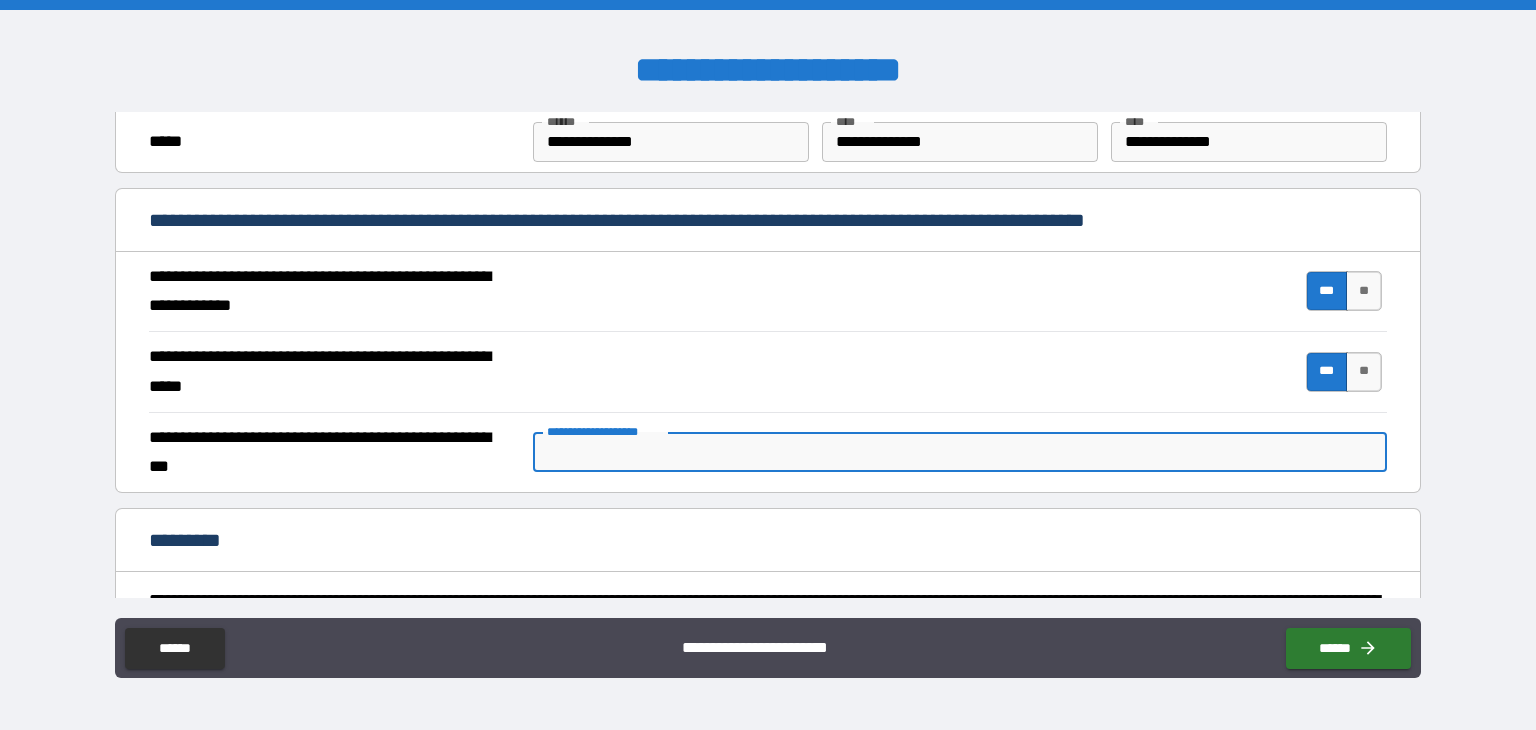 click on "**********" at bounding box center (960, 452) 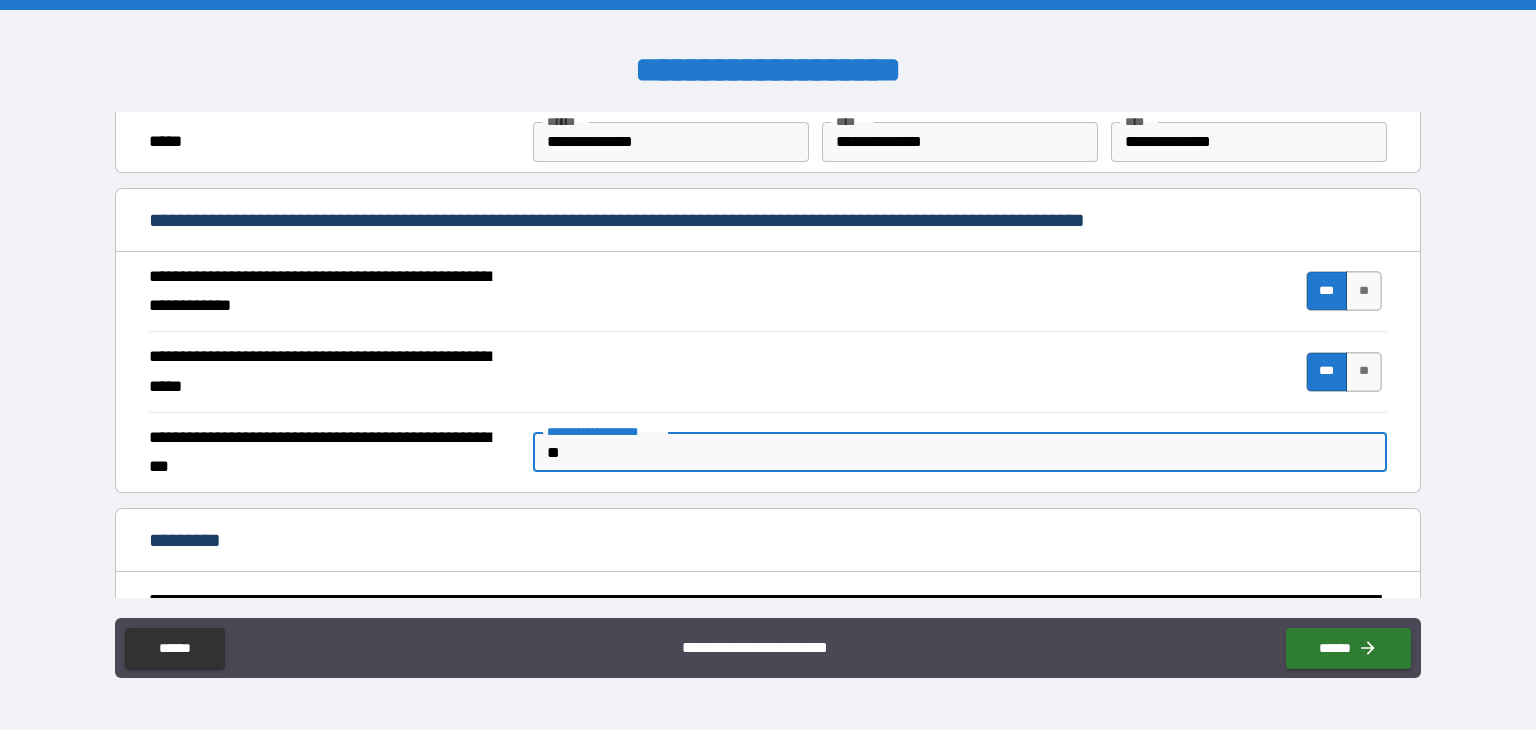 type on "*" 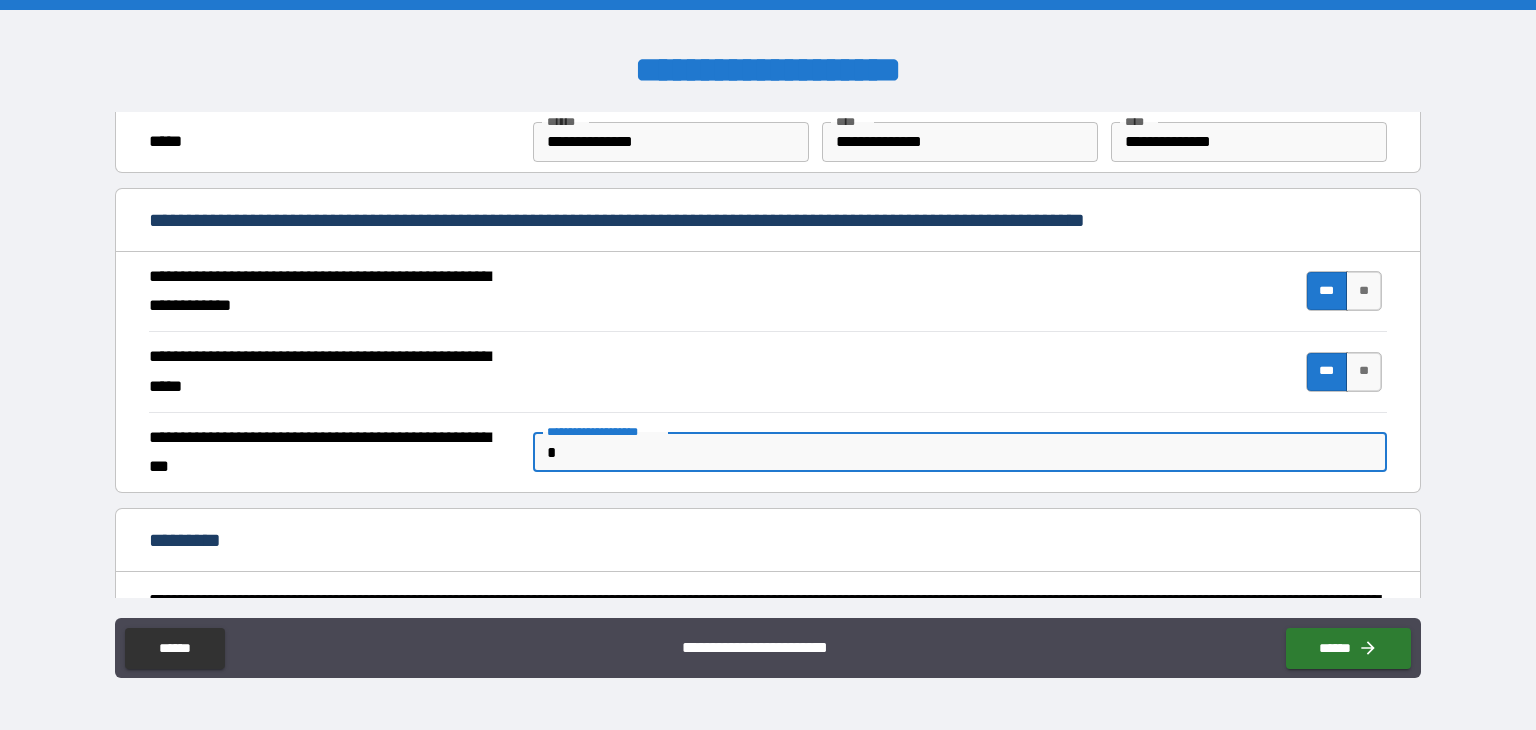 type 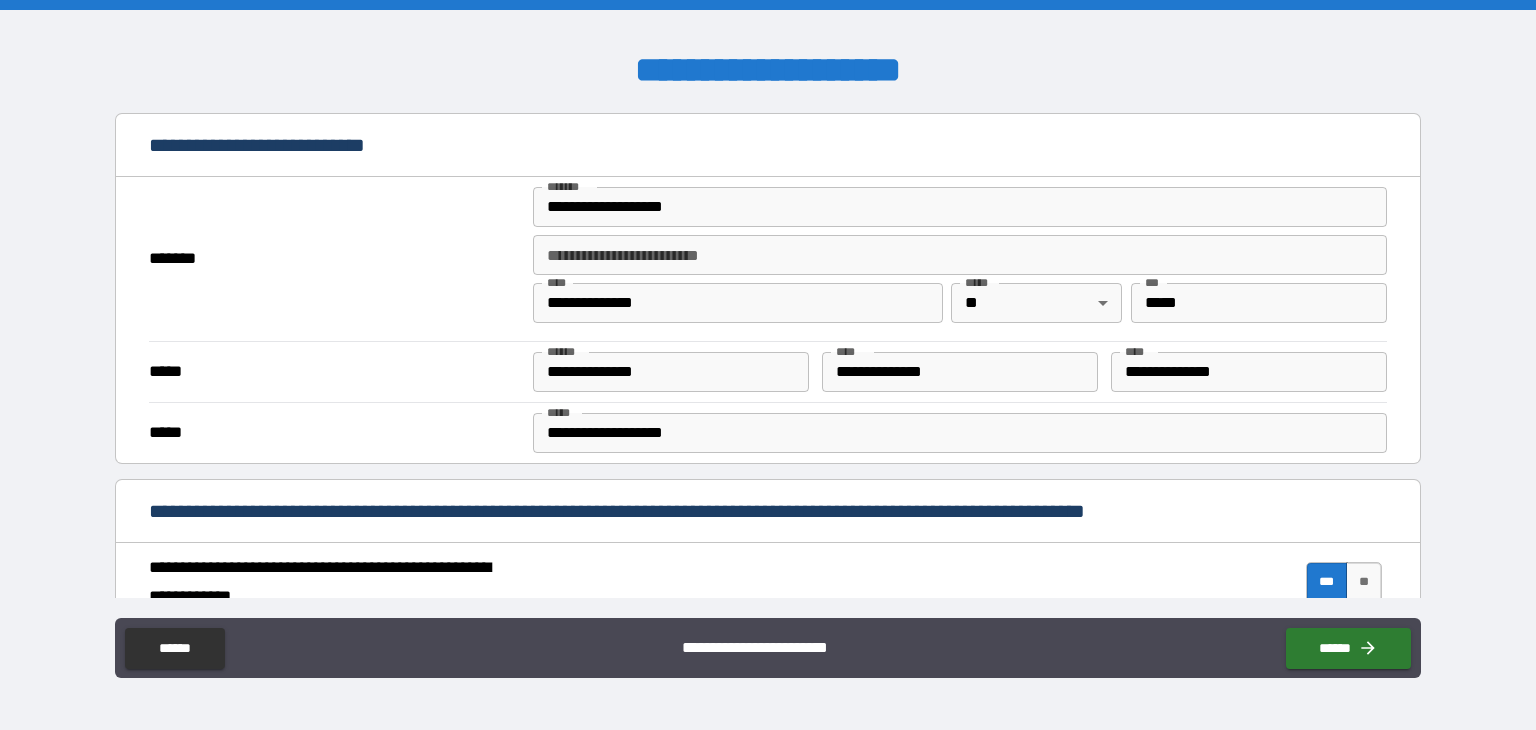 scroll, scrollTop: 394, scrollLeft: 0, axis: vertical 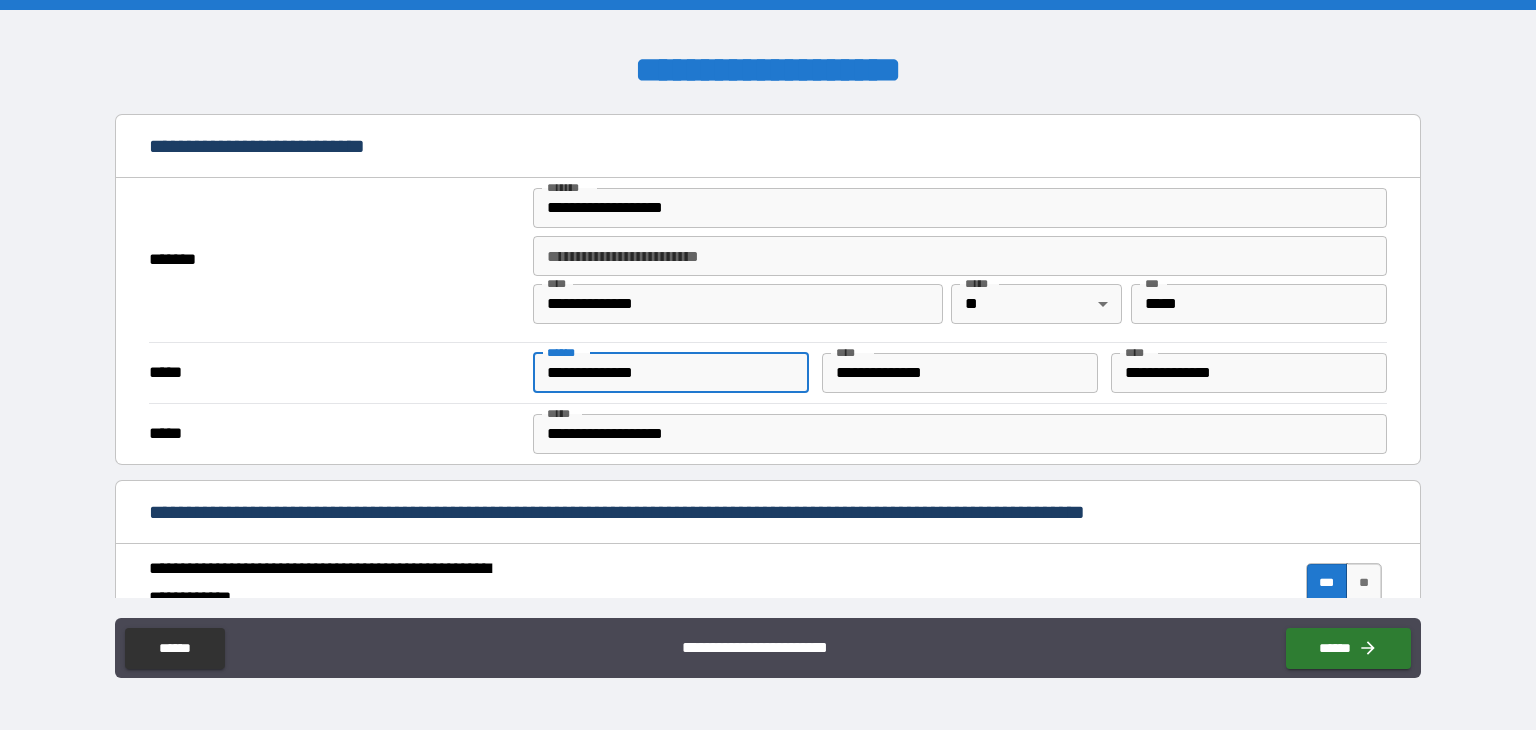 click on "**********" at bounding box center (671, 373) 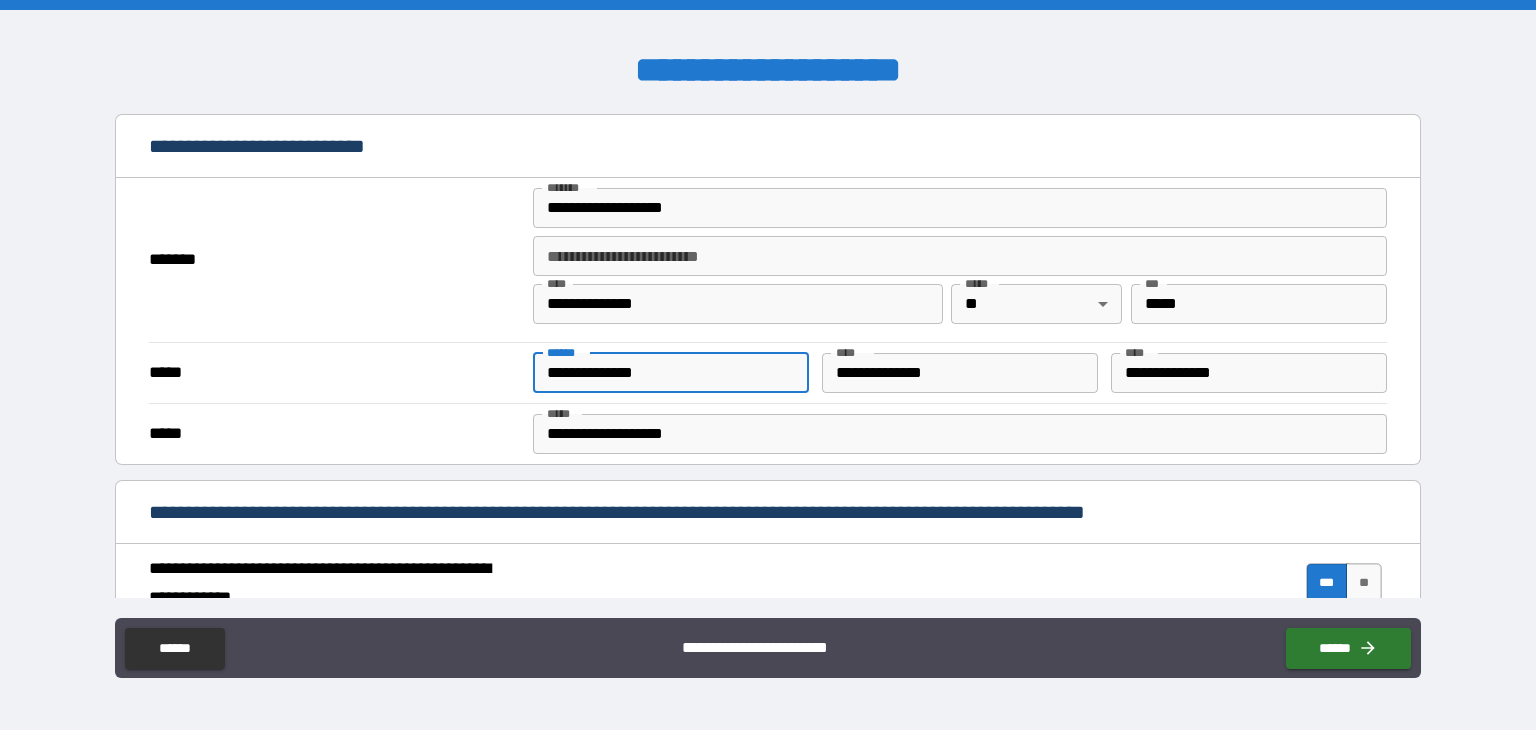 click on "**********" at bounding box center [1249, 373] 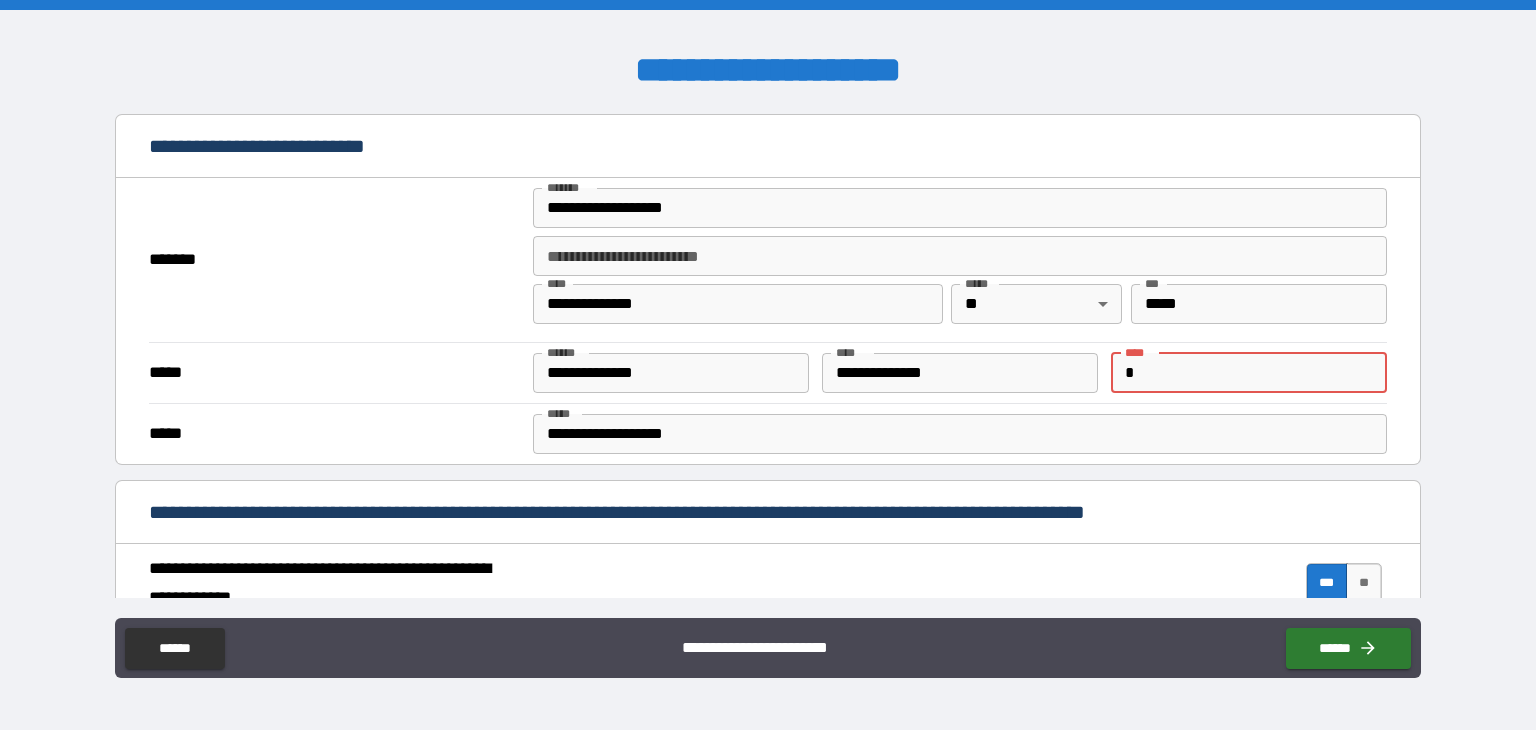type on "*" 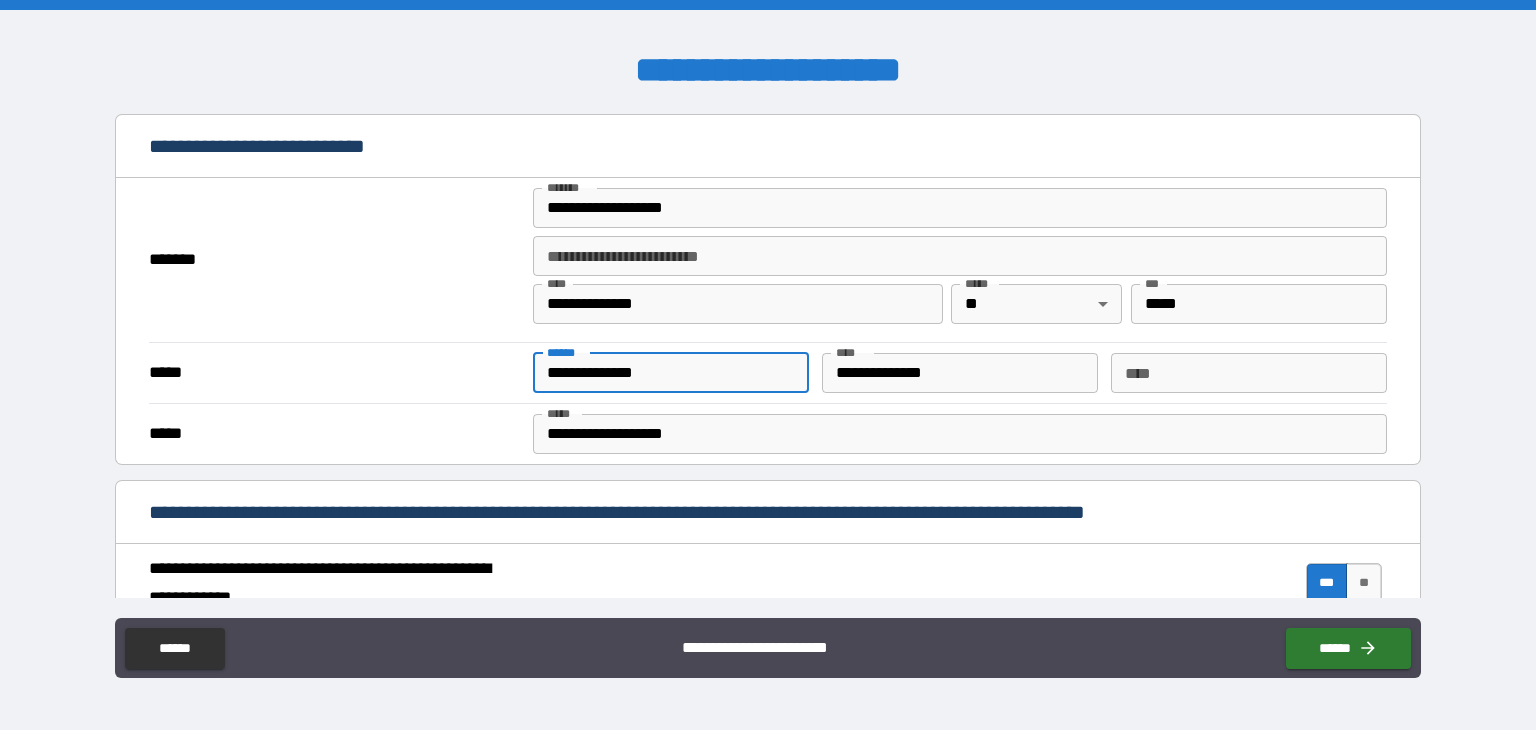 click on "**********" at bounding box center (671, 373) 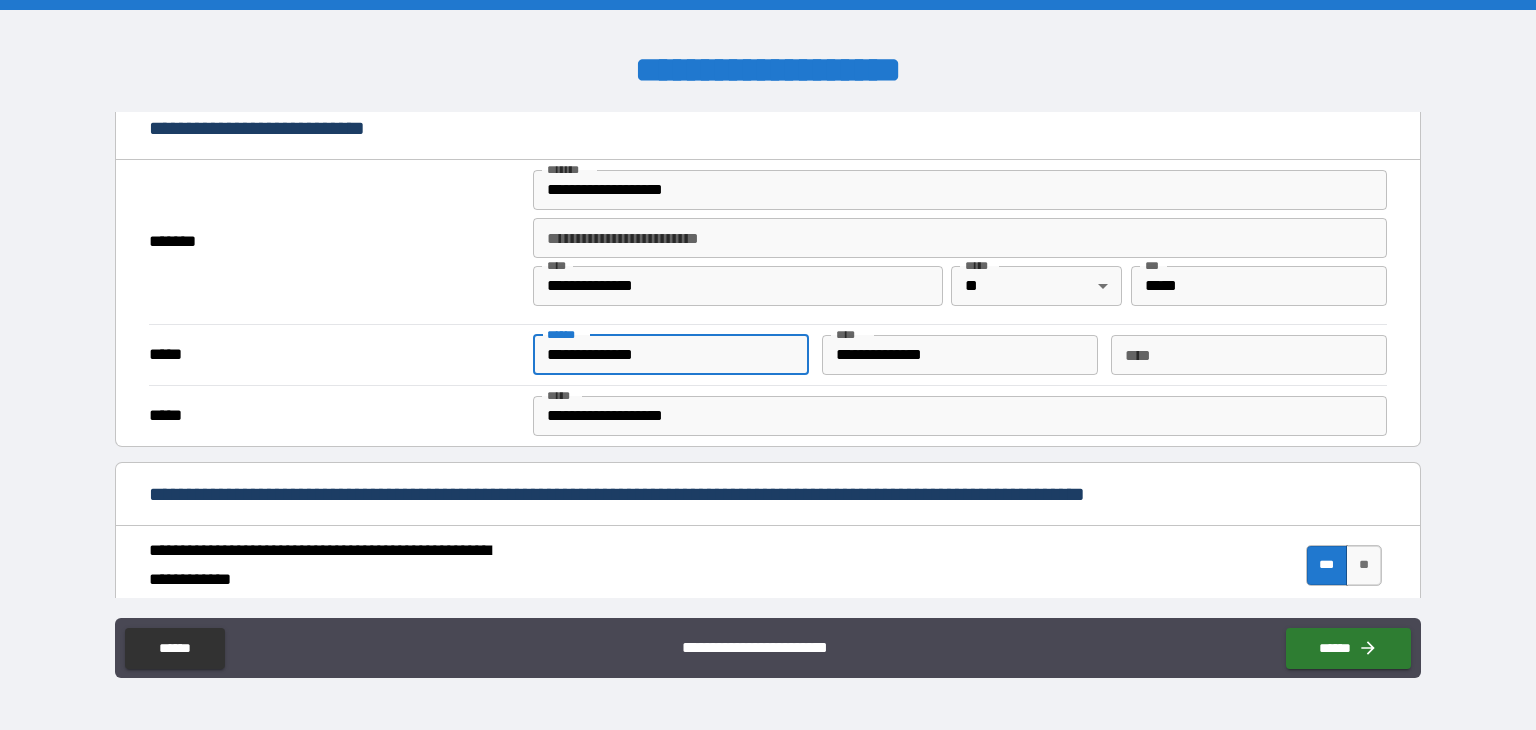 scroll, scrollTop: 412, scrollLeft: 0, axis: vertical 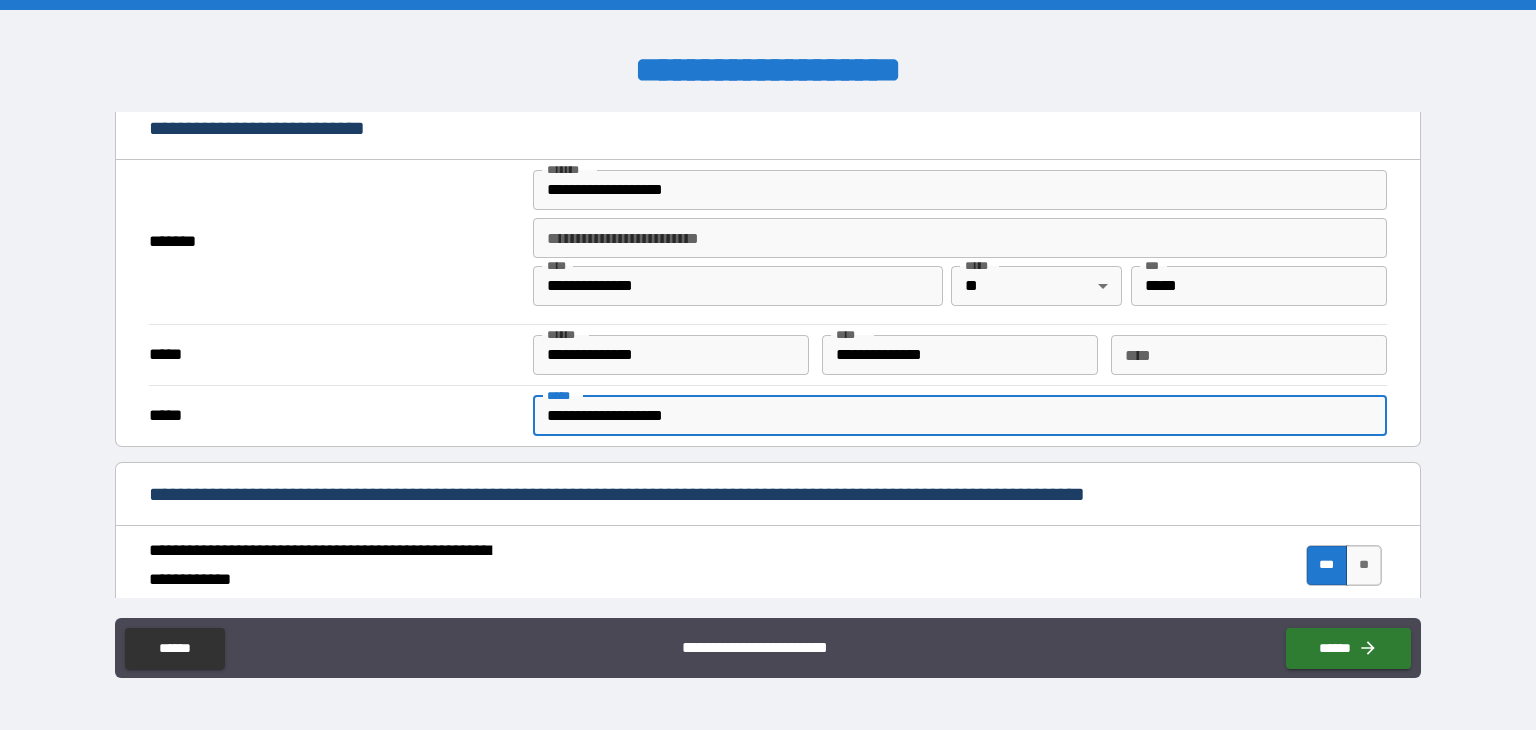 click on "**********" at bounding box center [960, 416] 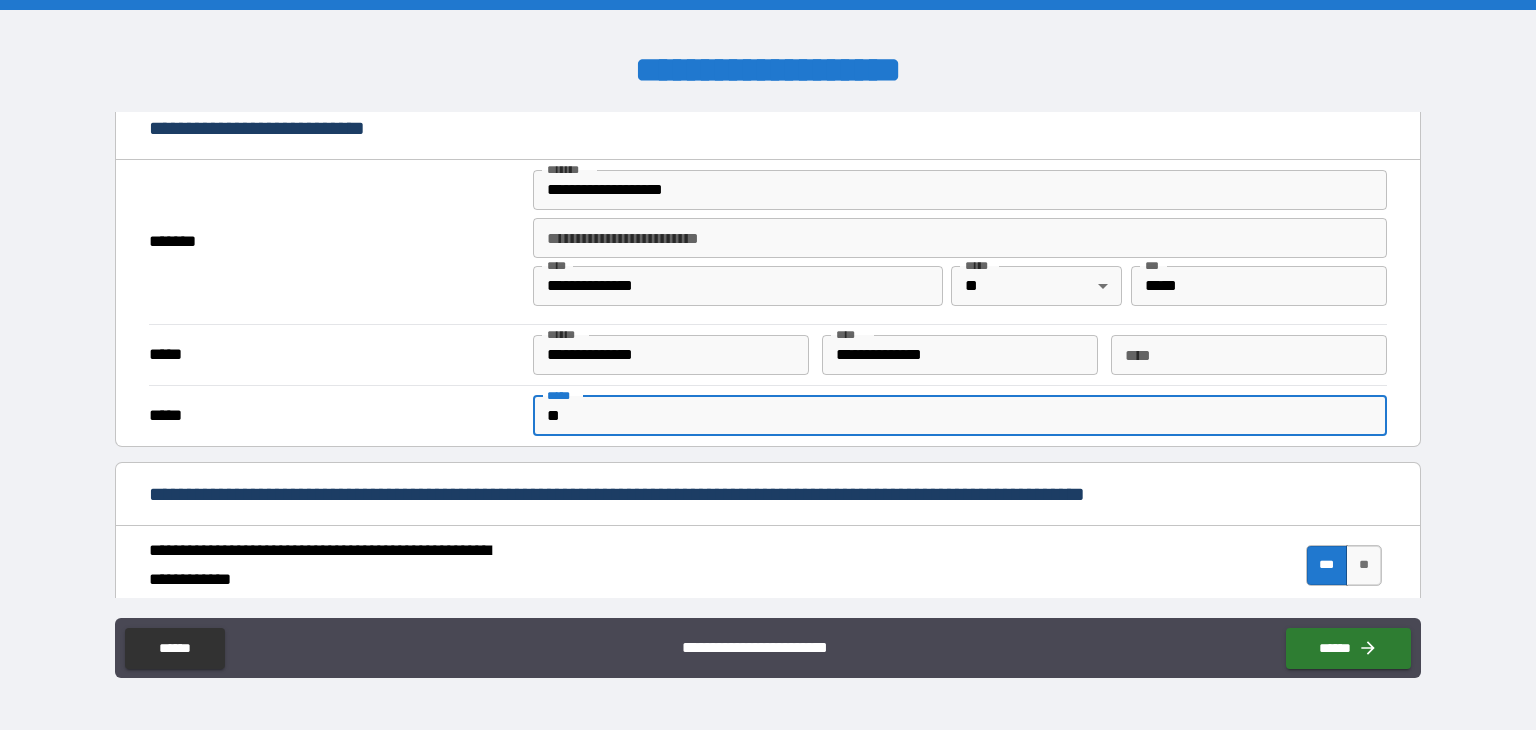 type on "*" 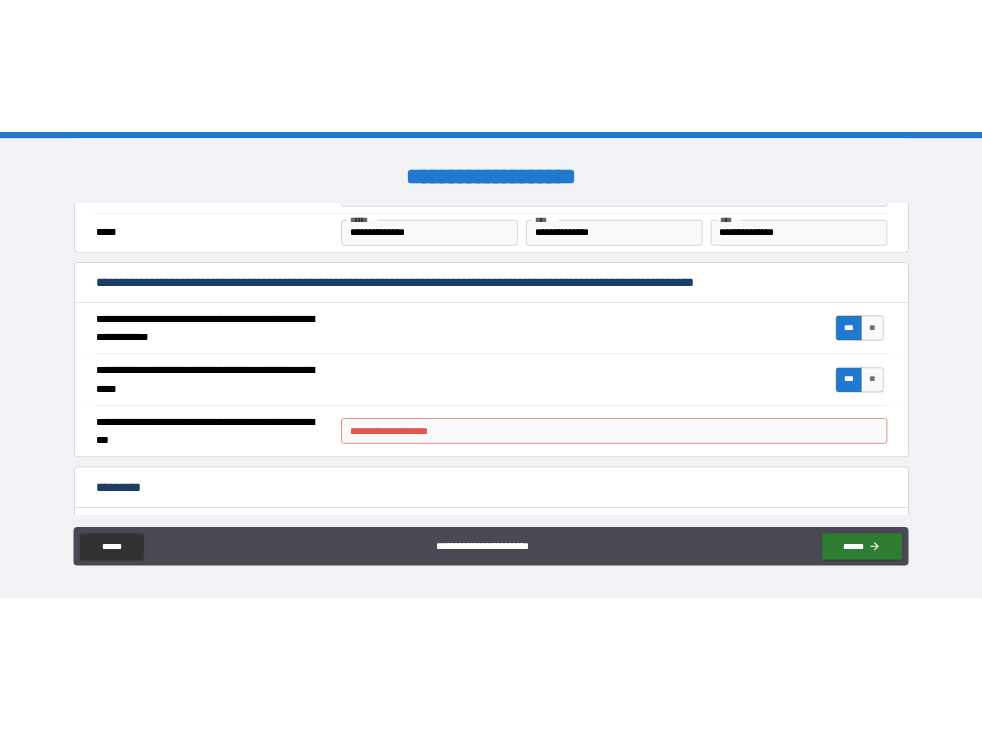 scroll, scrollTop: 1712, scrollLeft: 0, axis: vertical 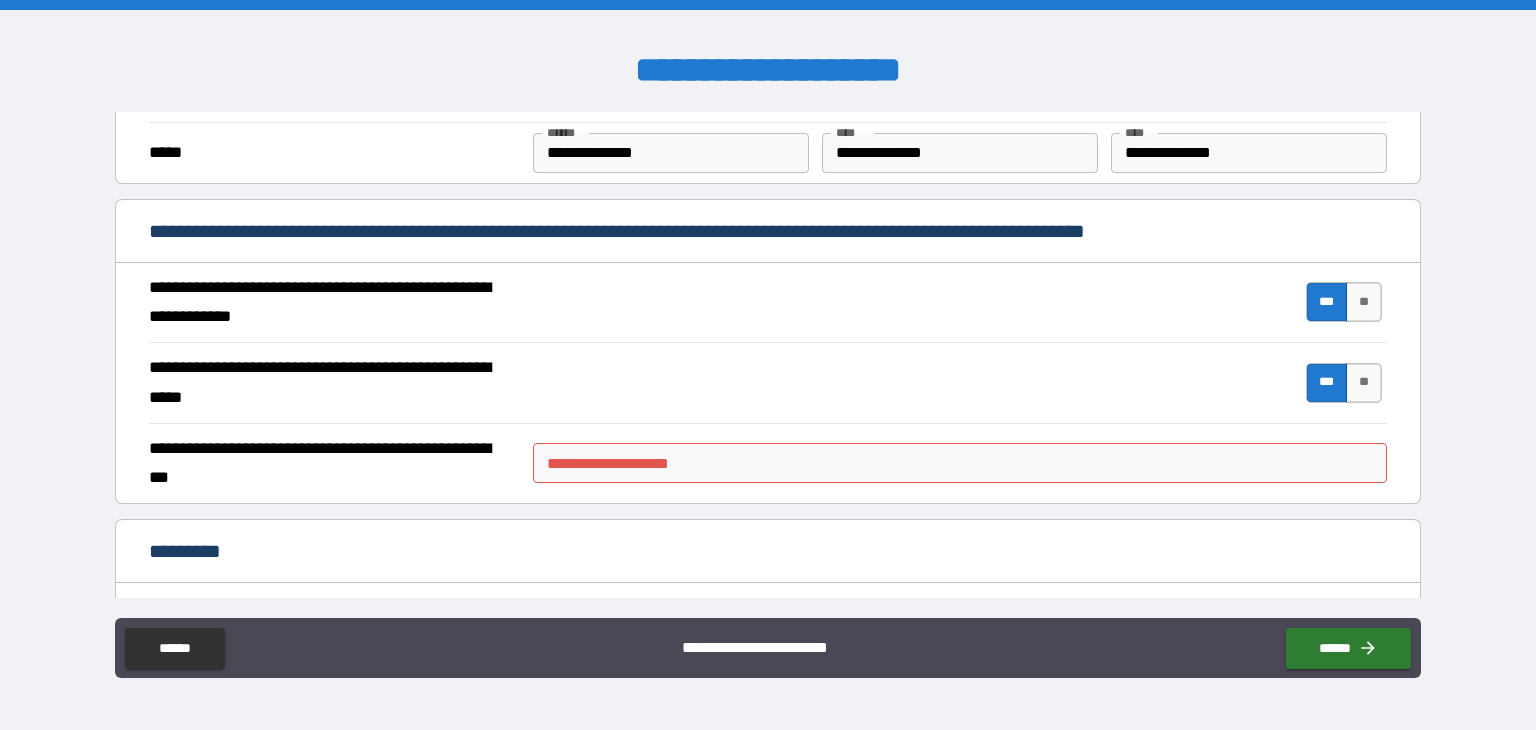 type on "**********" 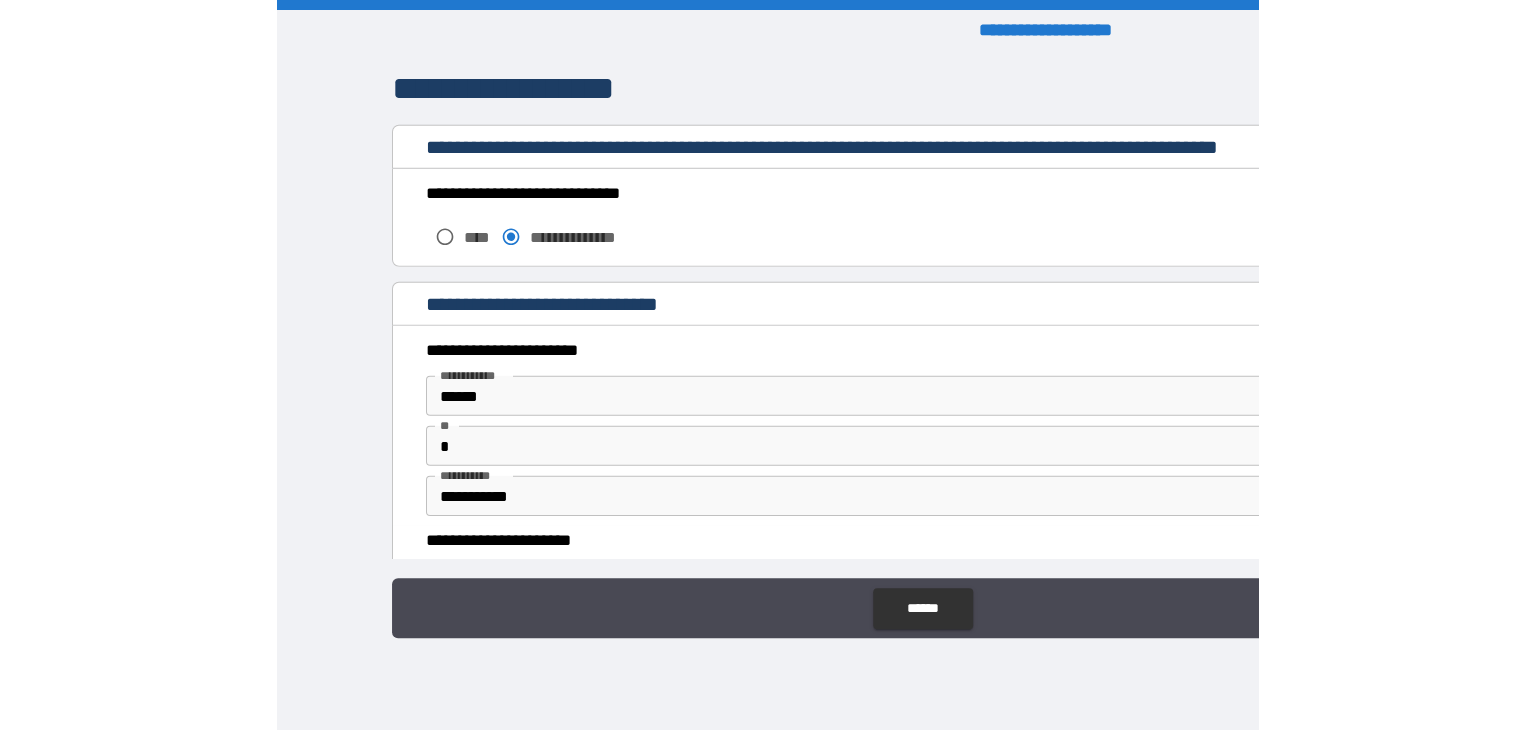 scroll, scrollTop: 1836, scrollLeft: 0, axis: vertical 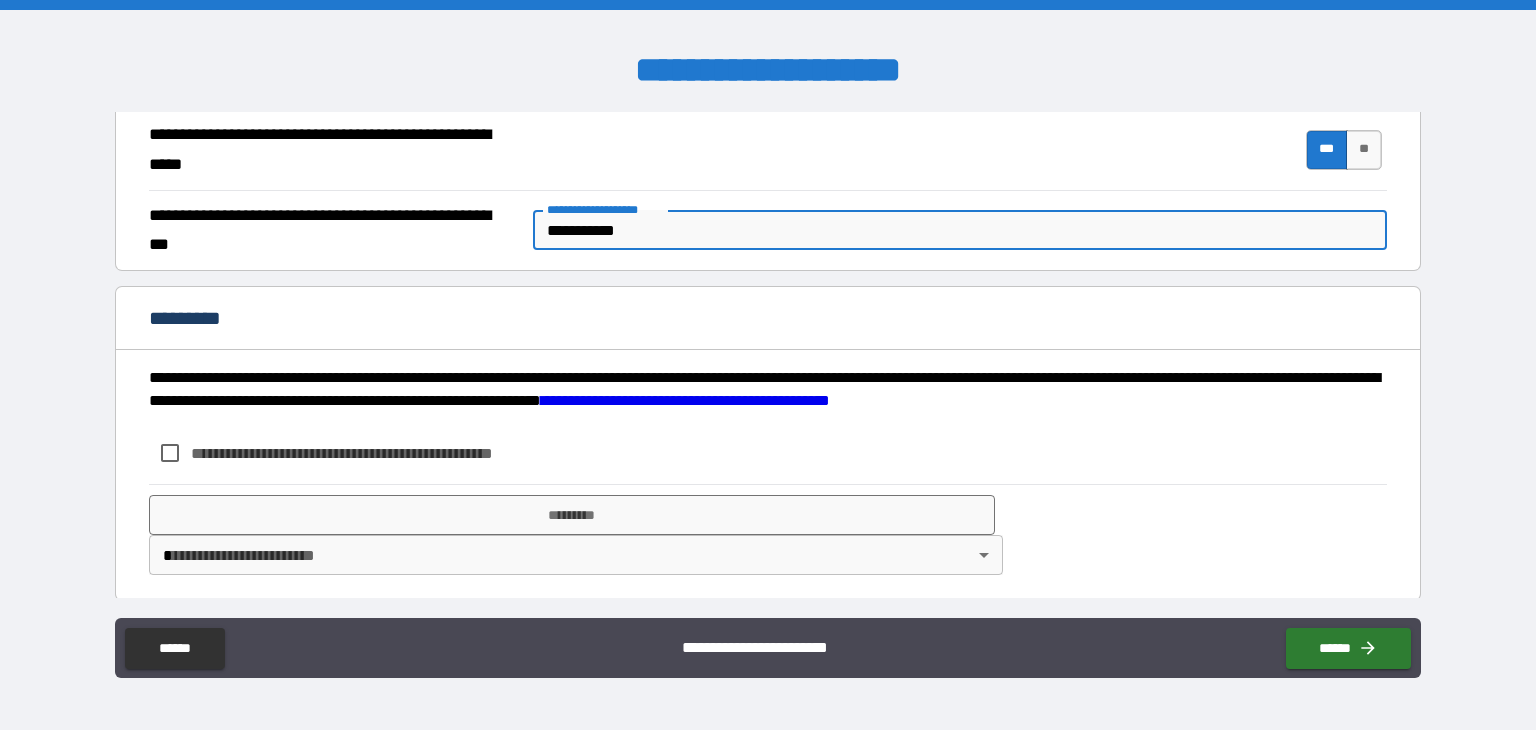 type on "**********" 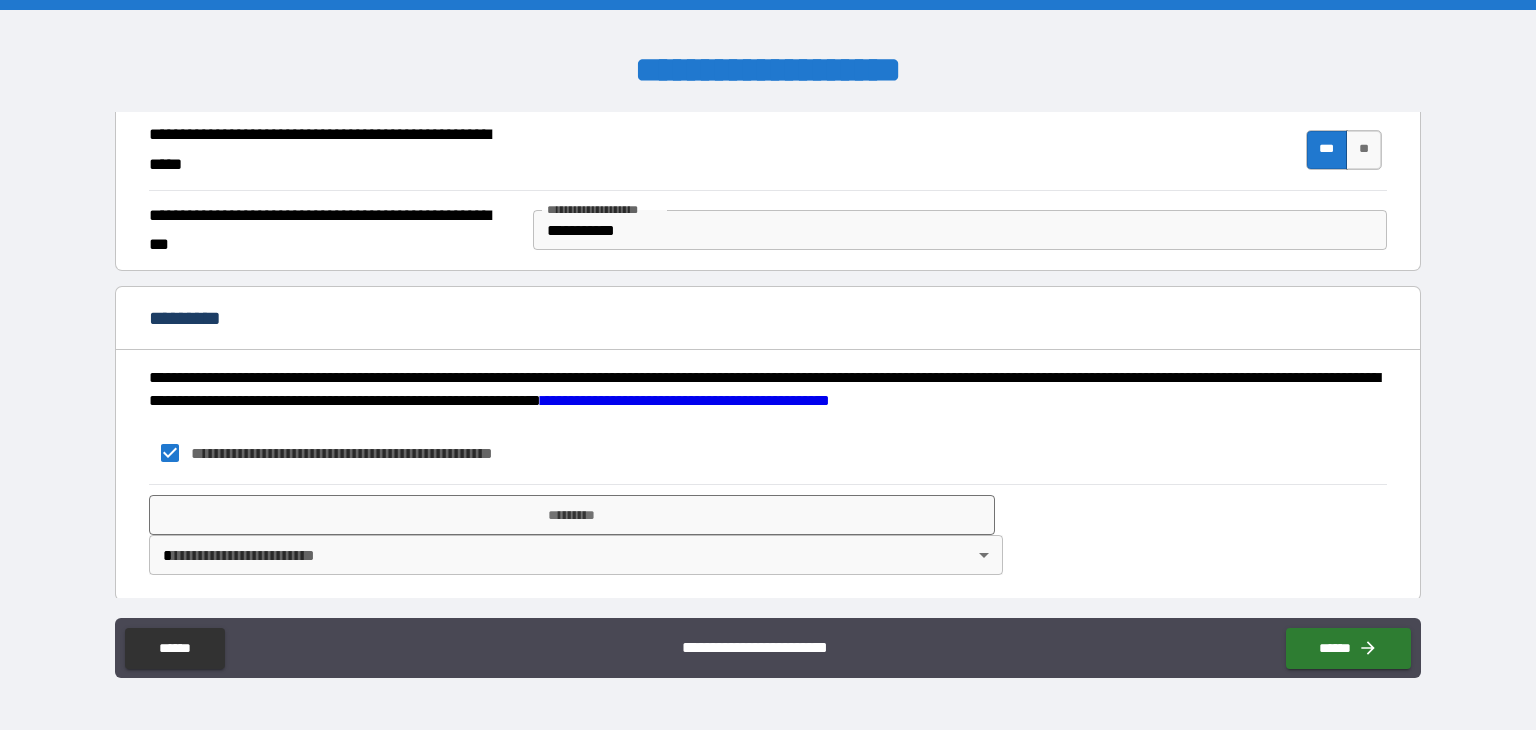 click on "**********" at bounding box center (768, 365) 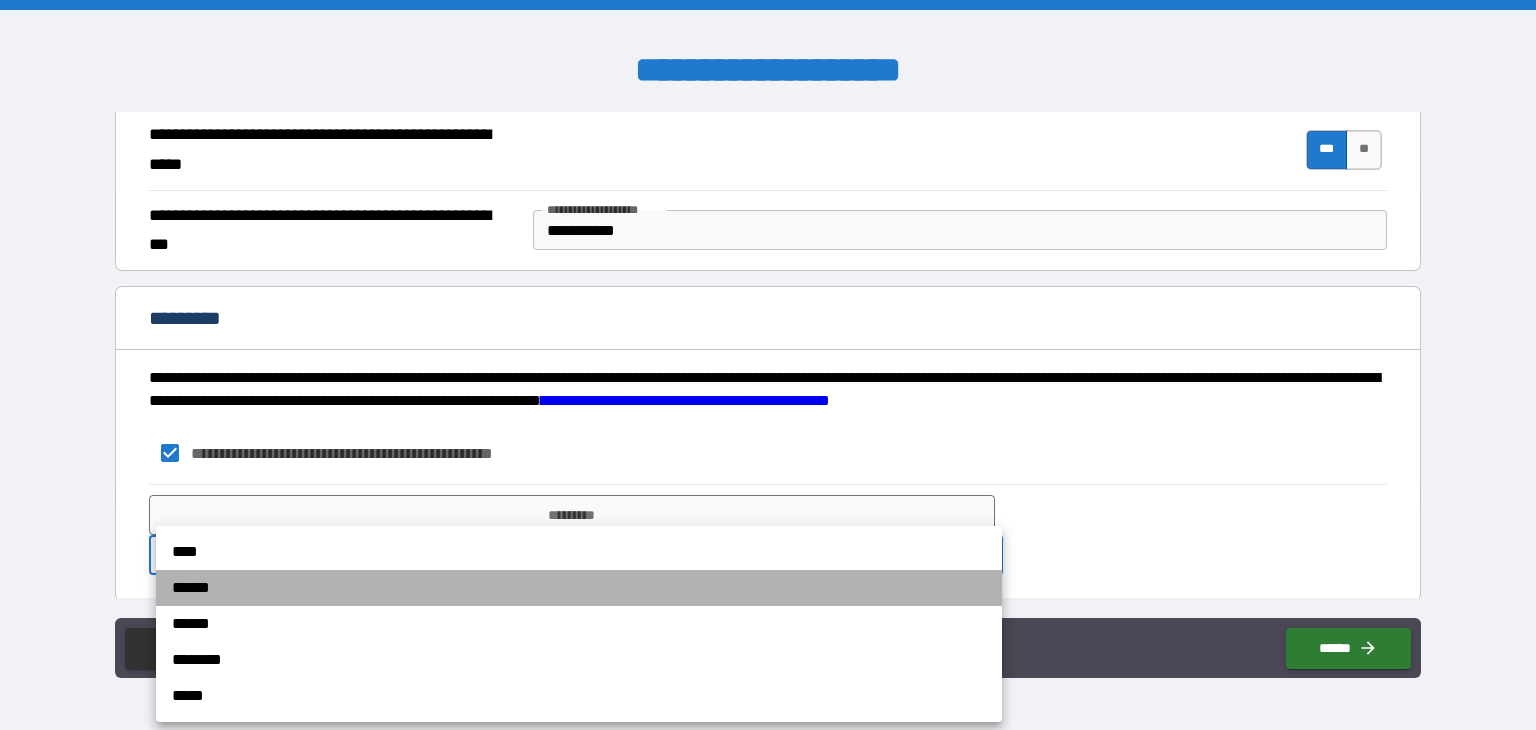 click on "******" at bounding box center (579, 588) 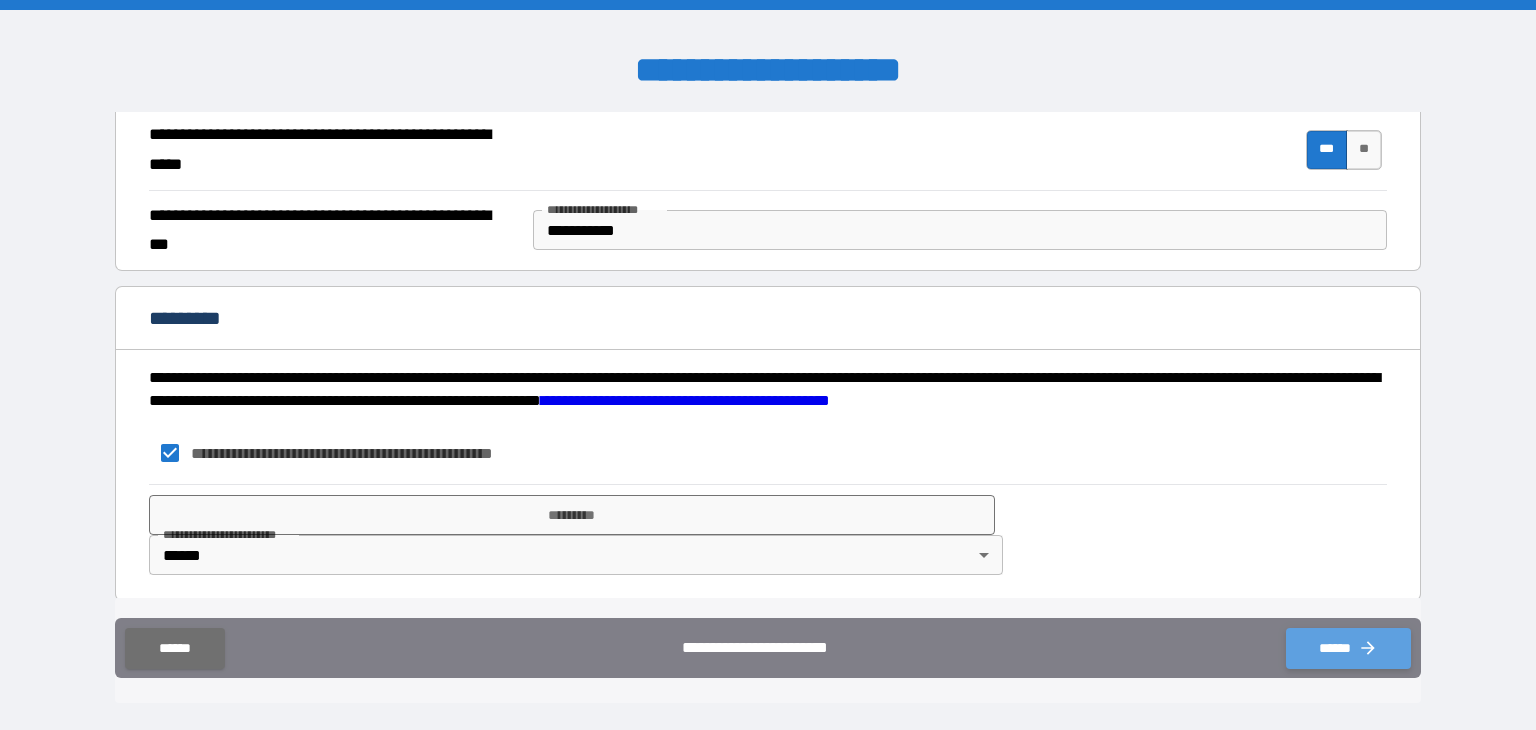 click on "******" at bounding box center (1348, 648) 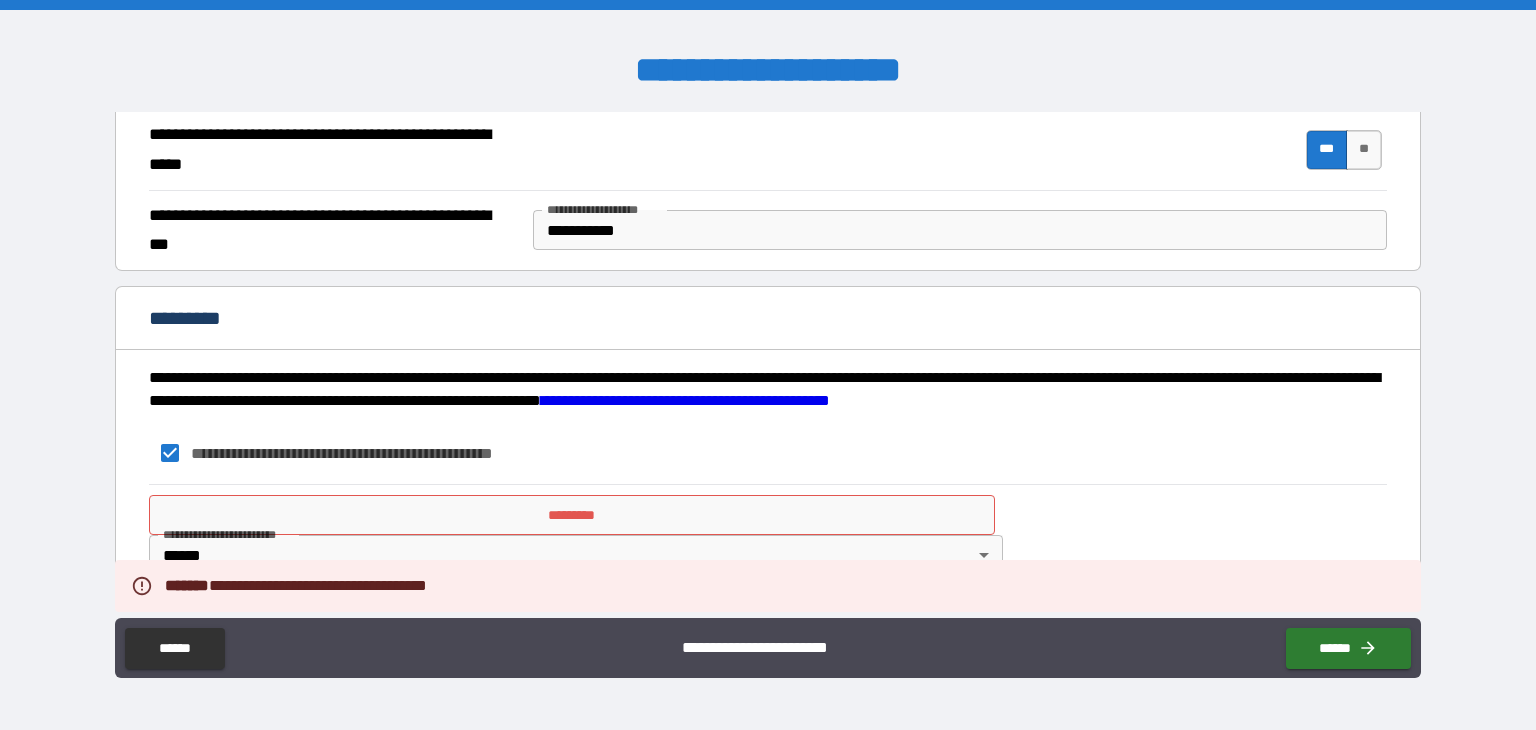 click on "**********" at bounding box center [768, 367] 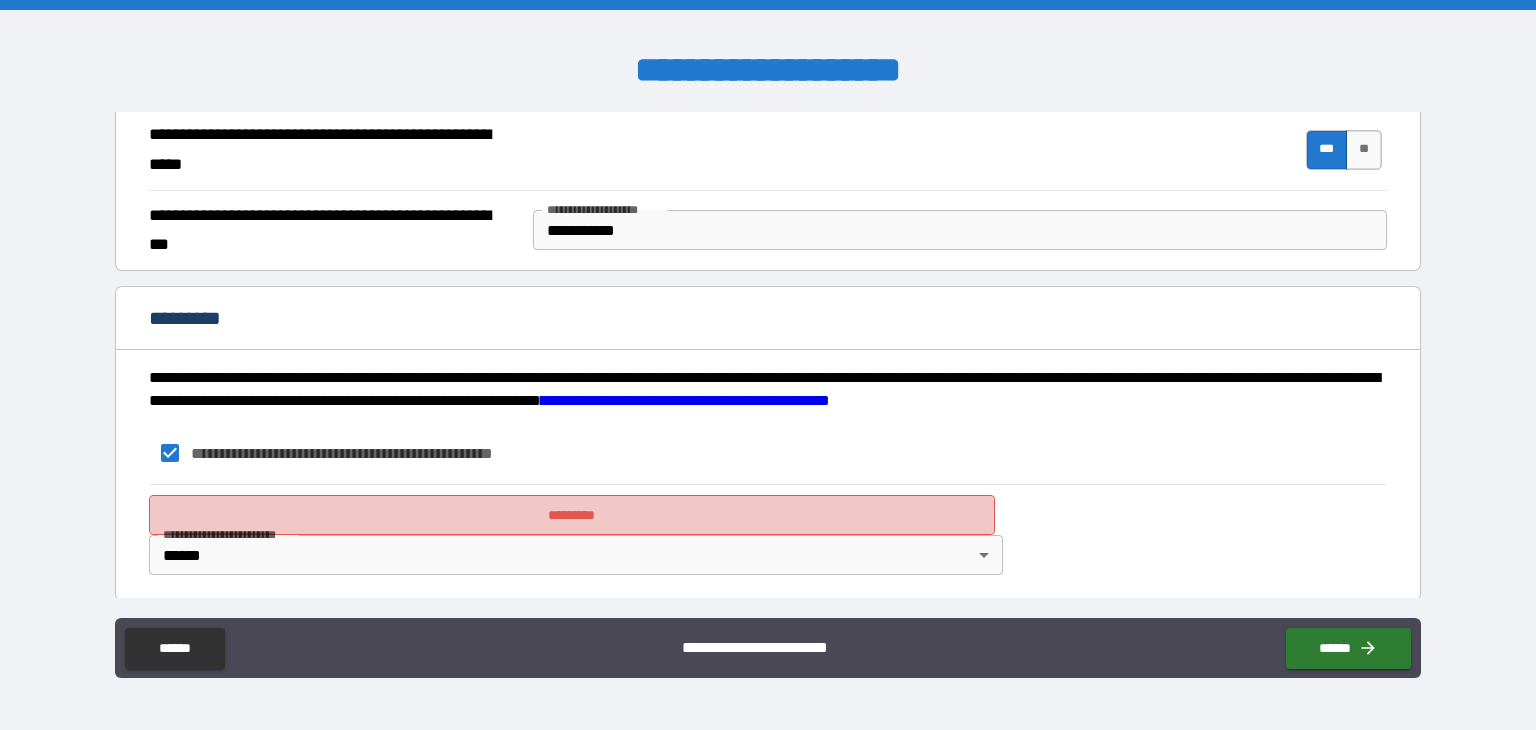 click on "*********" at bounding box center (572, 515) 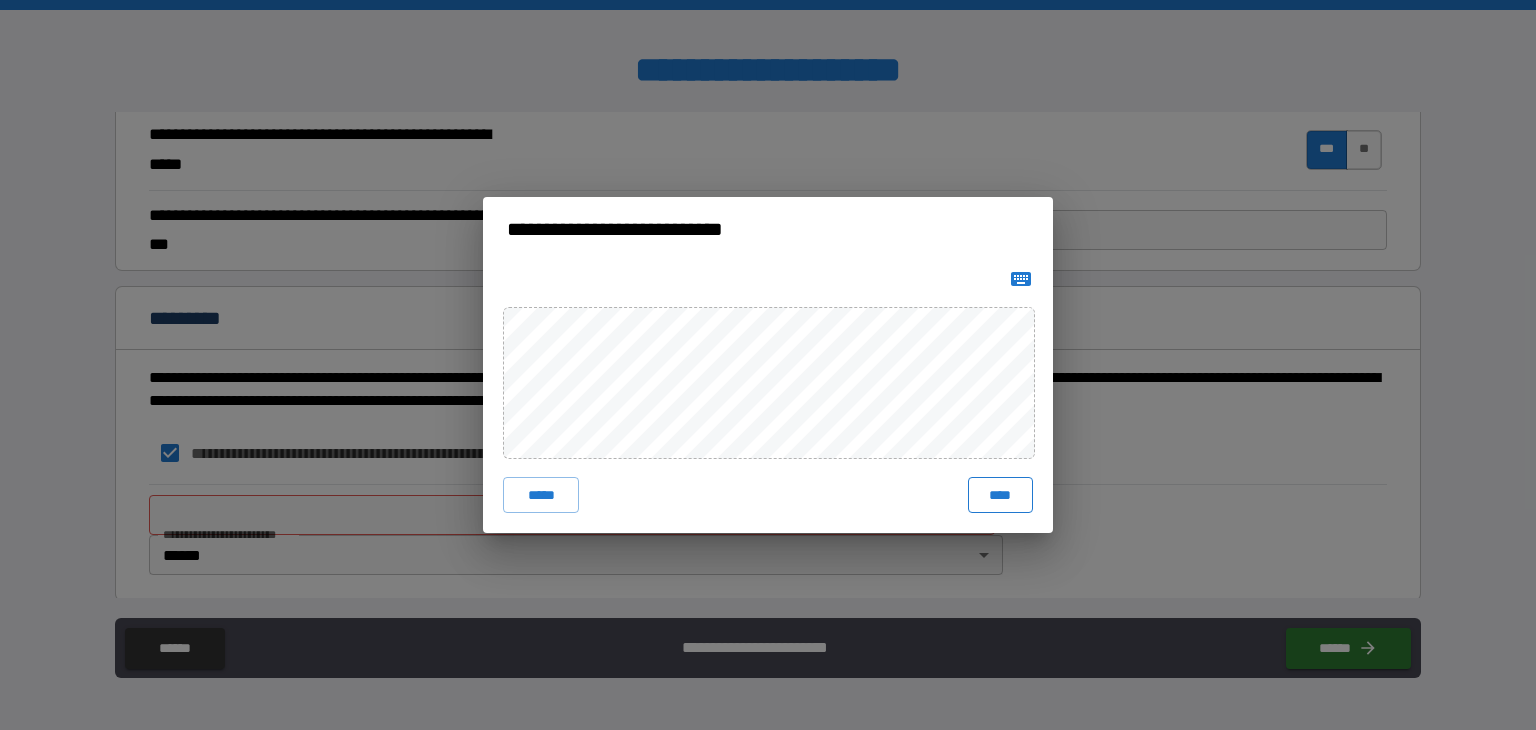 click on "****" at bounding box center (1000, 495) 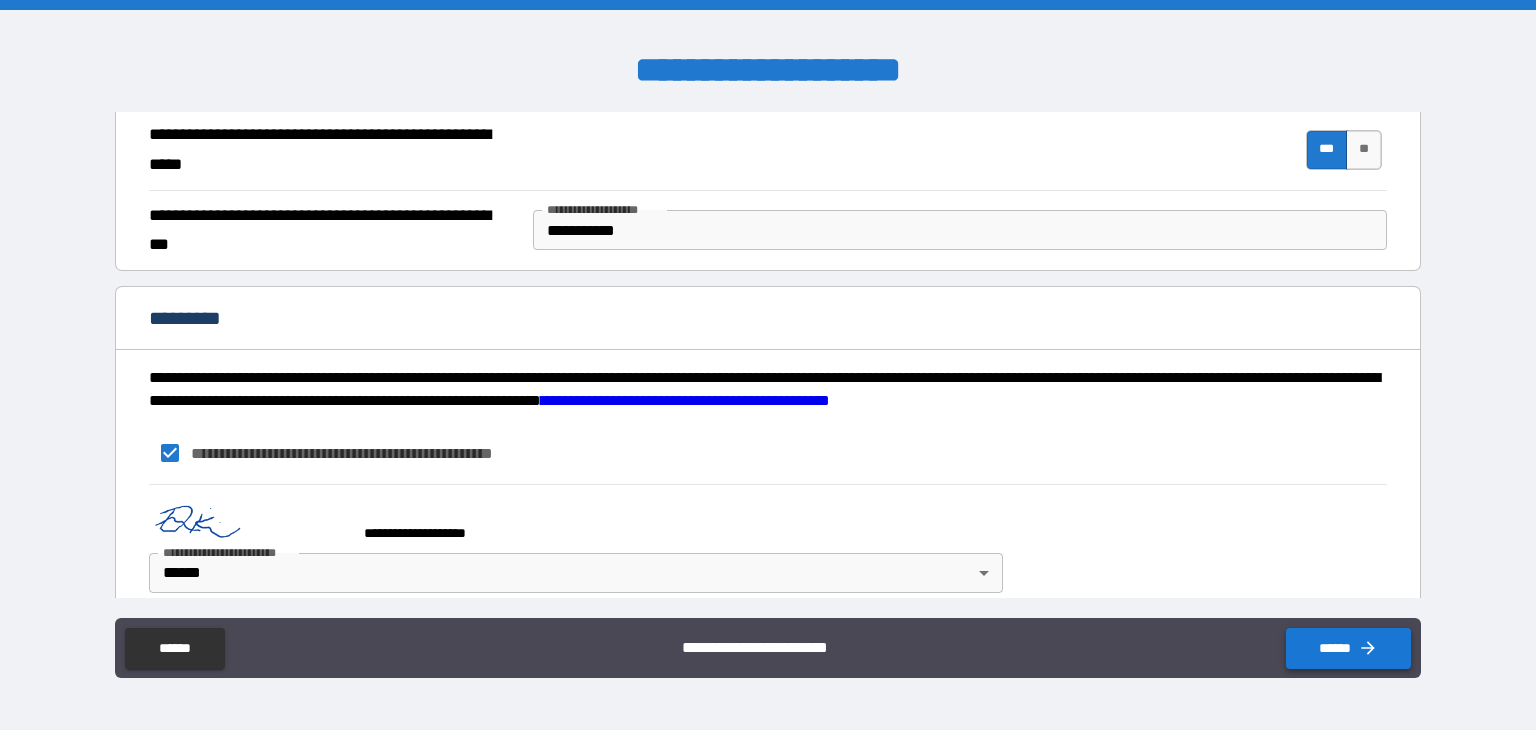 click on "******" at bounding box center [1348, 648] 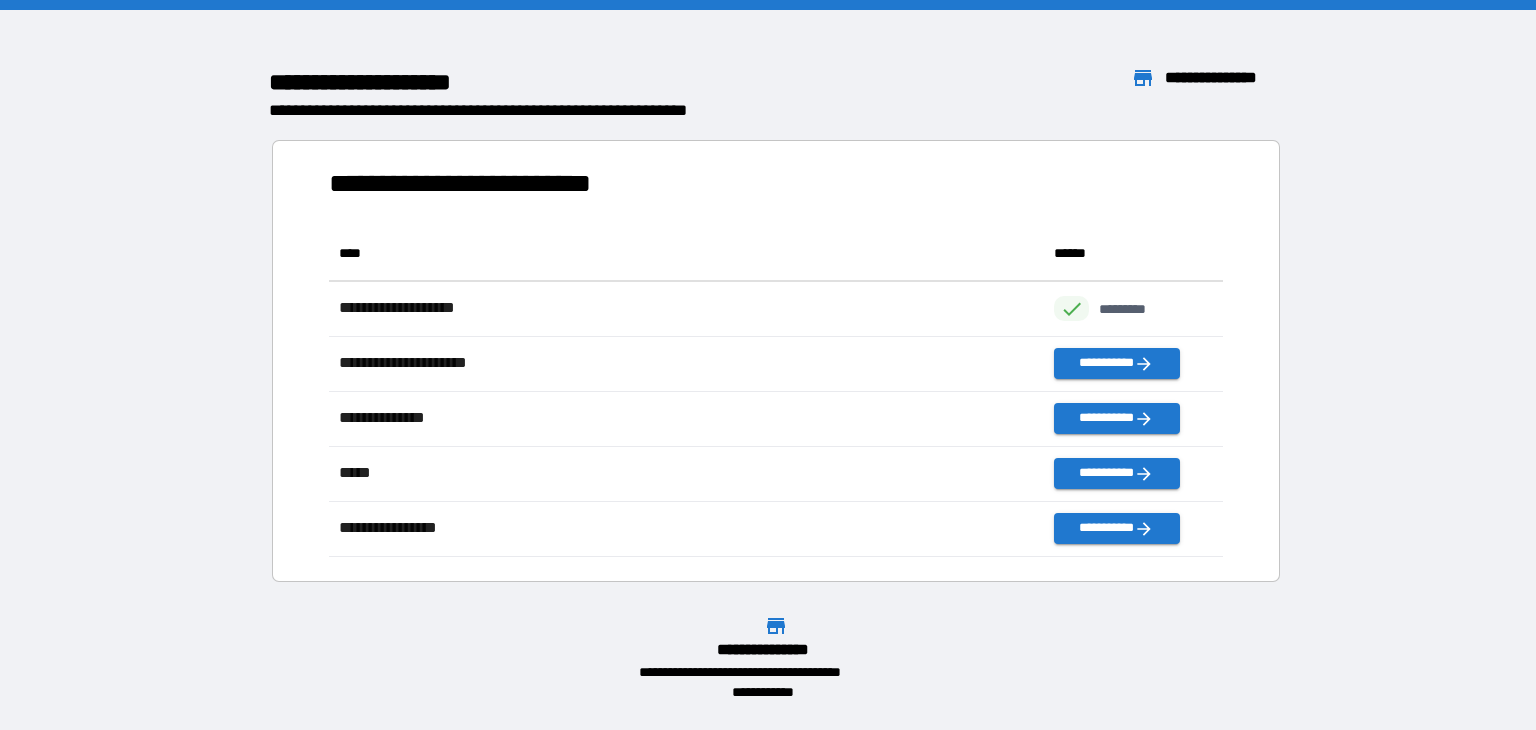 scroll, scrollTop: 16, scrollLeft: 16, axis: both 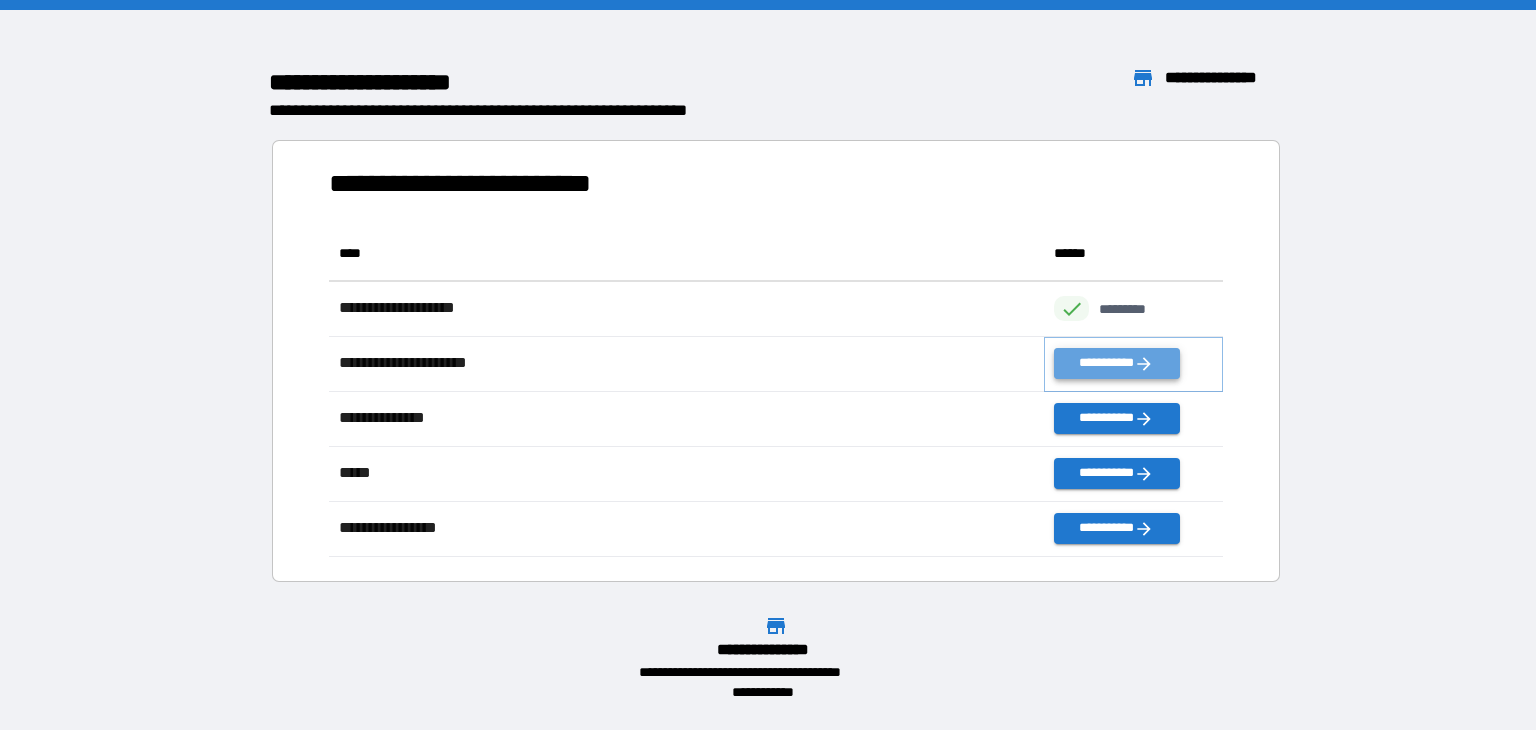click on "**********" at bounding box center (1116, 363) 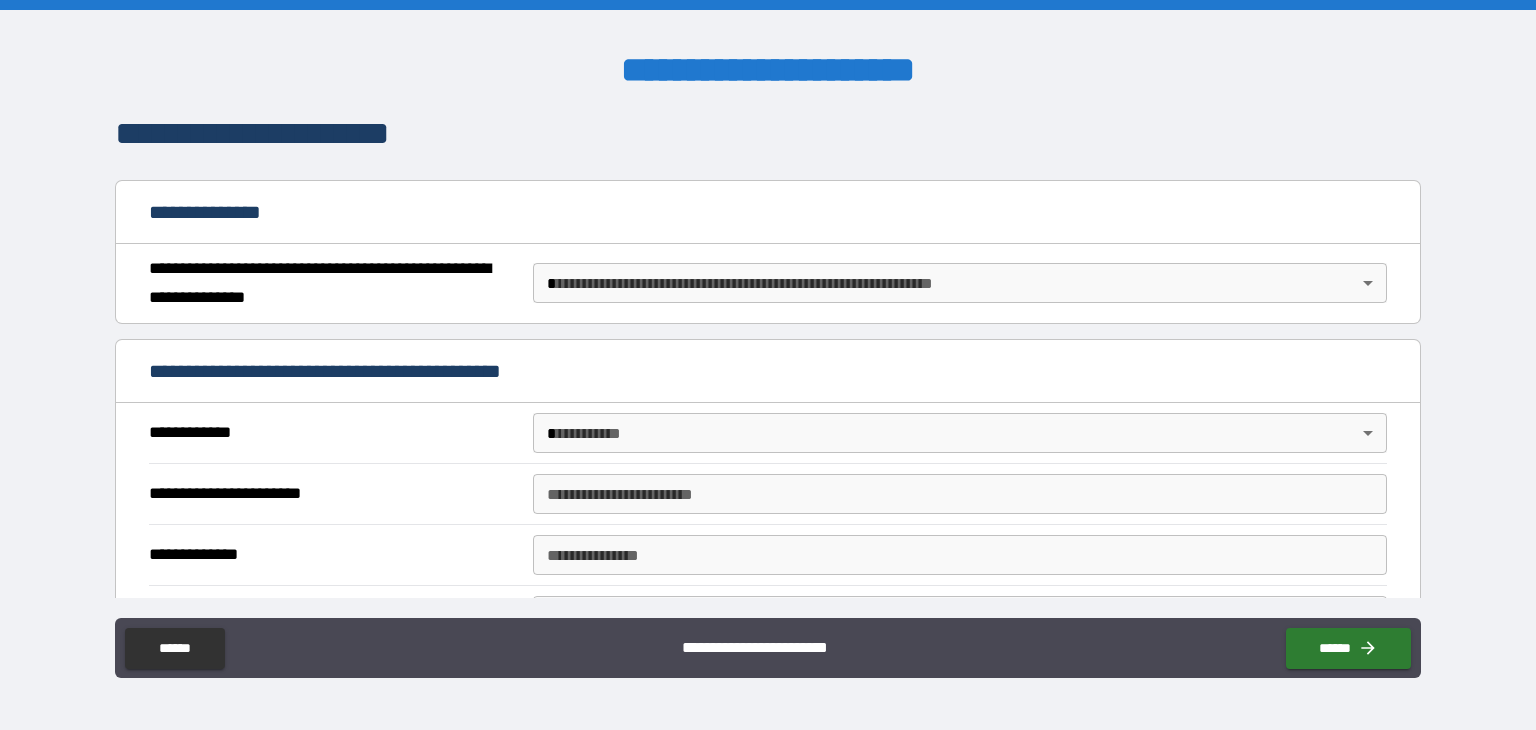 scroll, scrollTop: 166, scrollLeft: 0, axis: vertical 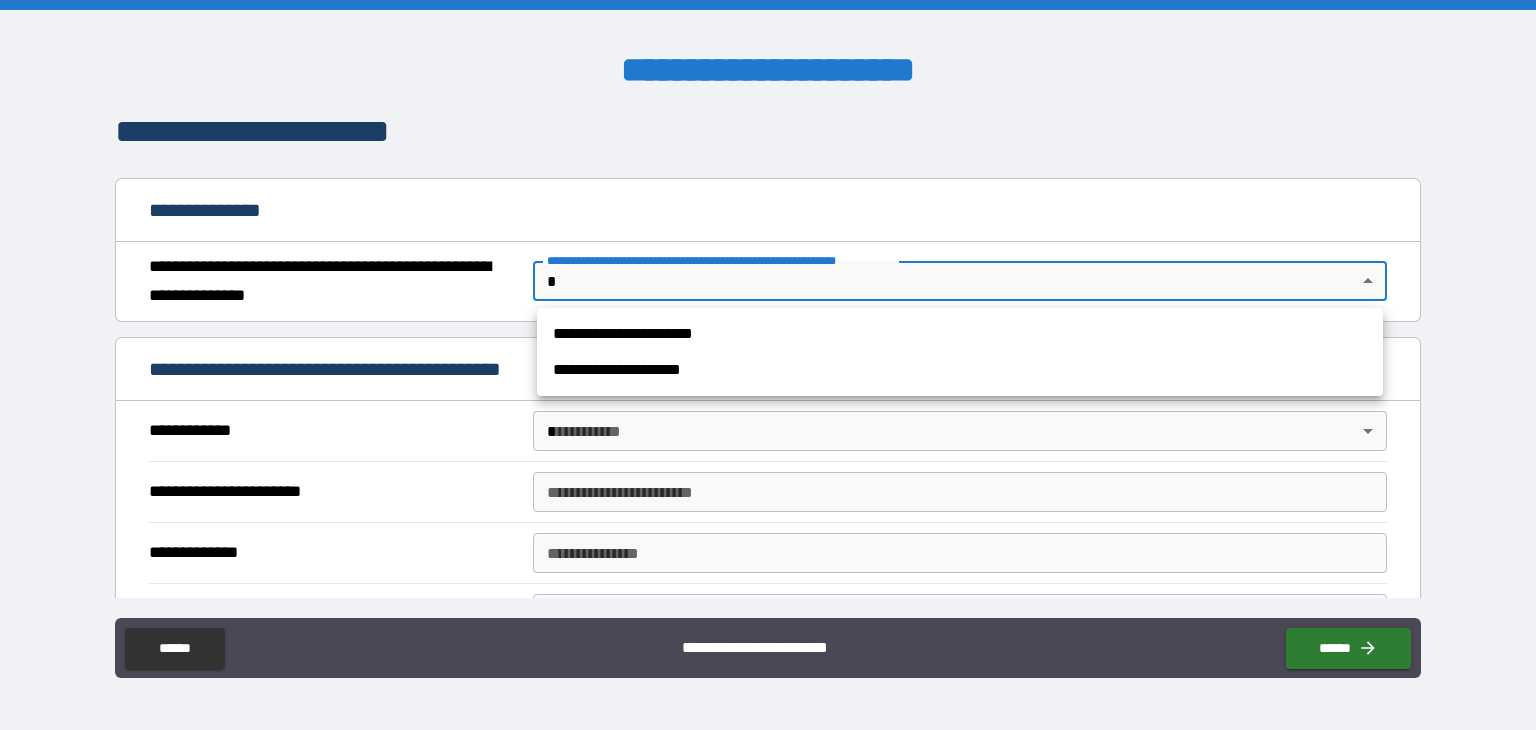 click on "**********" at bounding box center (768, 365) 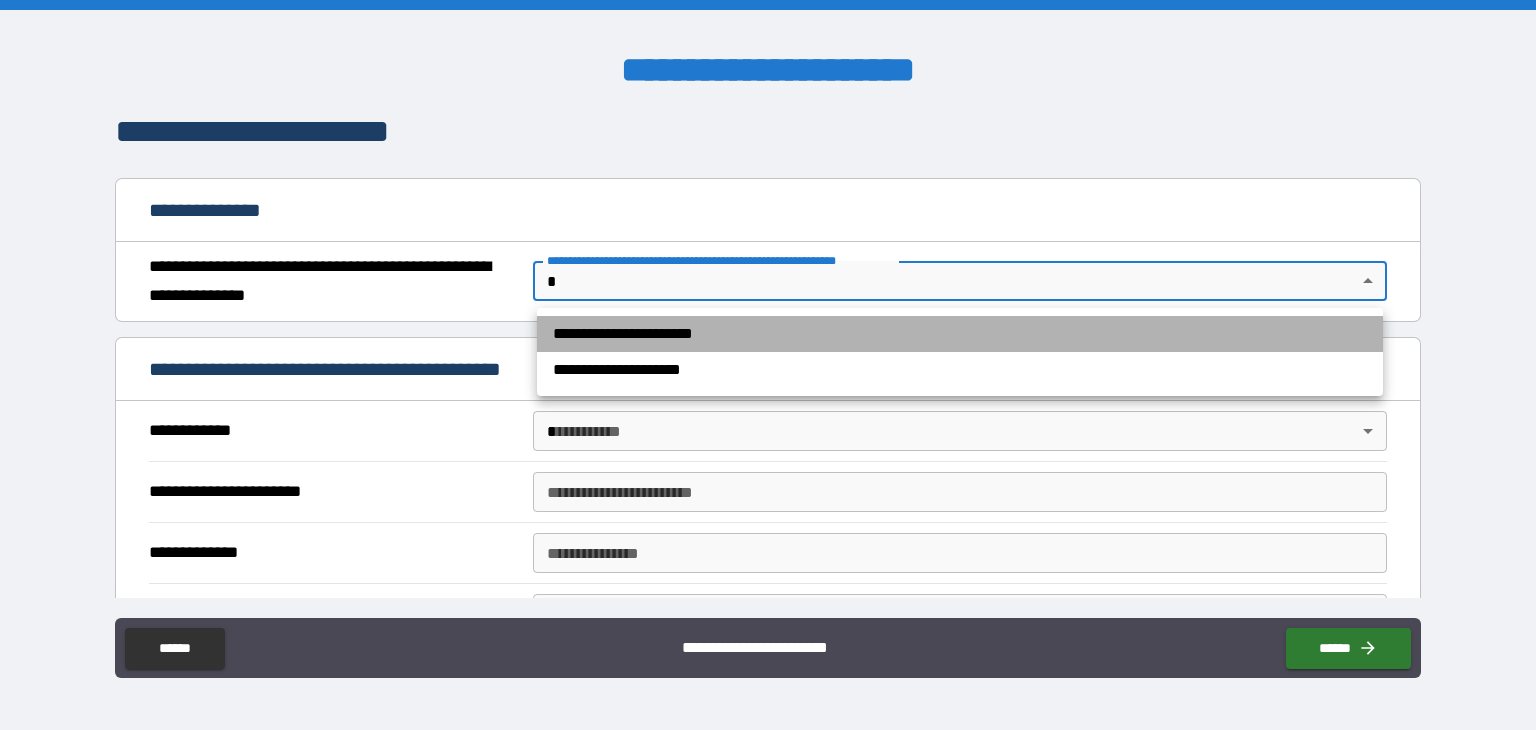click on "**********" at bounding box center [960, 334] 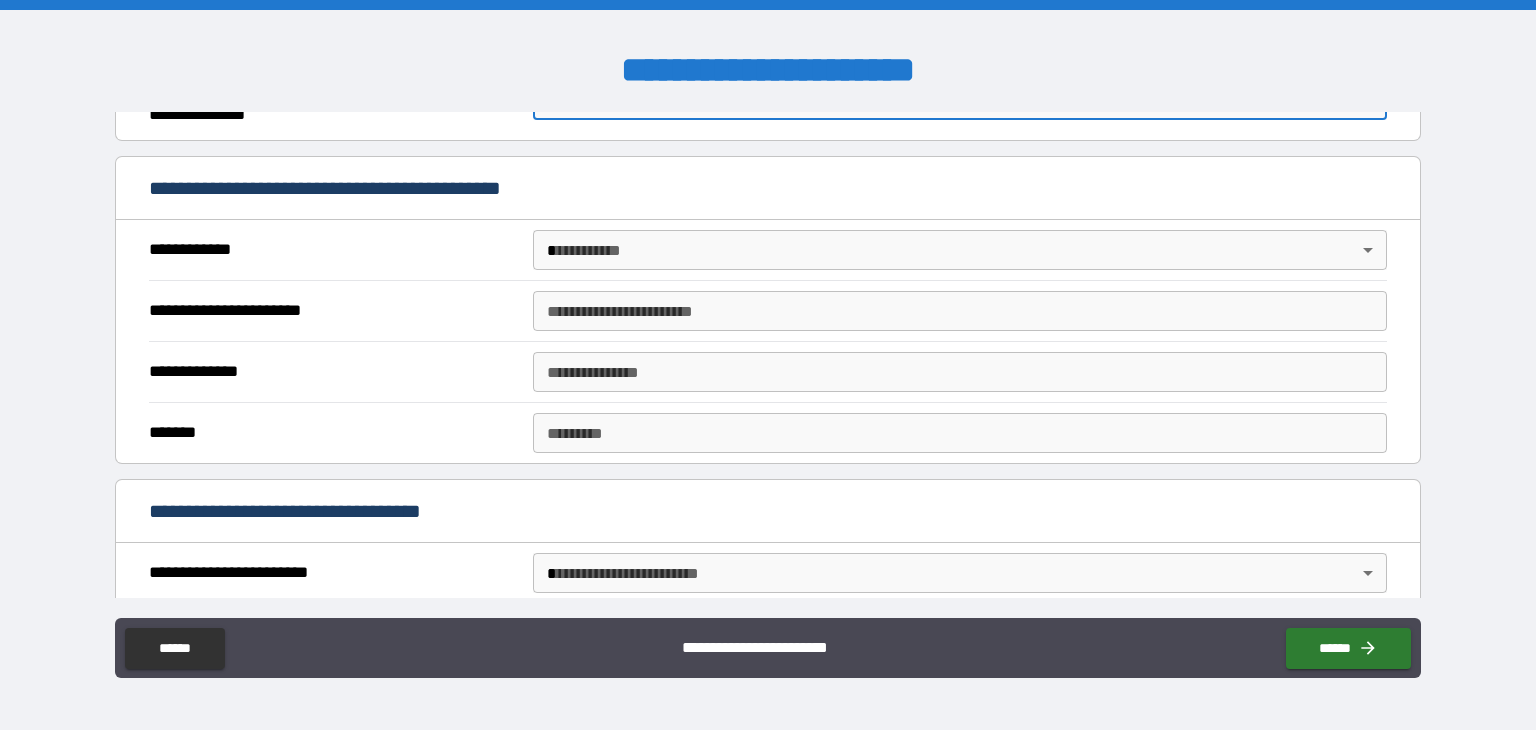 scroll, scrollTop: 340, scrollLeft: 0, axis: vertical 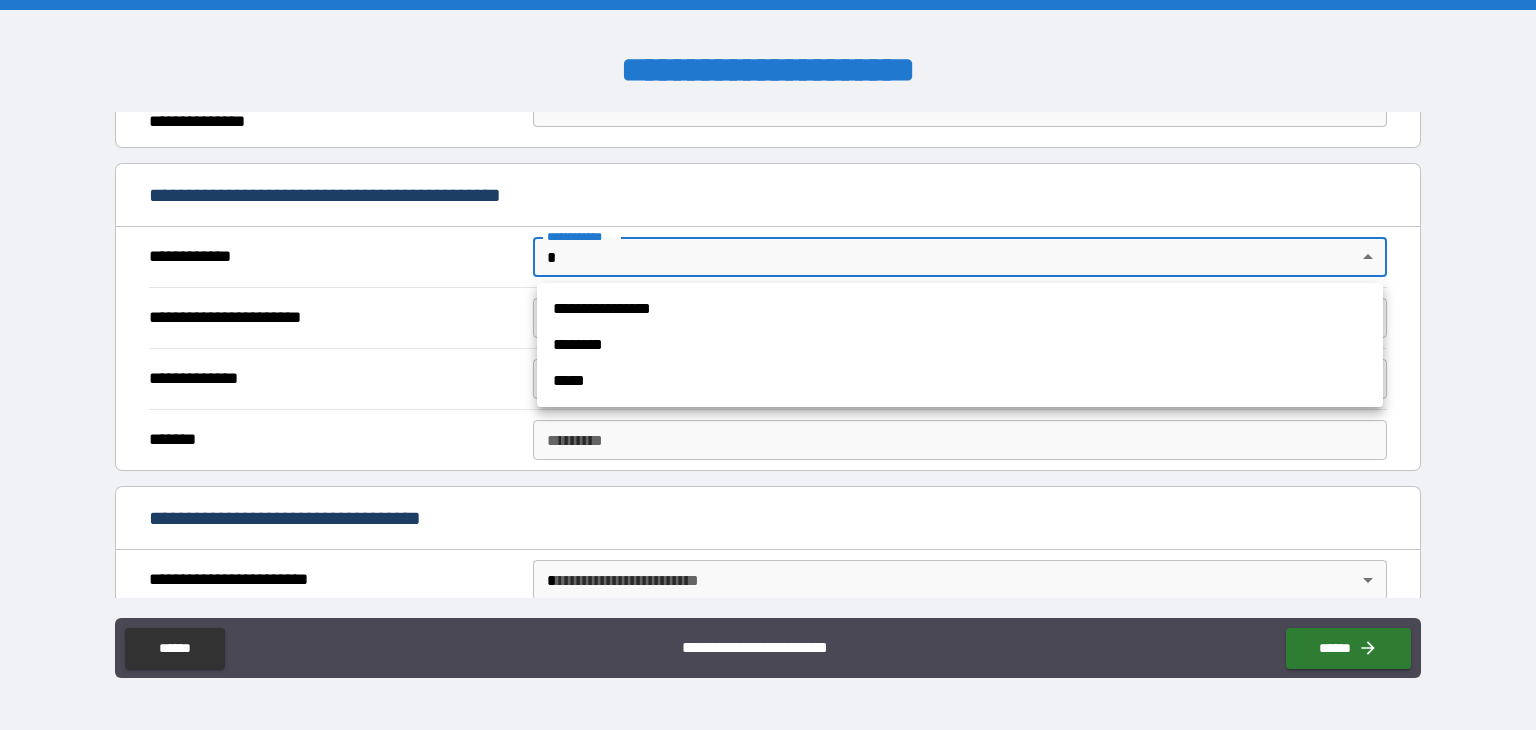 click on "**********" at bounding box center (768, 365) 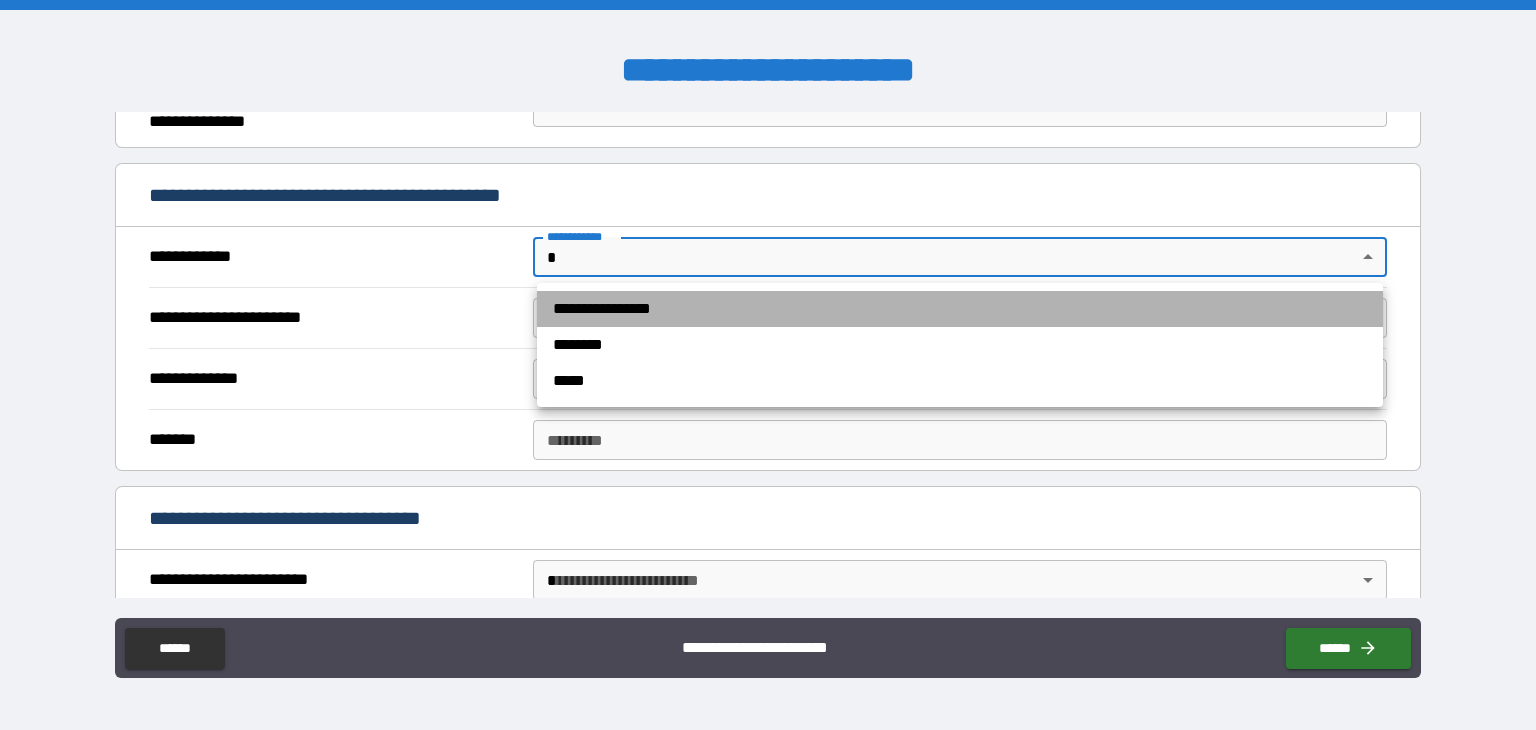 click on "**********" at bounding box center (960, 309) 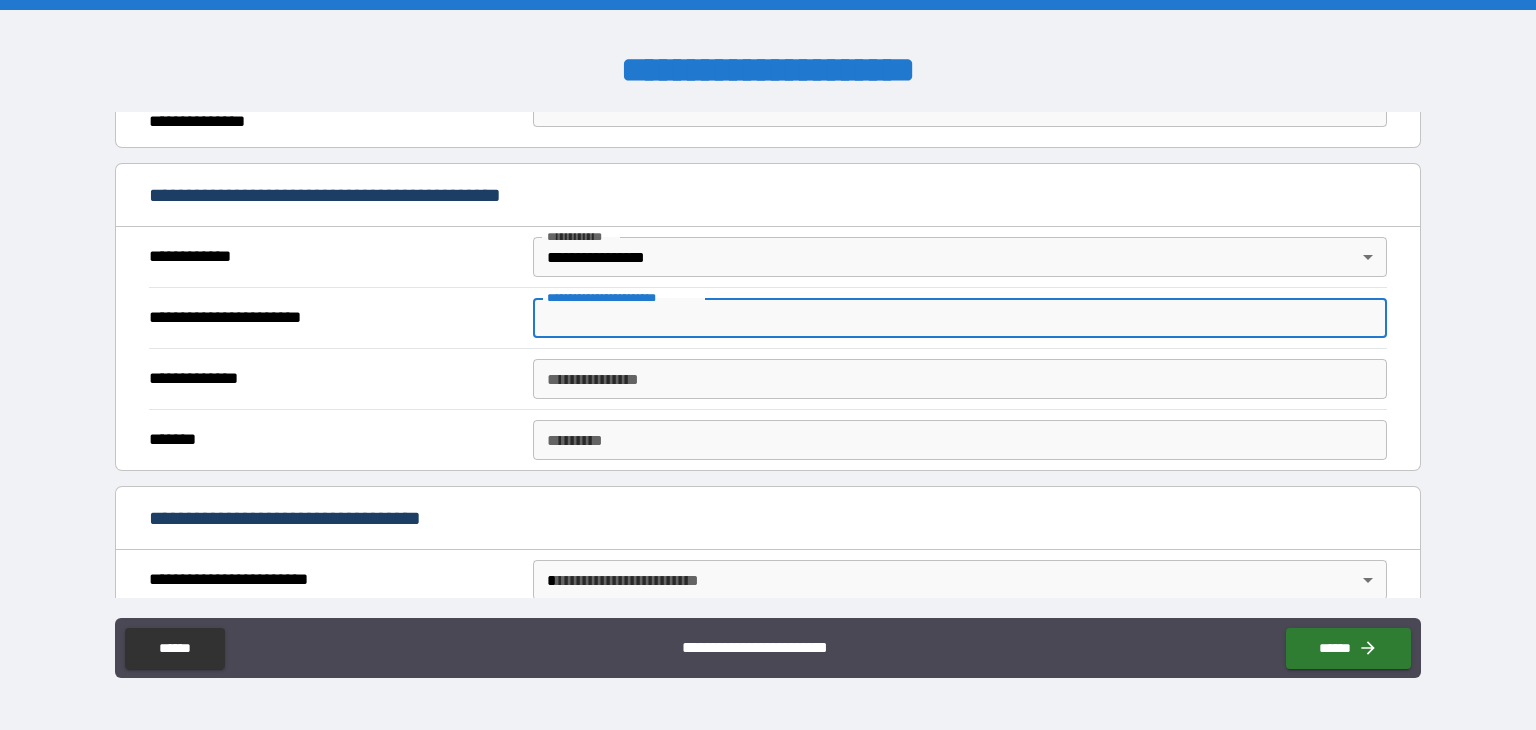 click on "**********" at bounding box center (960, 318) 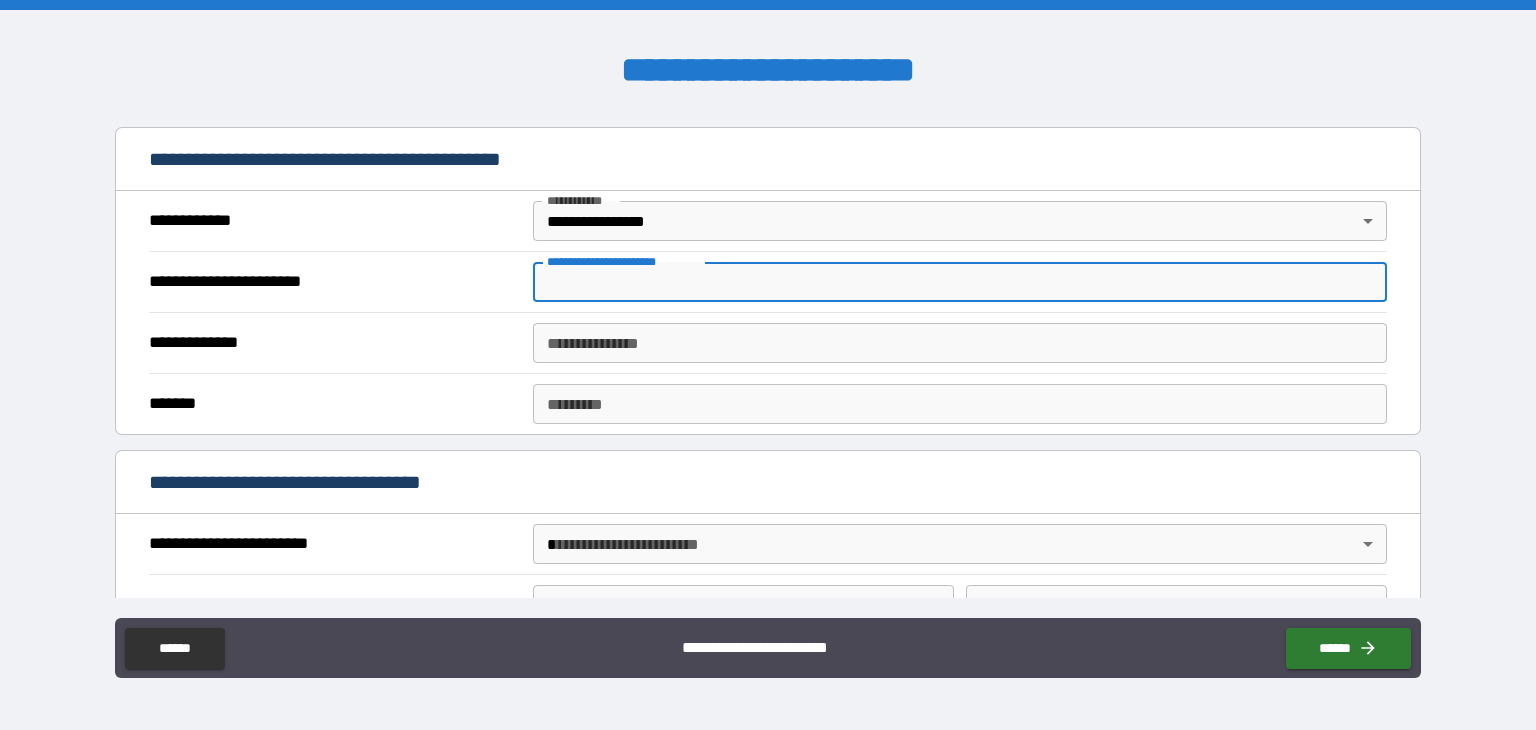 scroll, scrollTop: 375, scrollLeft: 0, axis: vertical 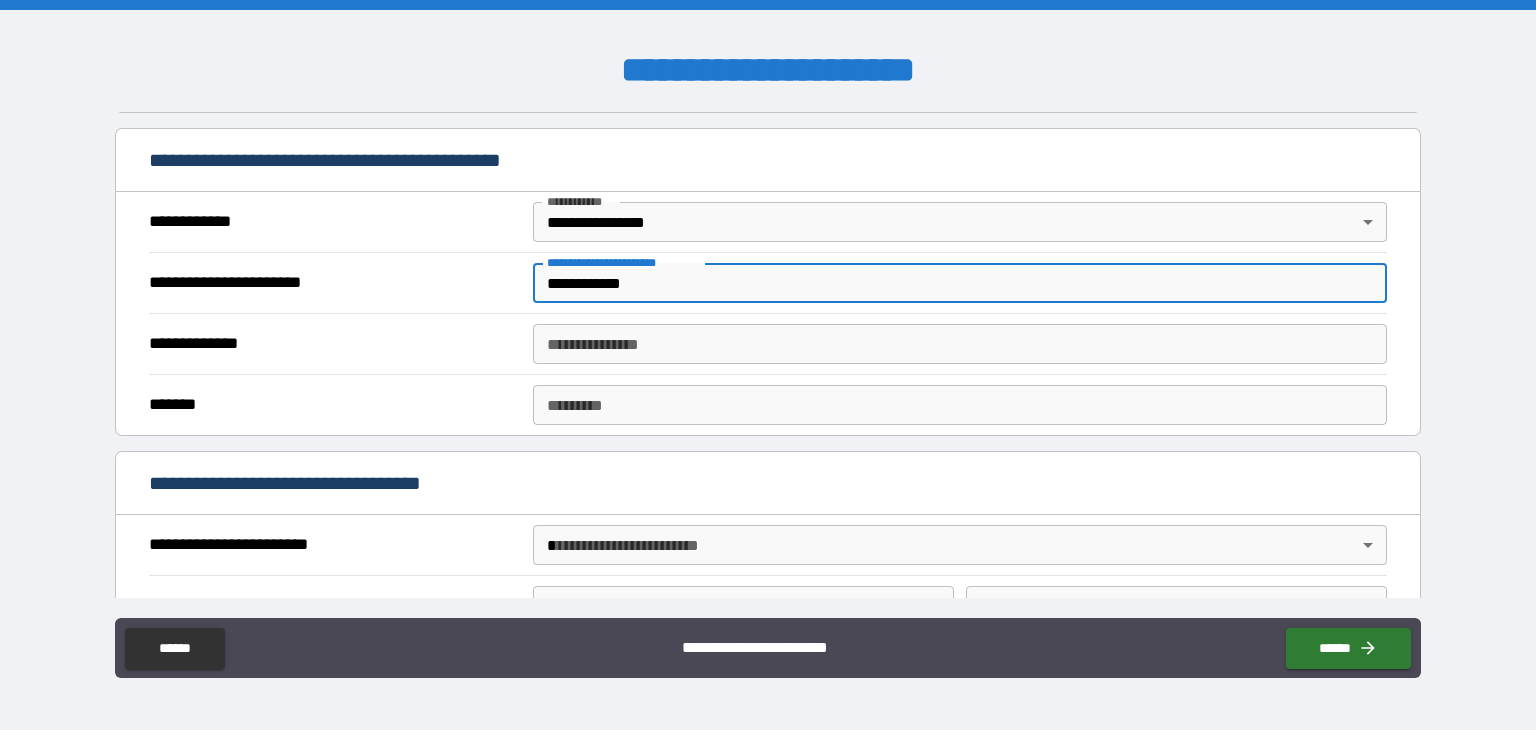 type on "**********" 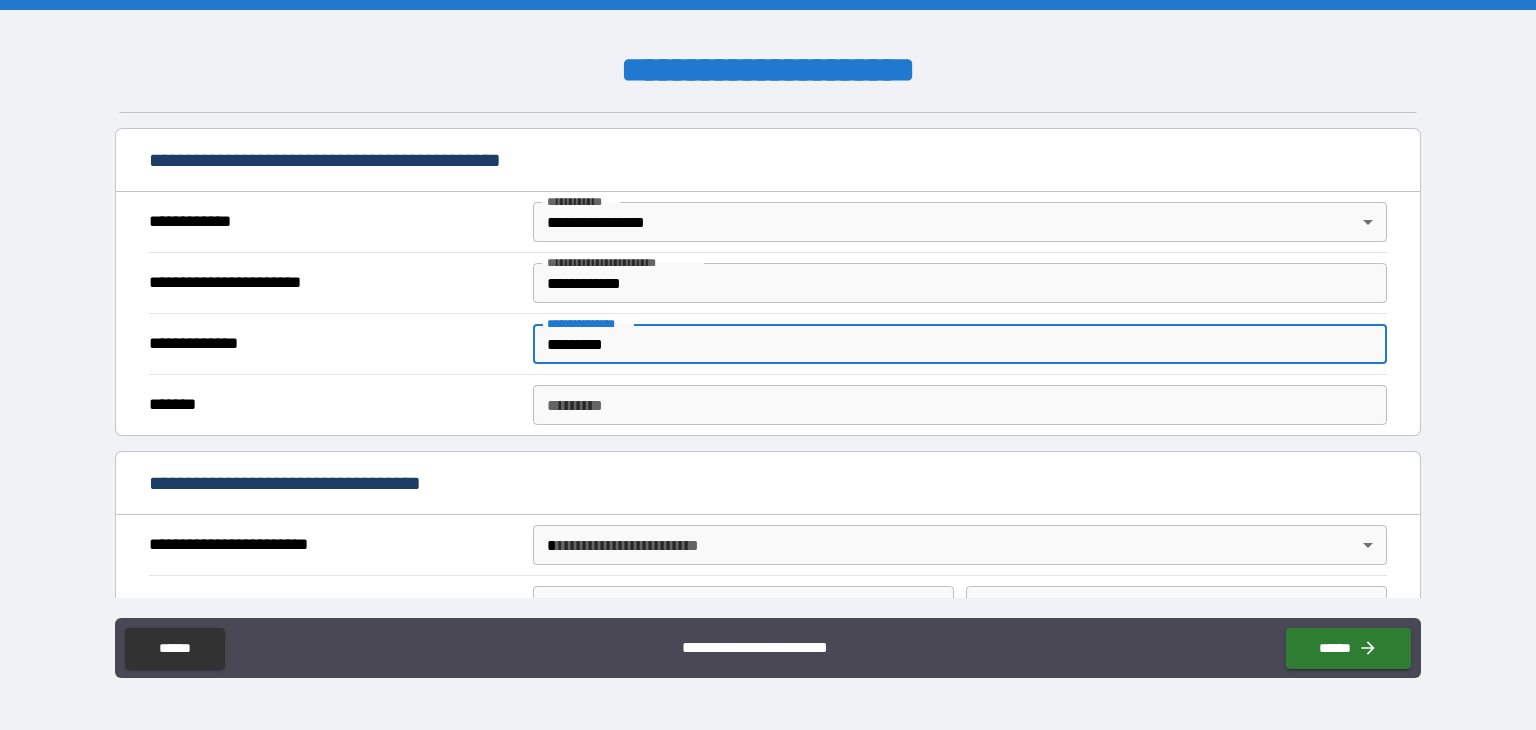 type on "*********" 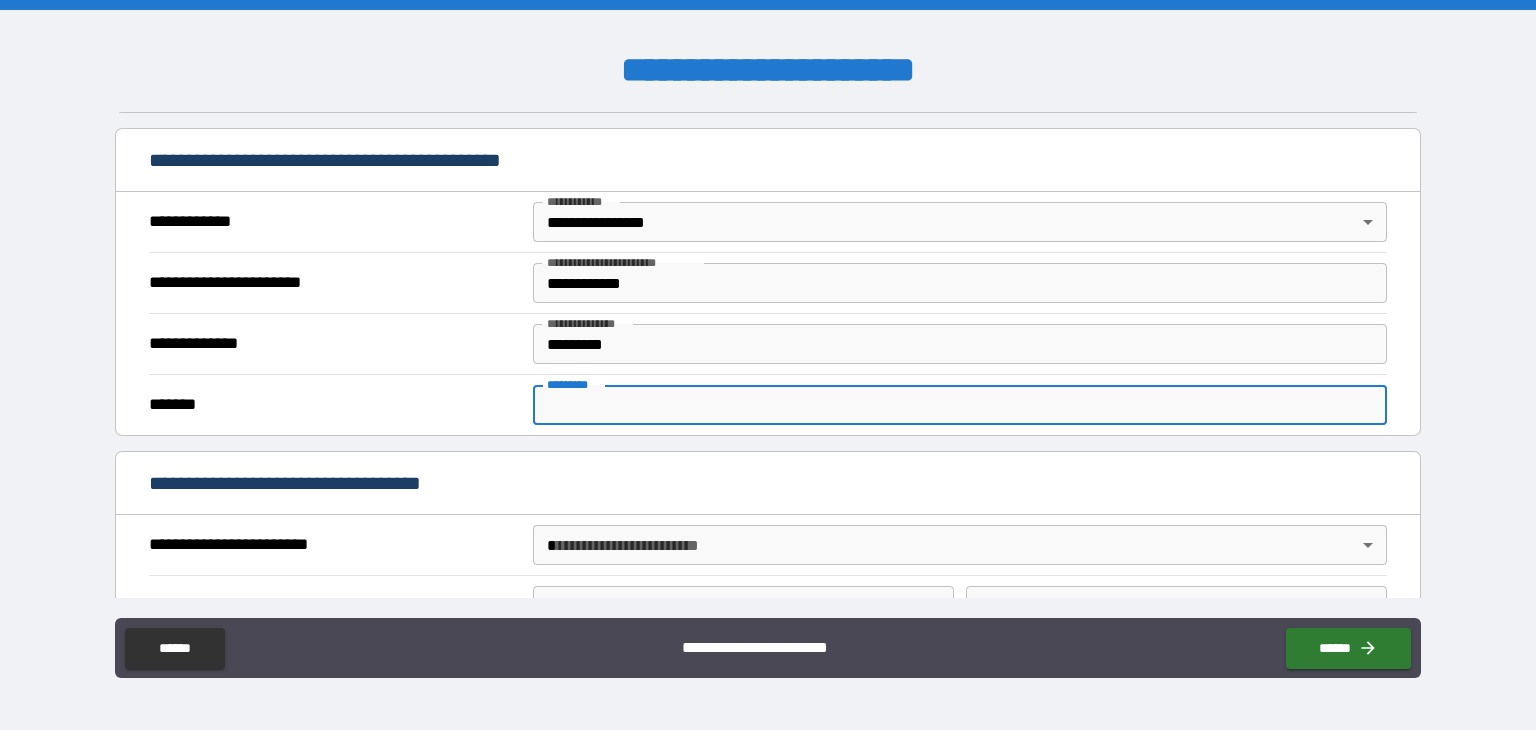click on "*******   *" at bounding box center (960, 405) 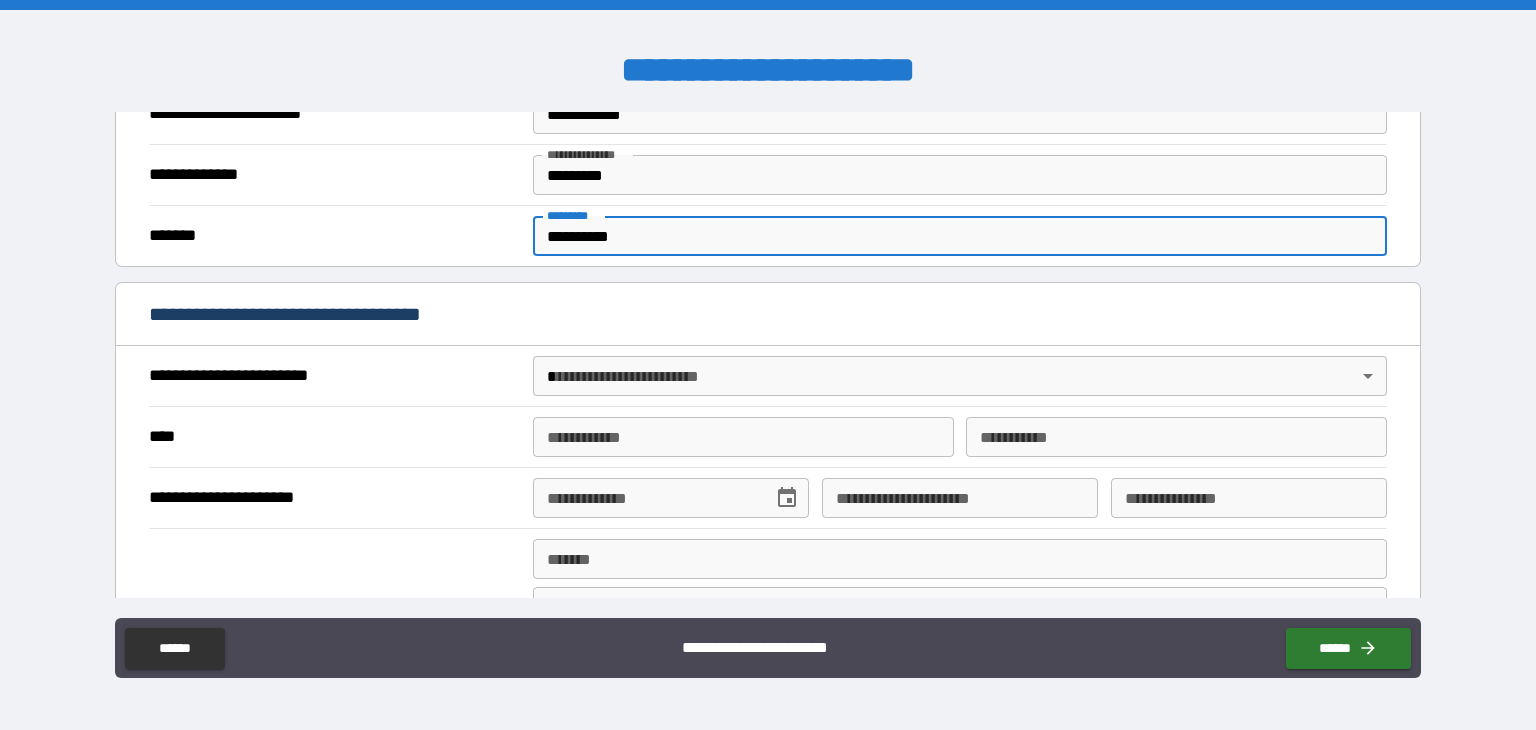 scroll, scrollTop: 564, scrollLeft: 0, axis: vertical 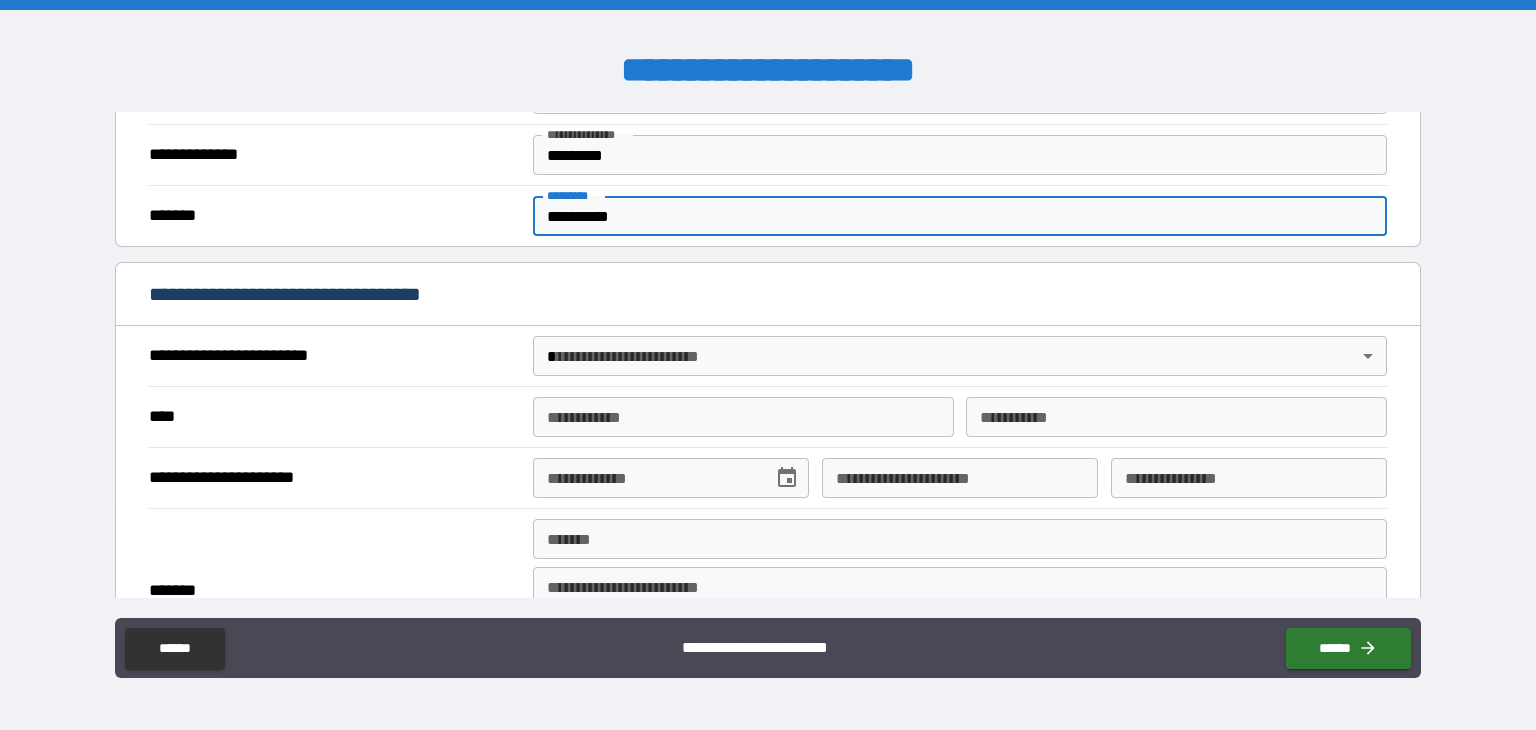 type on "**********" 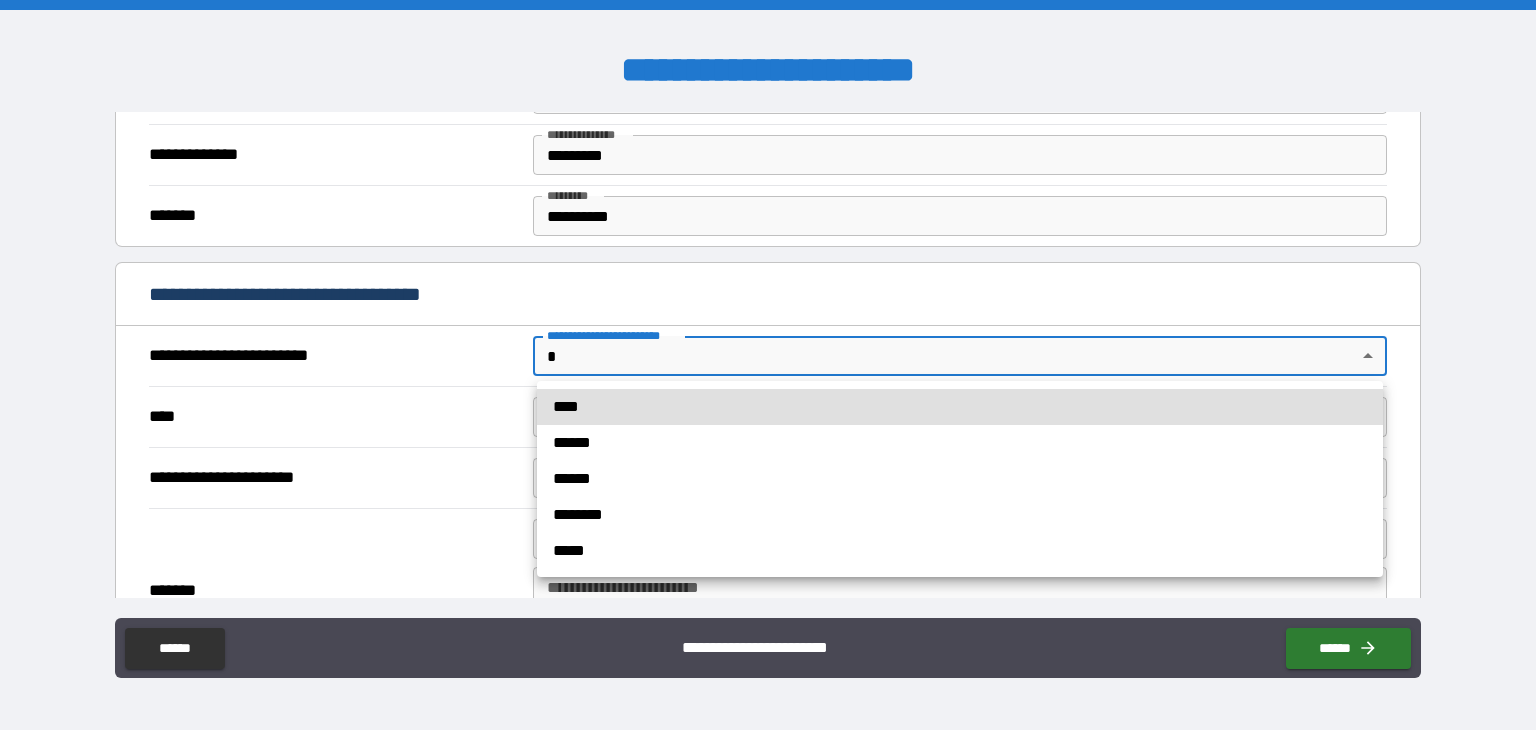click on "**********" at bounding box center [768, 365] 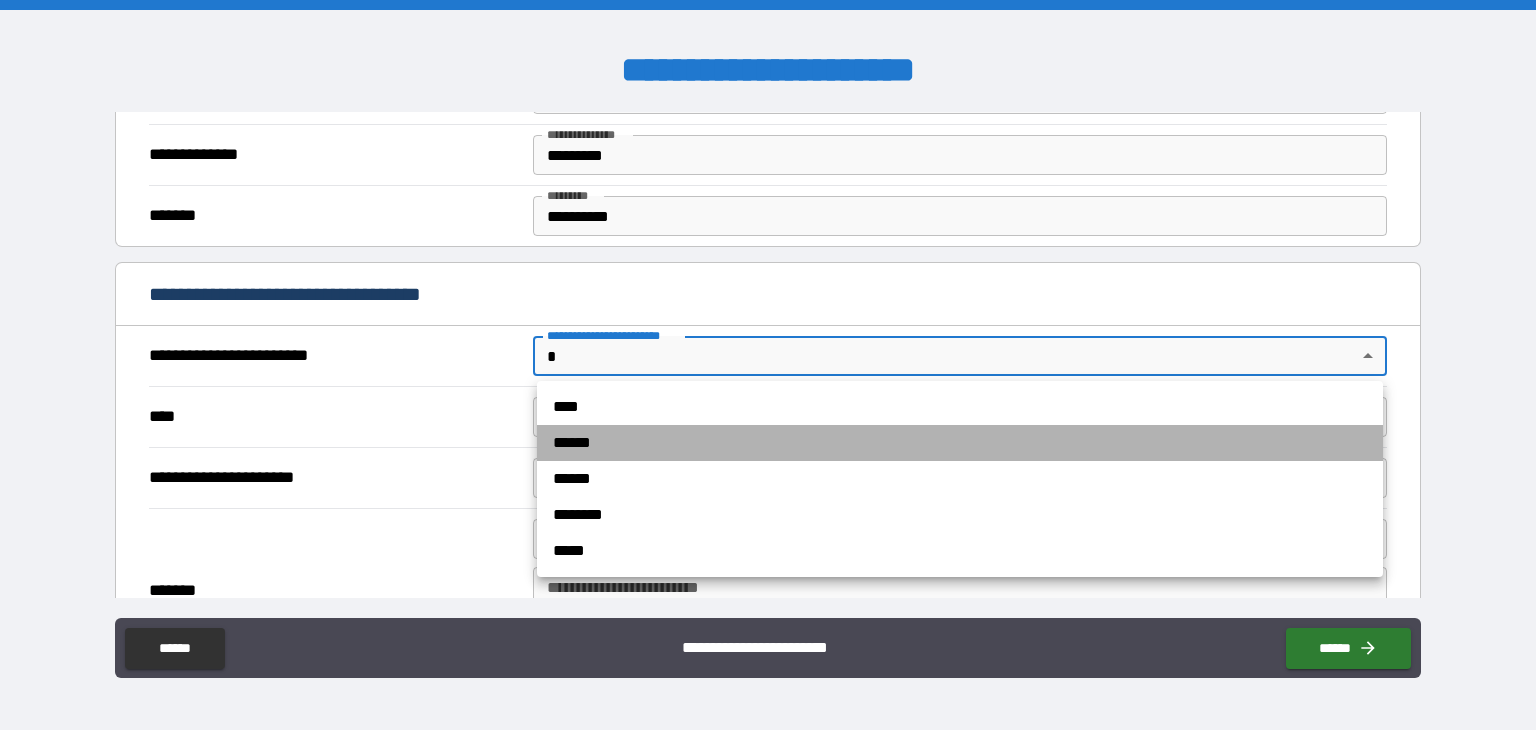 click on "******" at bounding box center [960, 443] 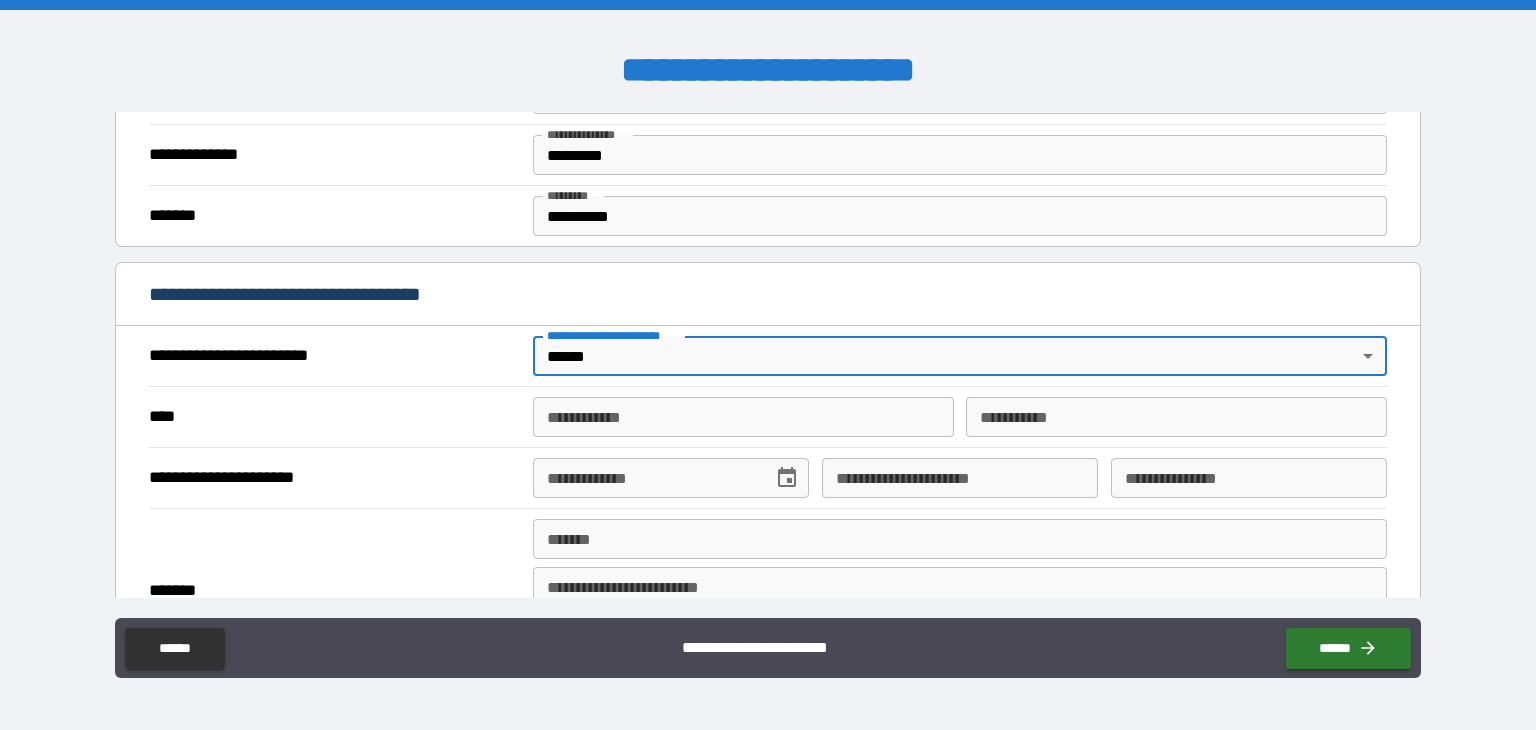 click on "**********" at bounding box center (743, 417) 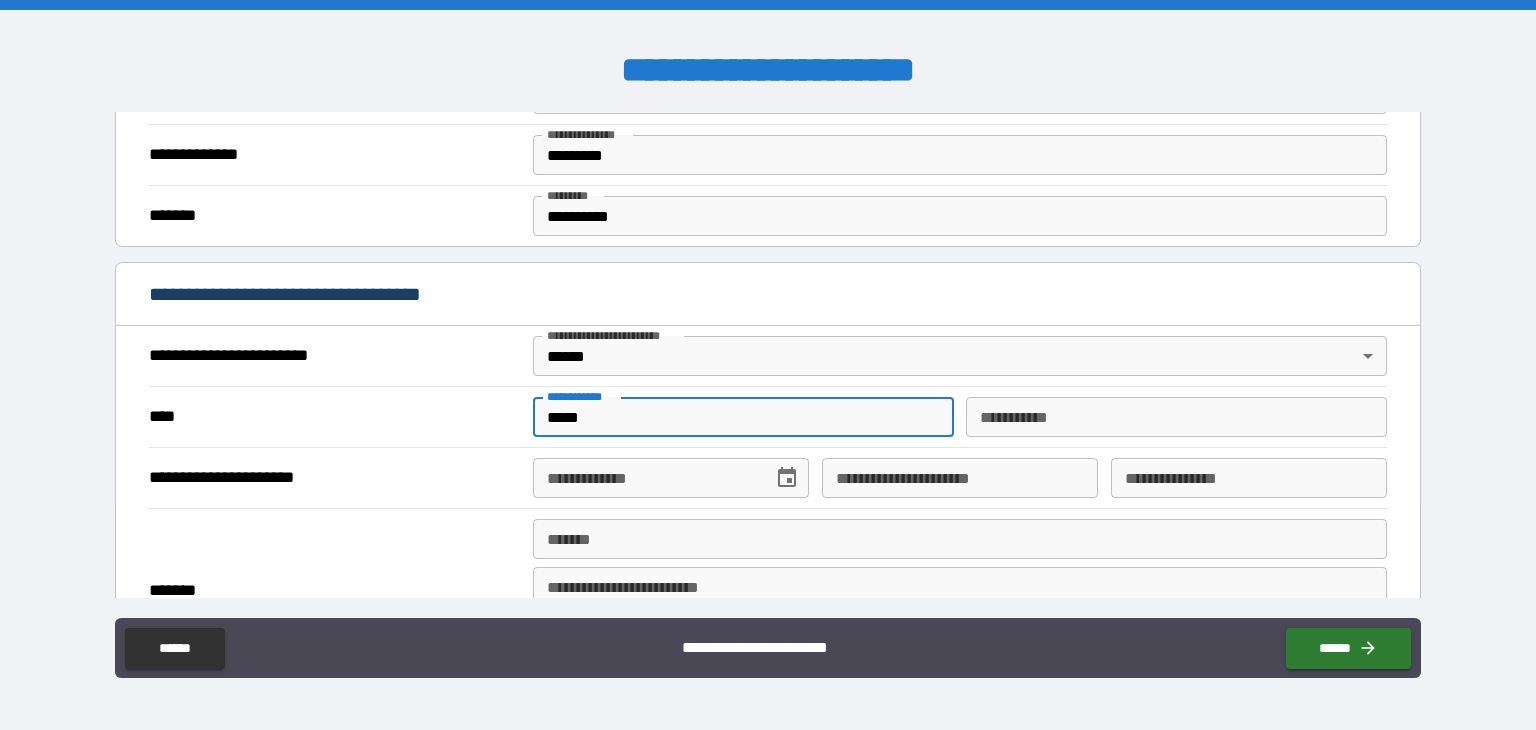 type on "******" 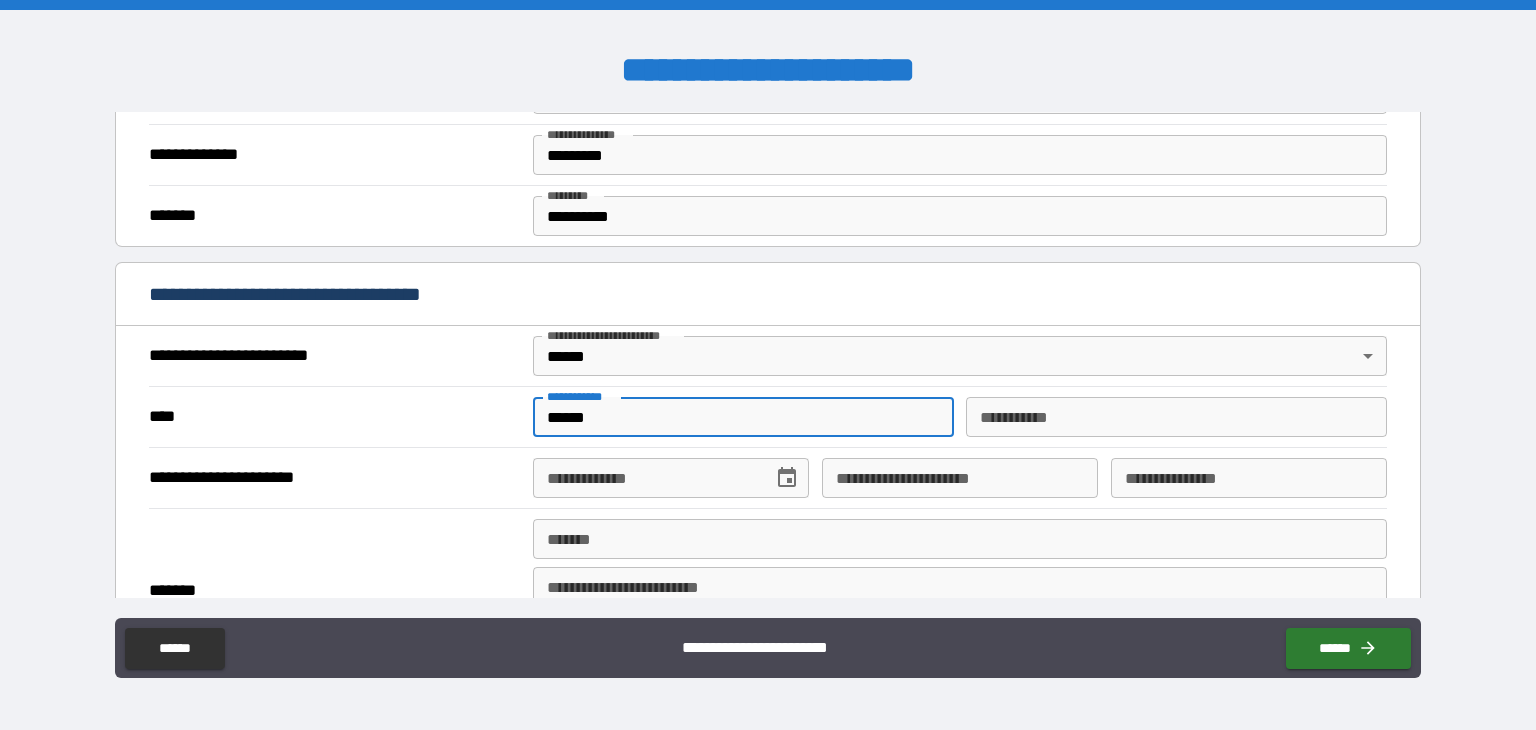 type on "**********" 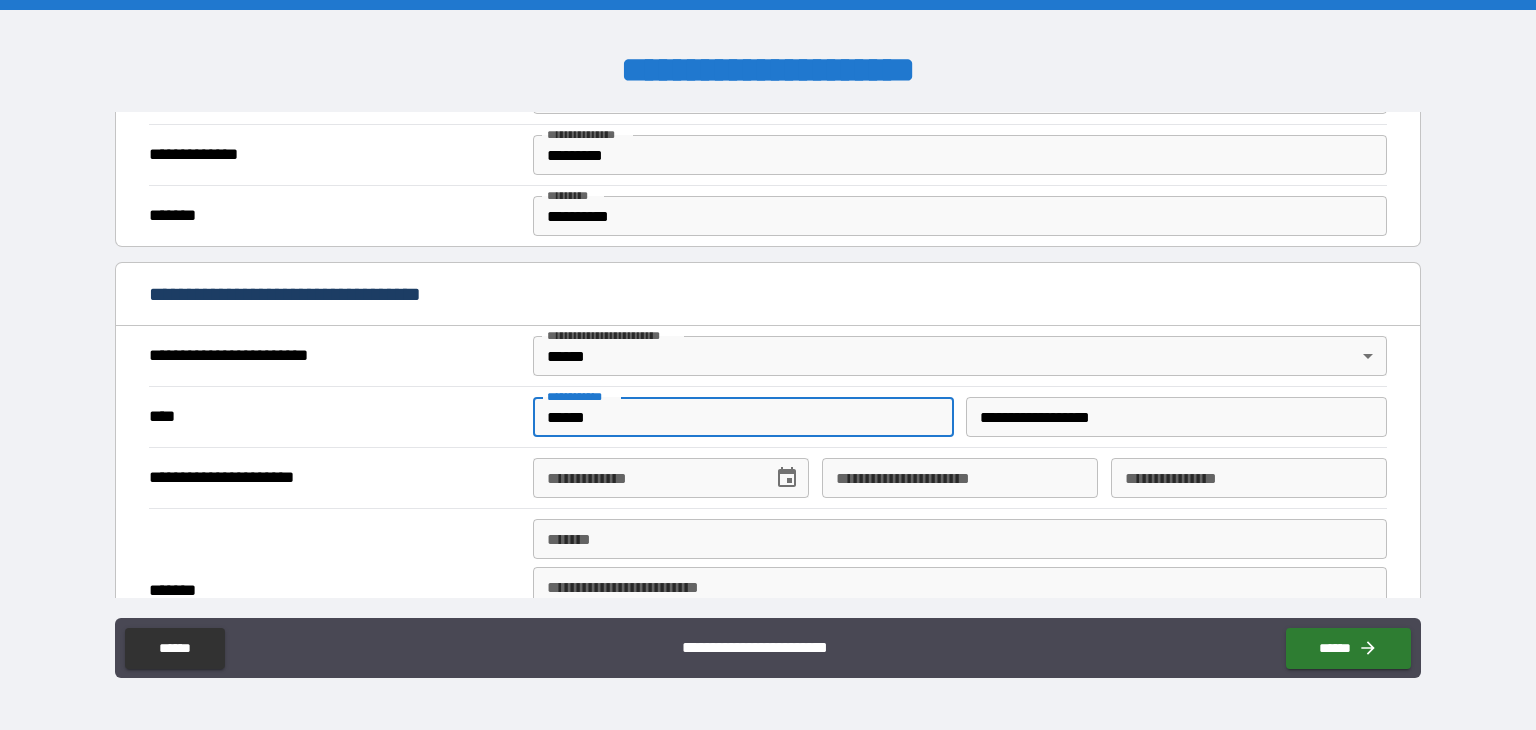 type on "**********" 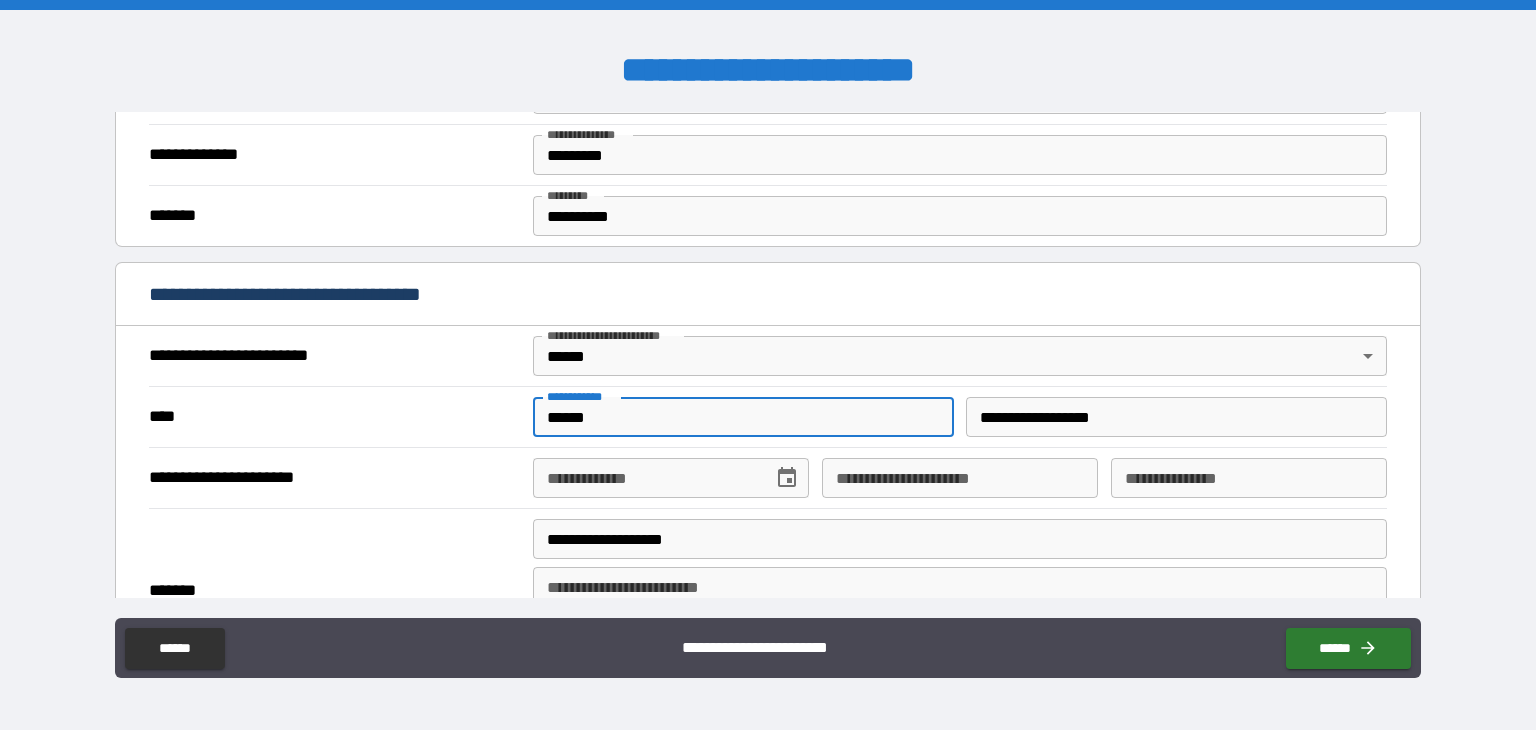 type on "**********" 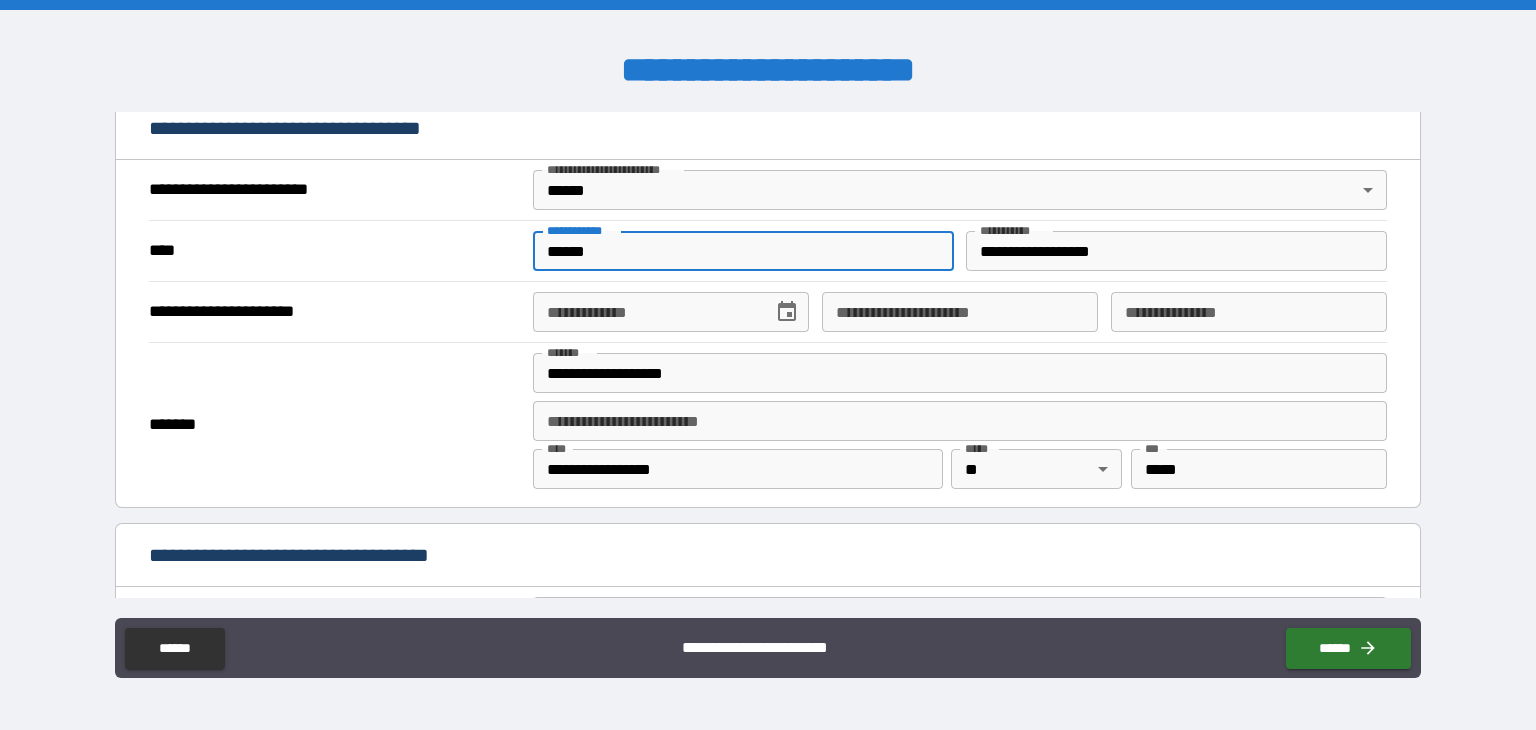 scroll, scrollTop: 752, scrollLeft: 0, axis: vertical 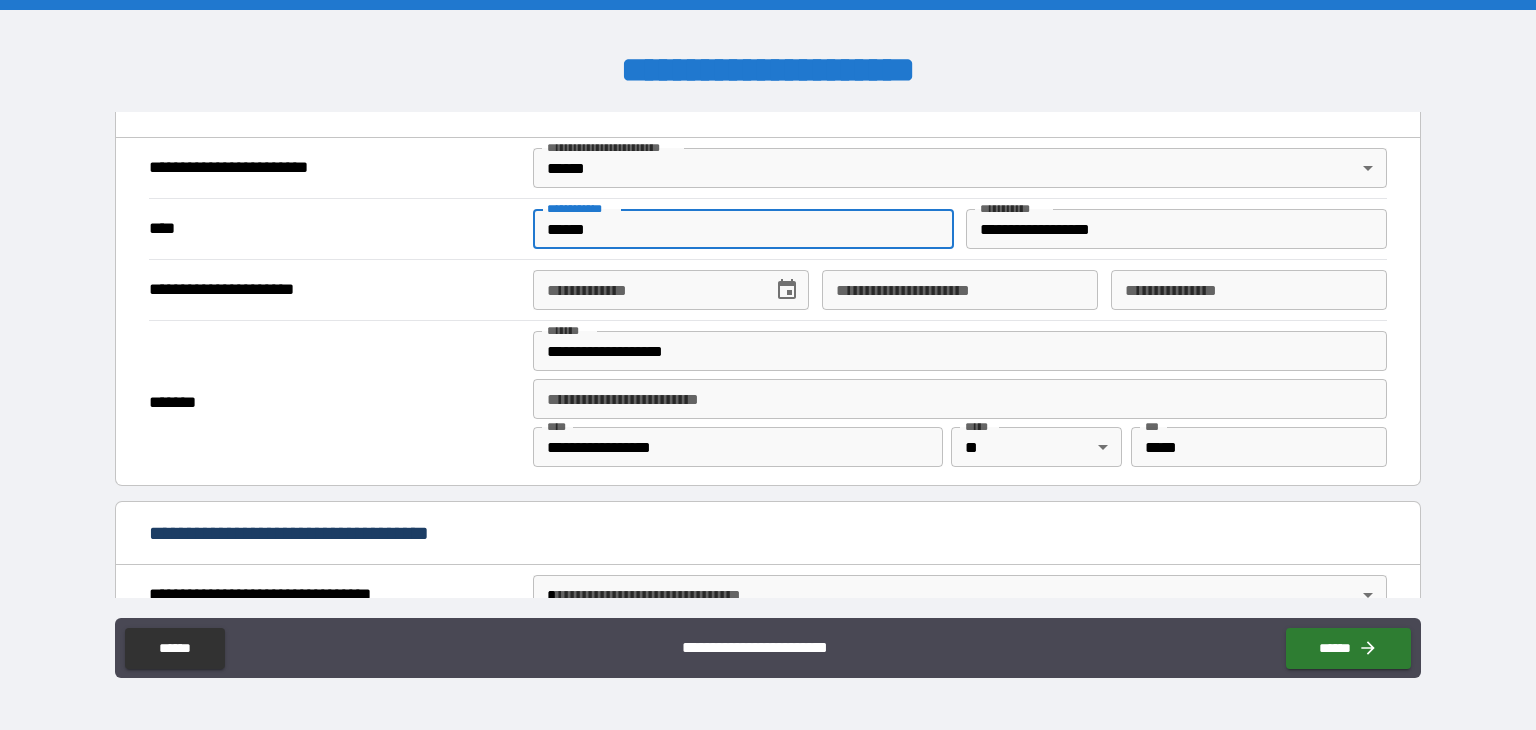 type on "******" 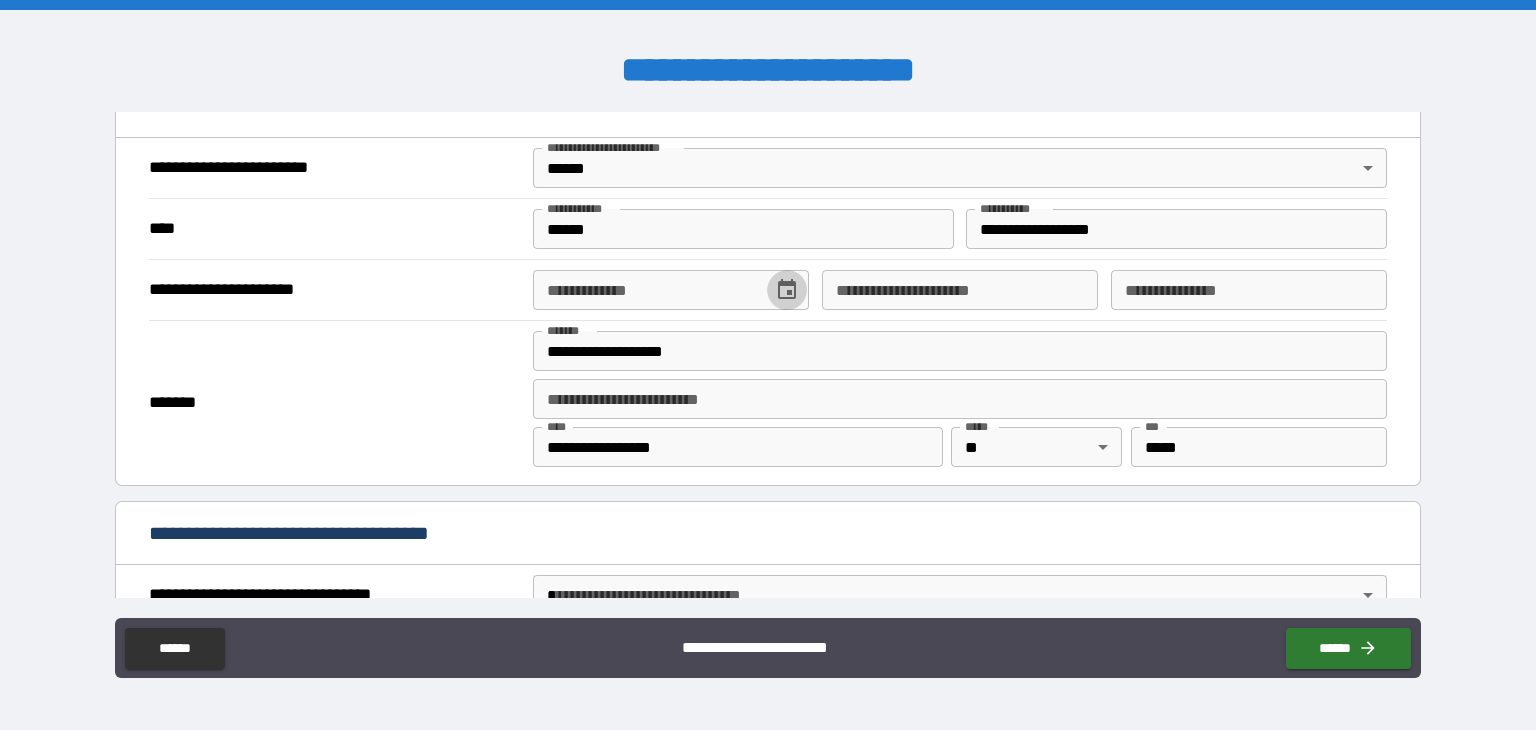 click 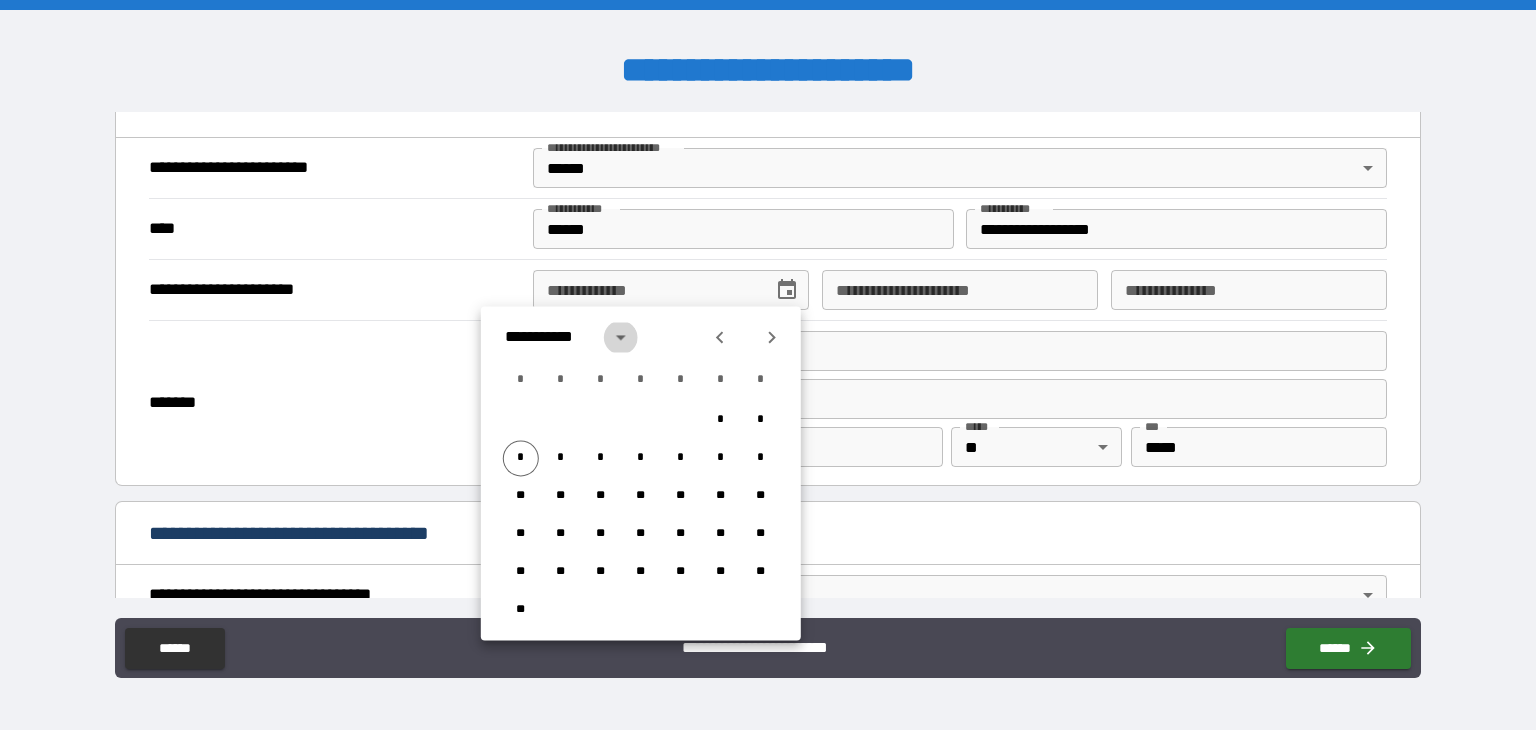 click 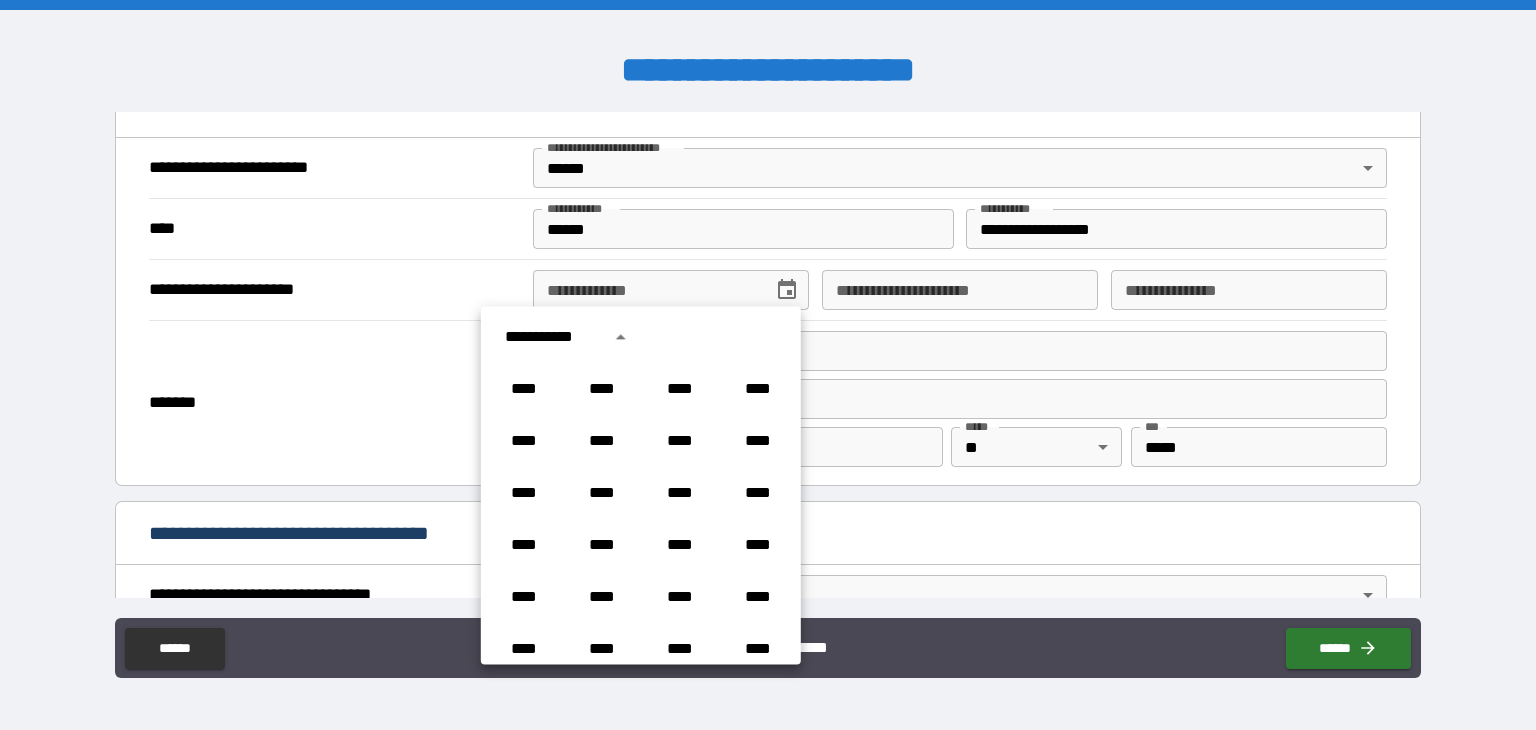 scroll, scrollTop: 931, scrollLeft: 0, axis: vertical 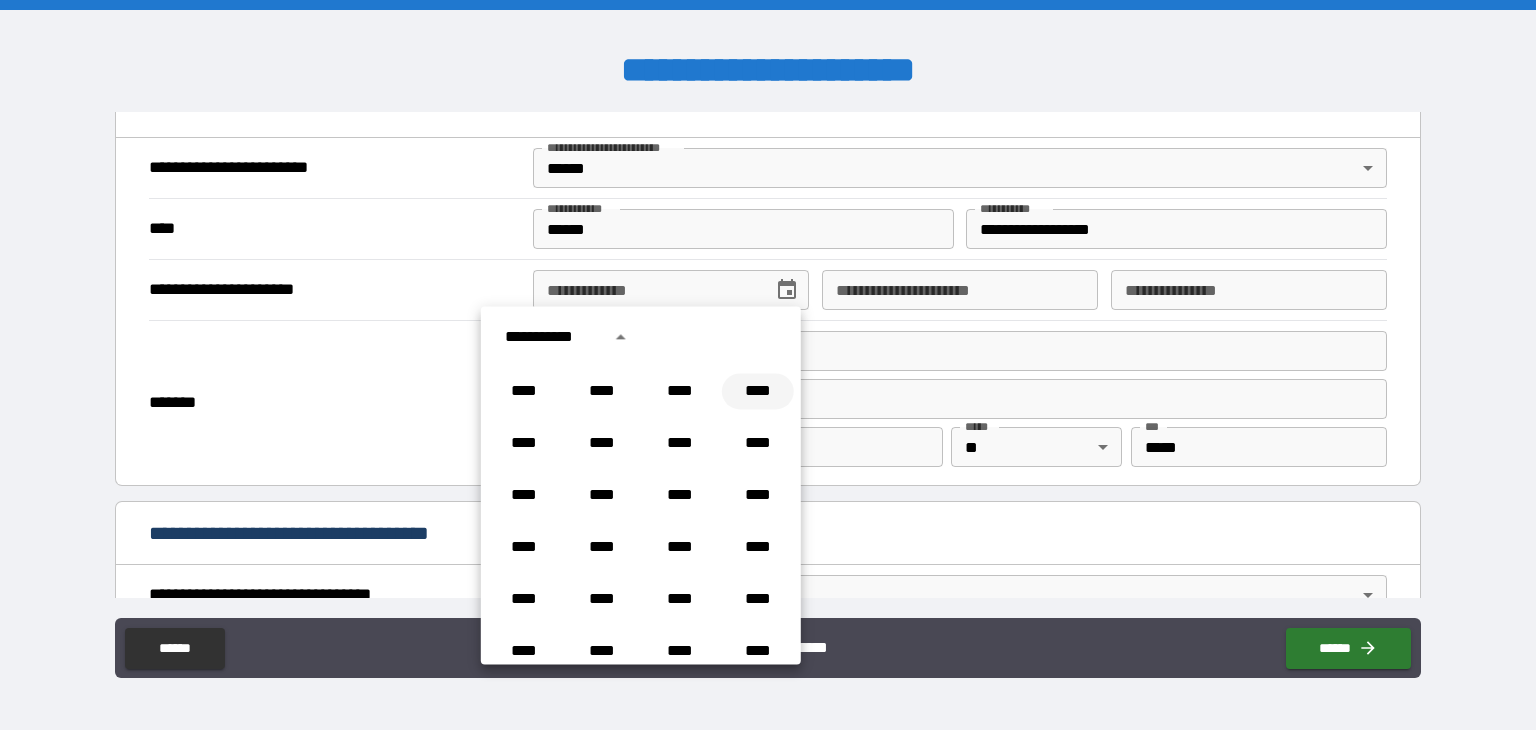 click on "****" at bounding box center [758, 391] 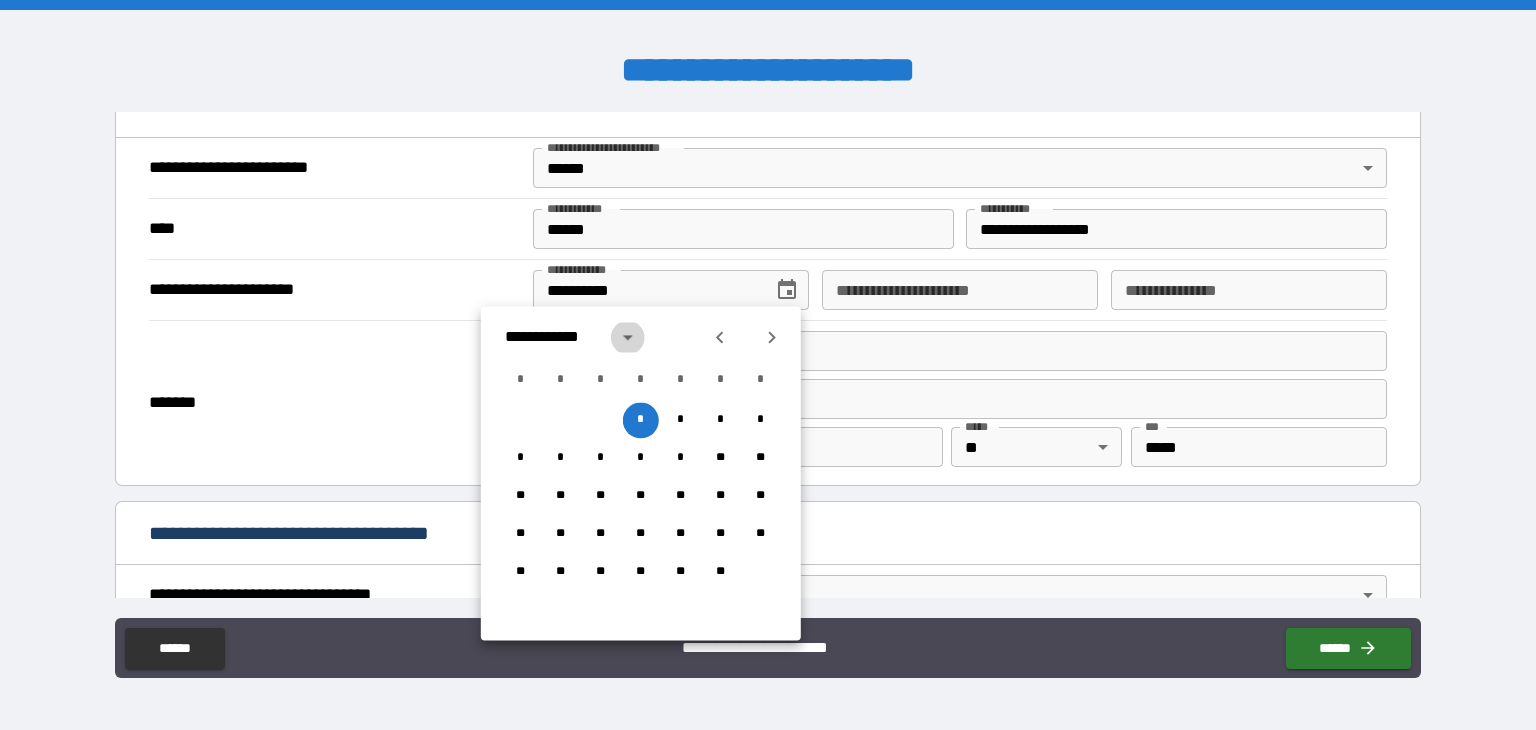click 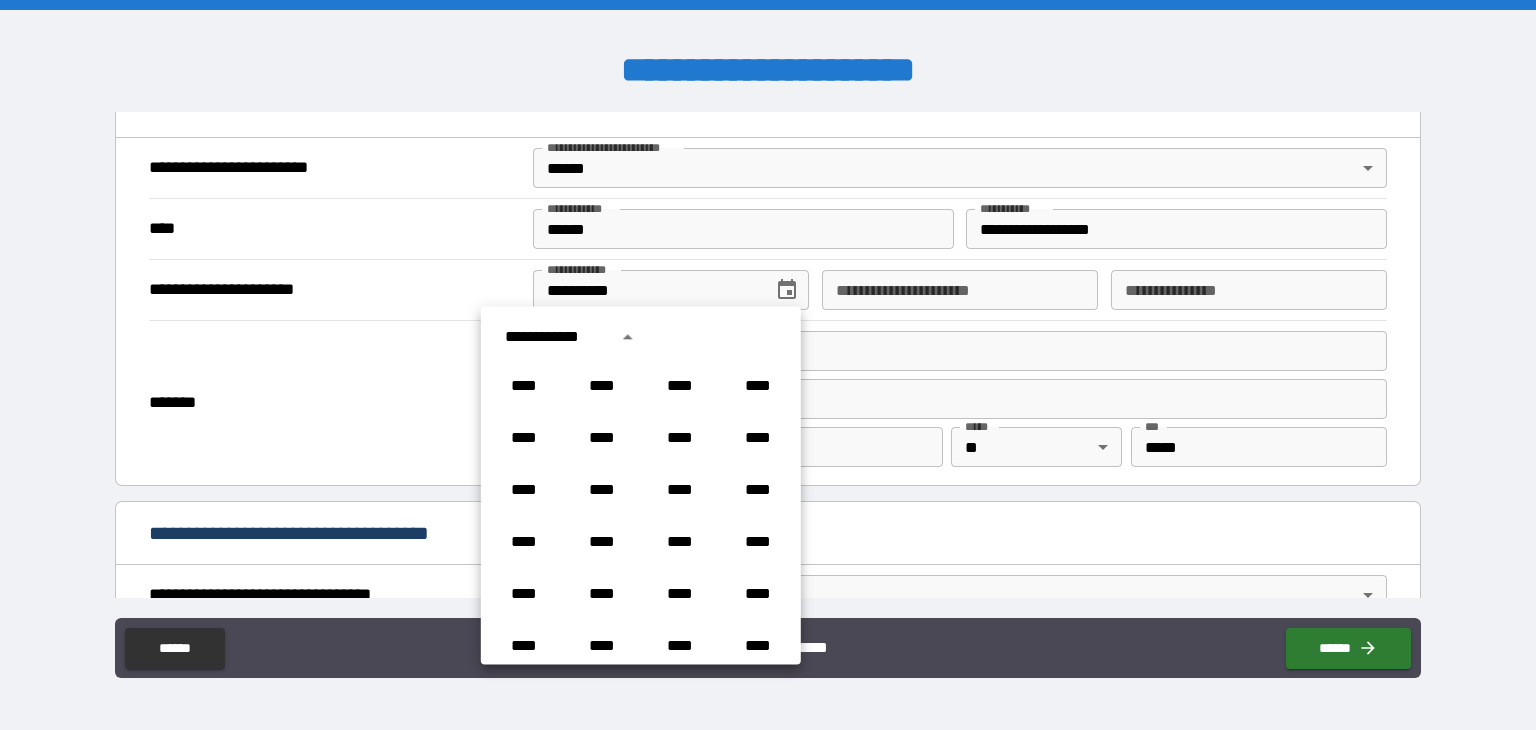 scroll, scrollTop: 862, scrollLeft: 0, axis: vertical 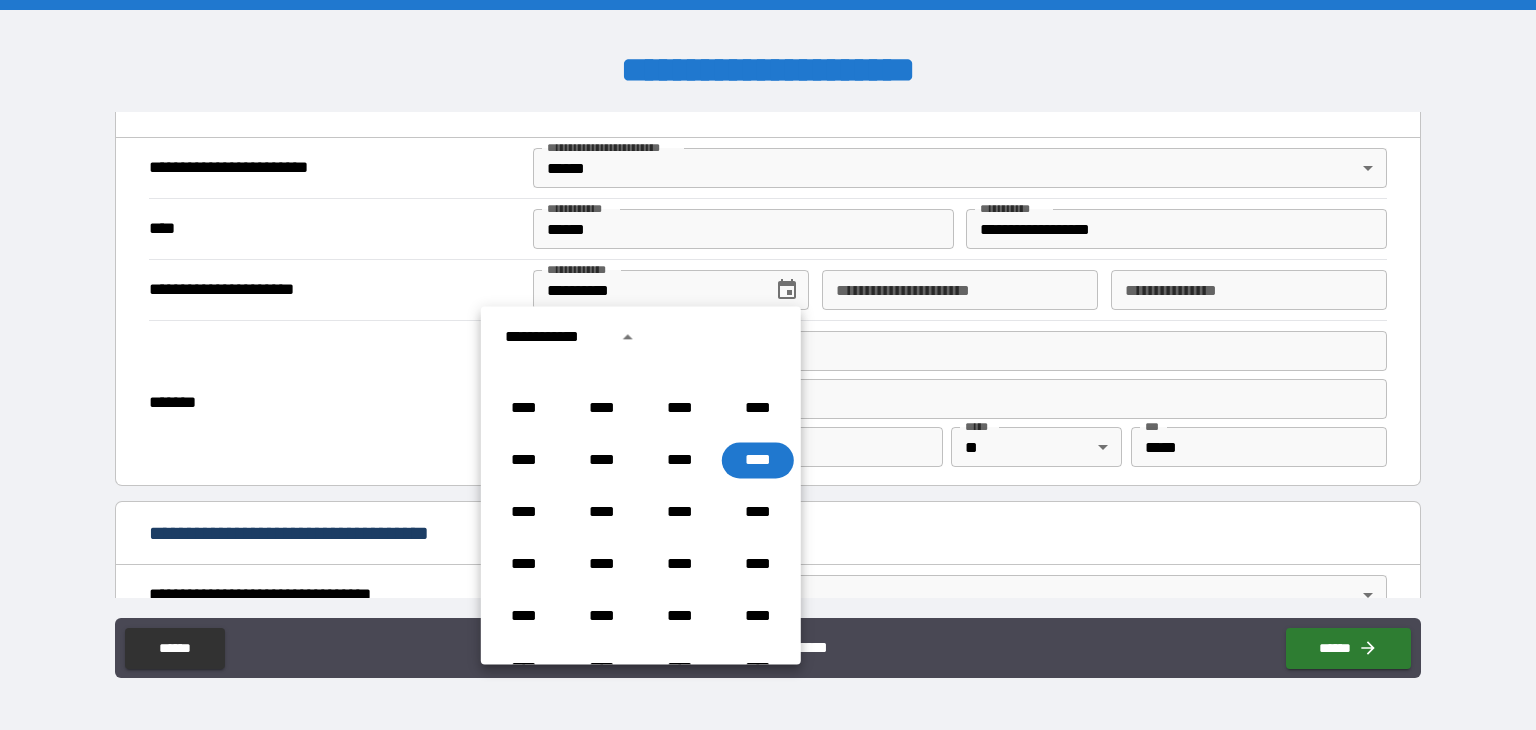 click on "**********" at bounding box center (555, 337) 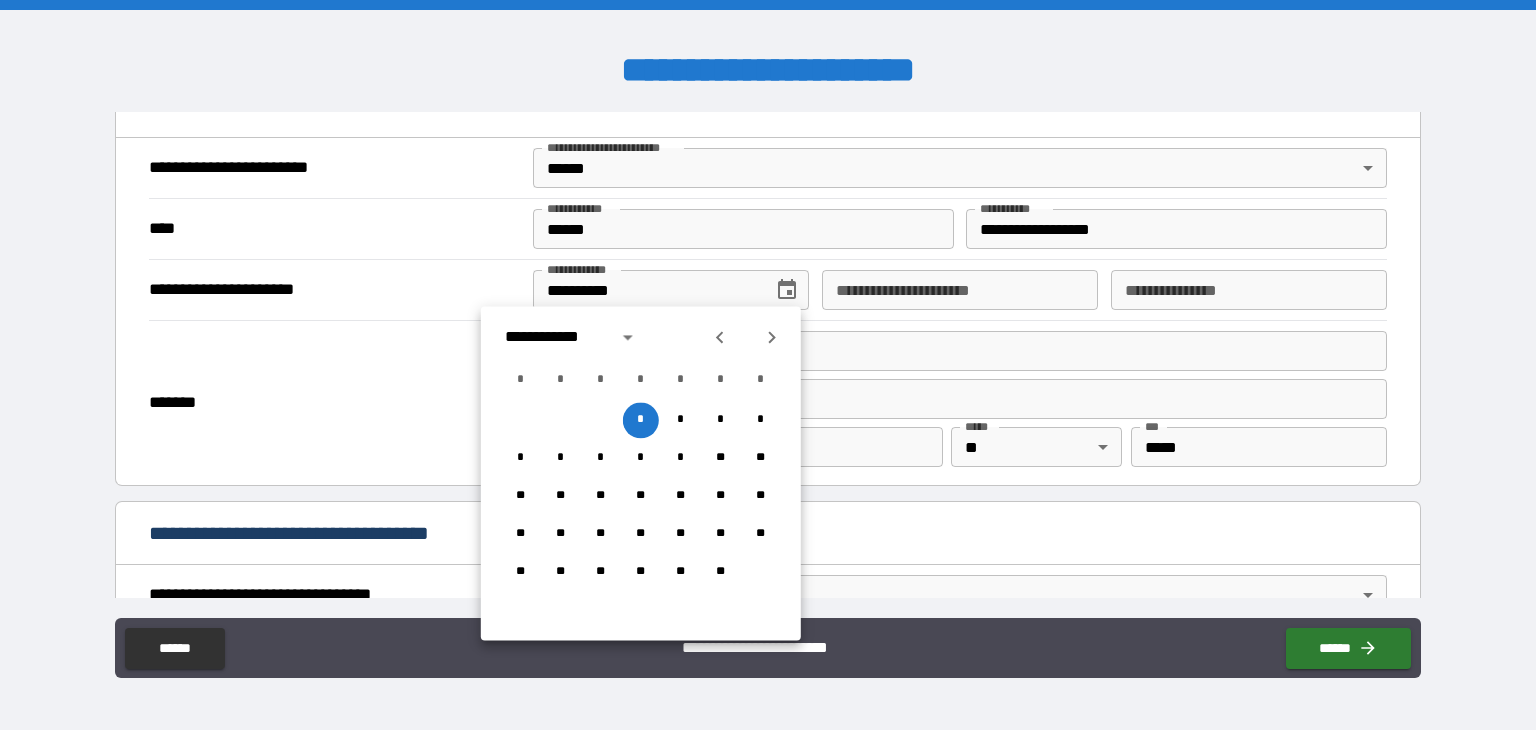click on "**********" at bounding box center (555, 337) 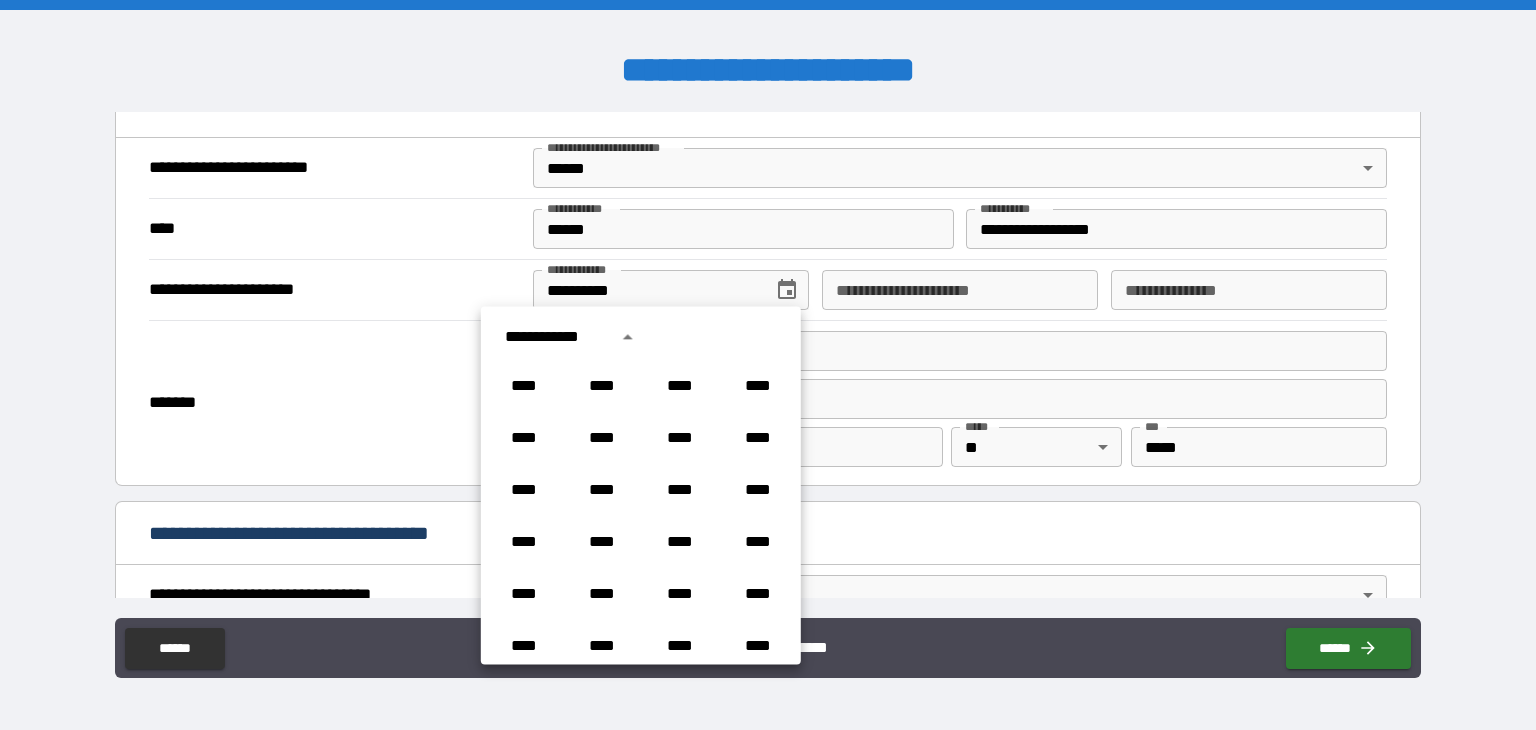 scroll, scrollTop: 862, scrollLeft: 0, axis: vertical 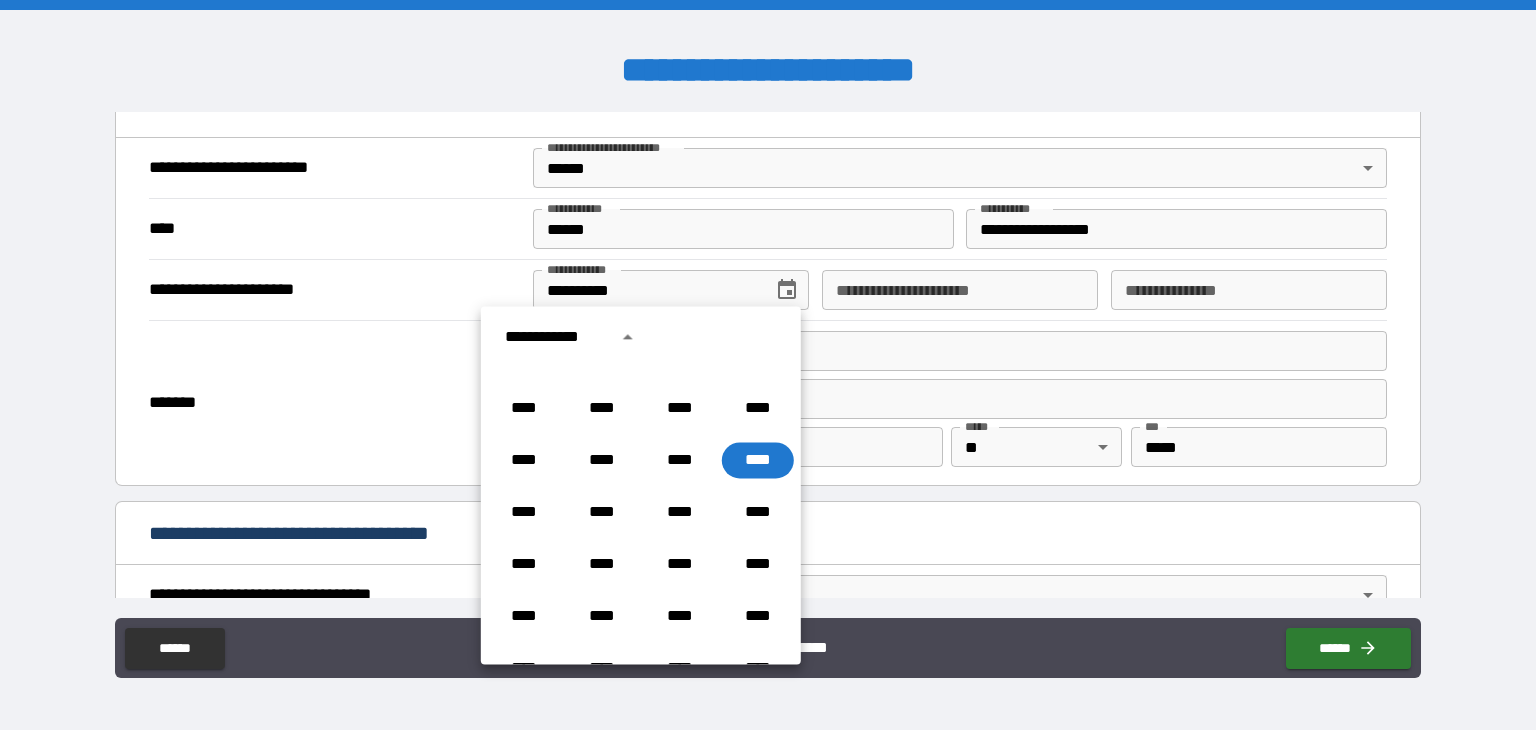 click on "**********" at bounding box center (555, 337) 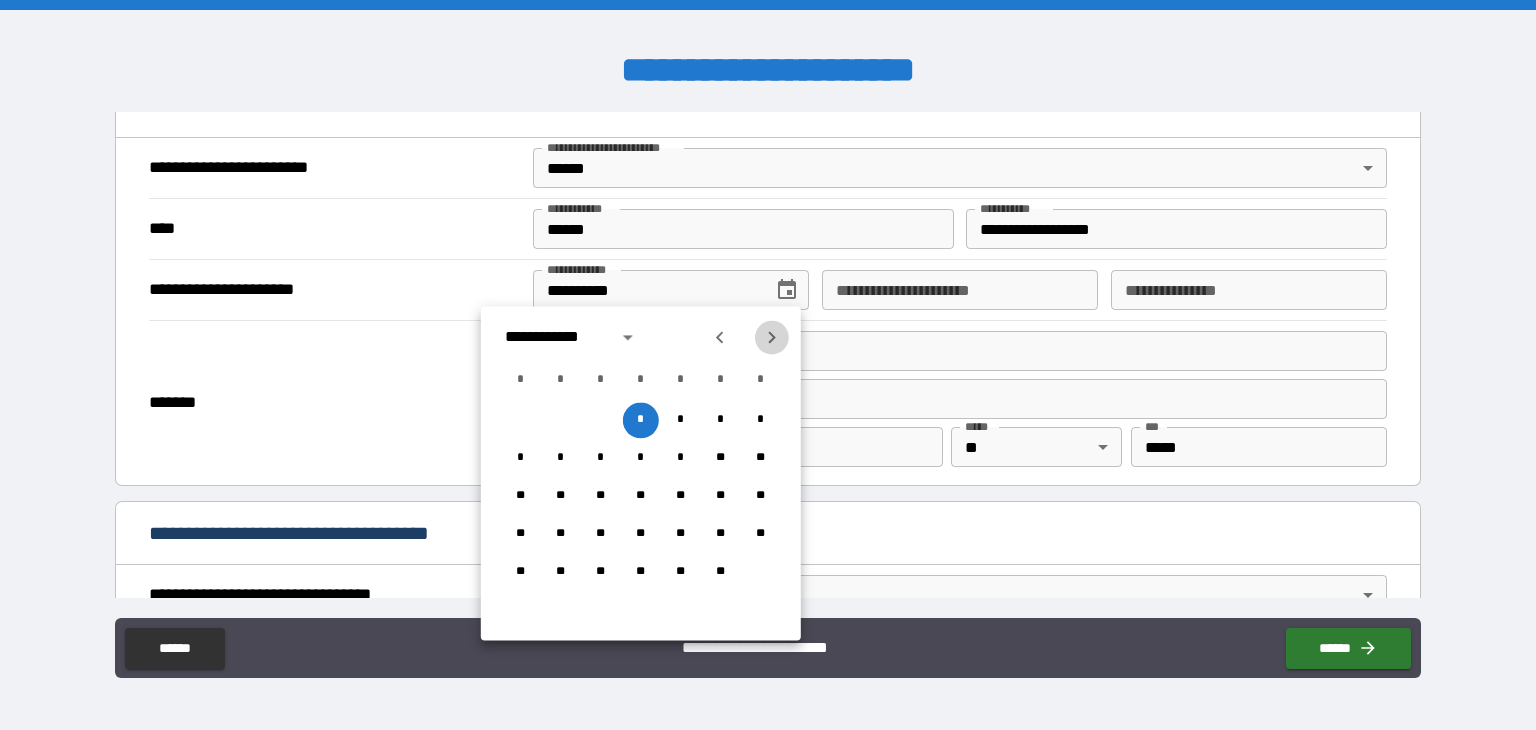 click 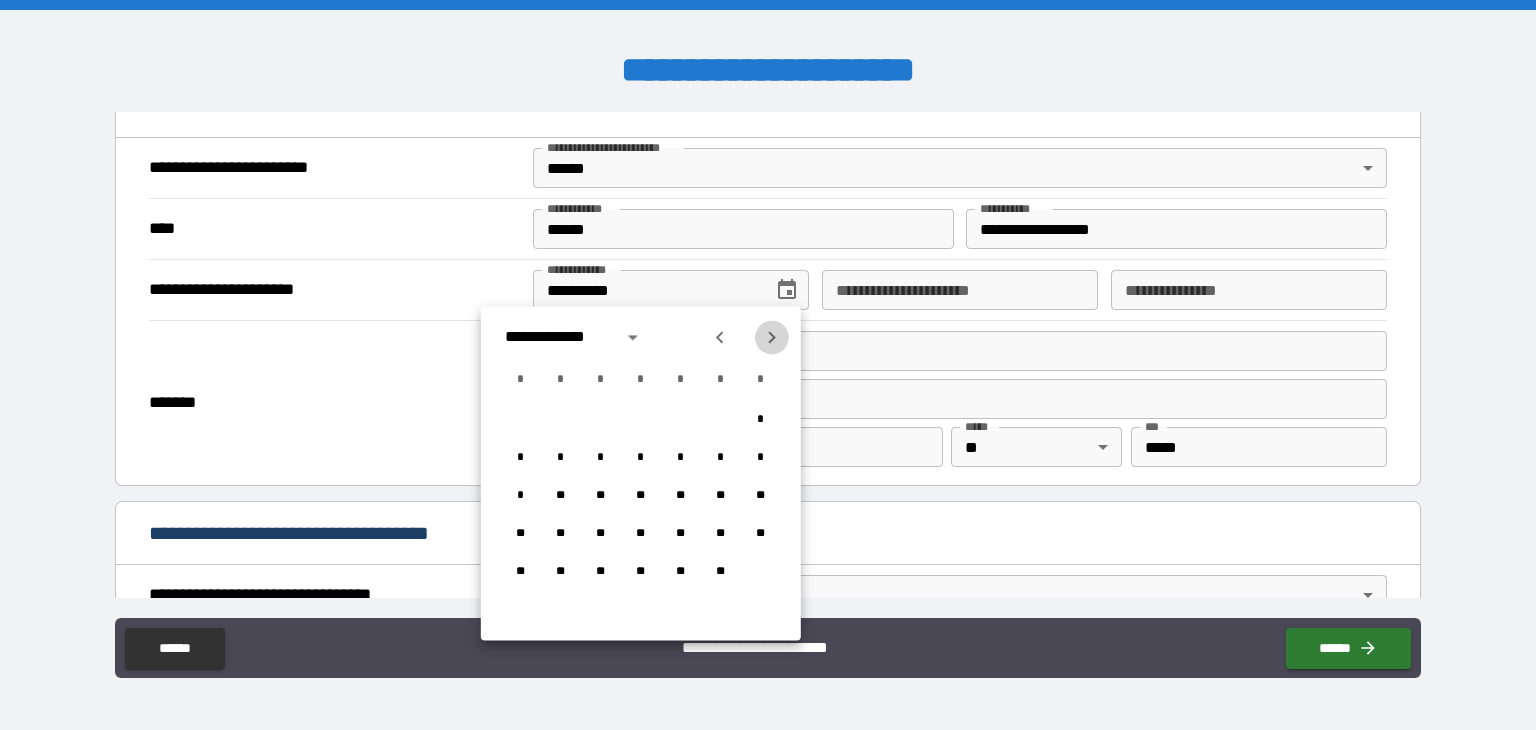 click 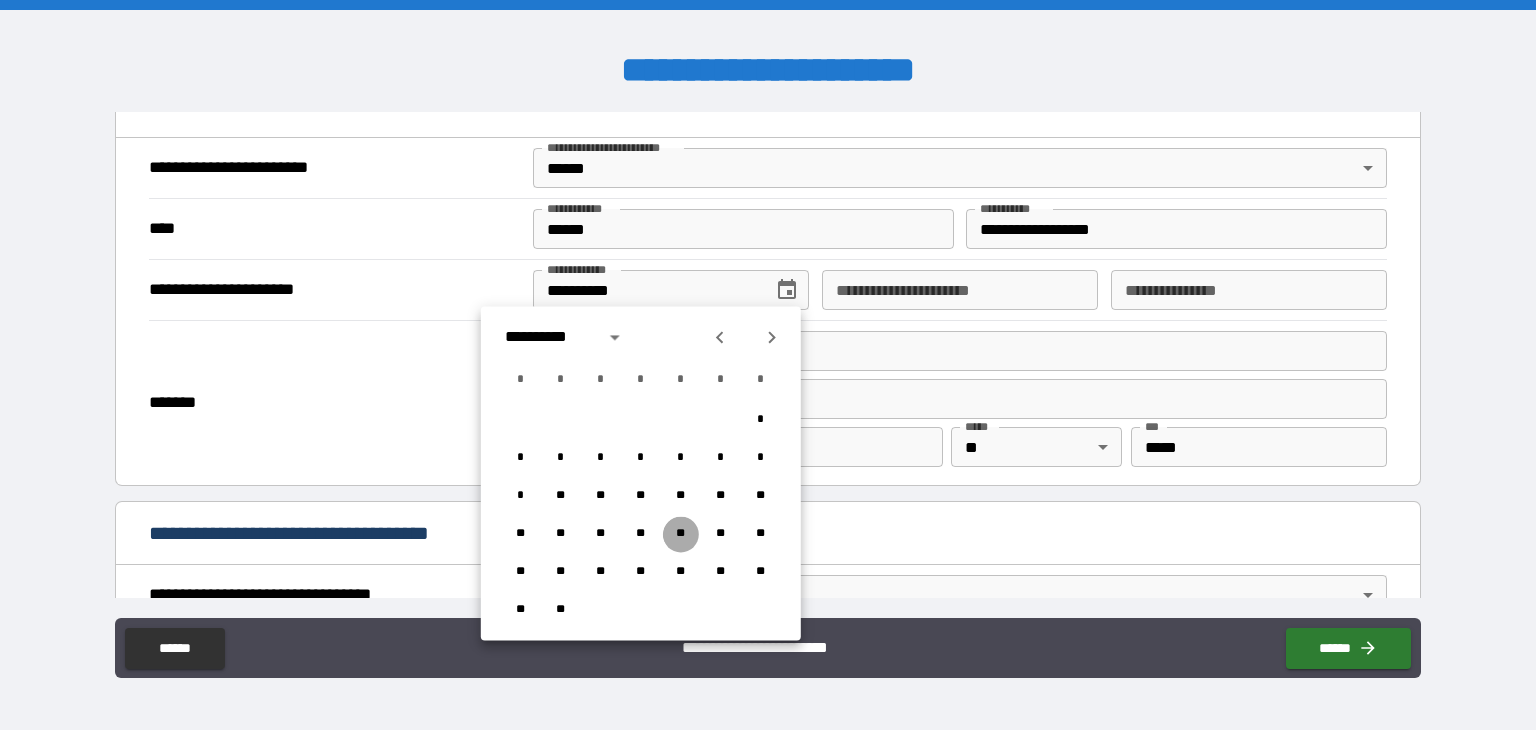 click on "**" at bounding box center (681, 534) 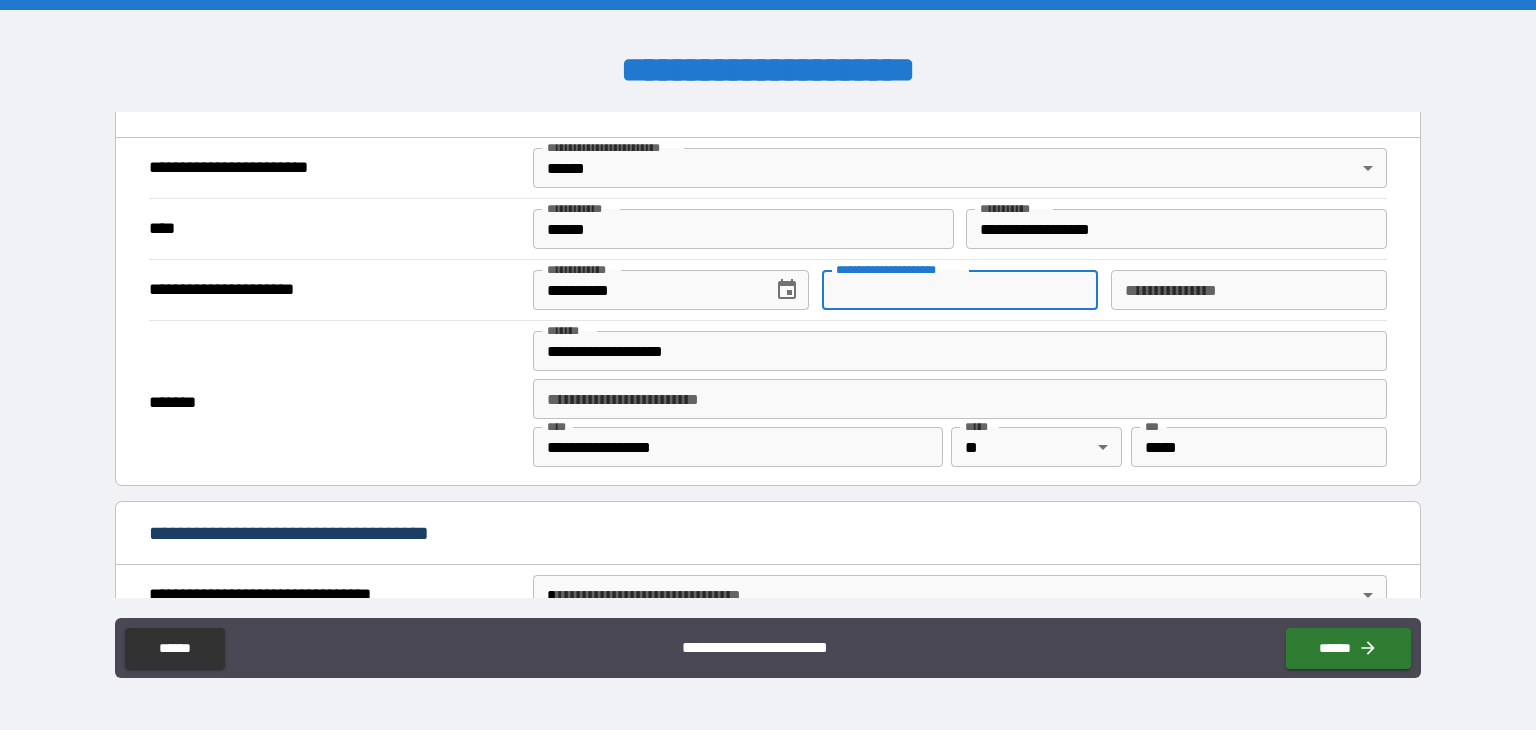 click on "**********" at bounding box center [960, 290] 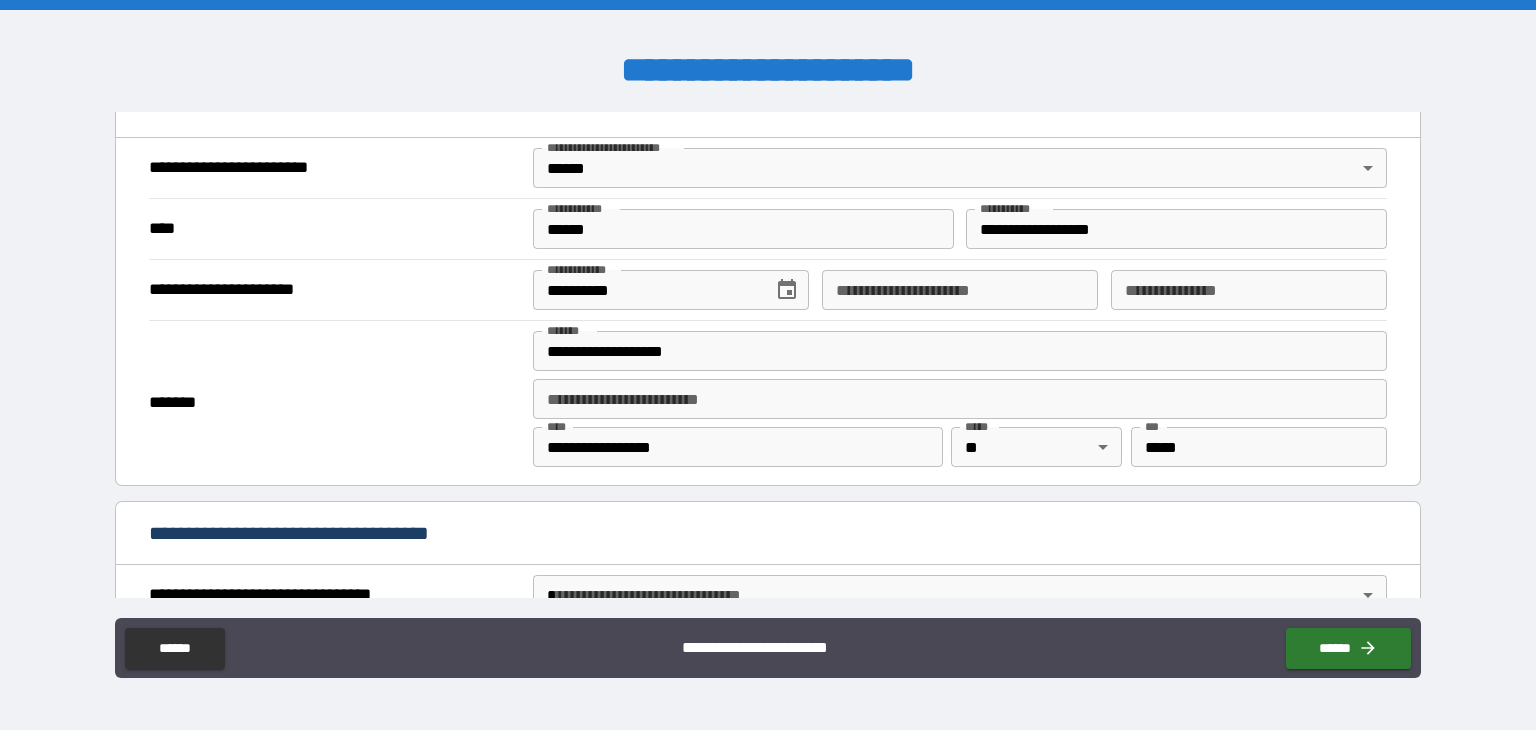 drag, startPoint x: 845, startPoint y: 294, endPoint x: 1476, endPoint y: 321, distance: 631.5774 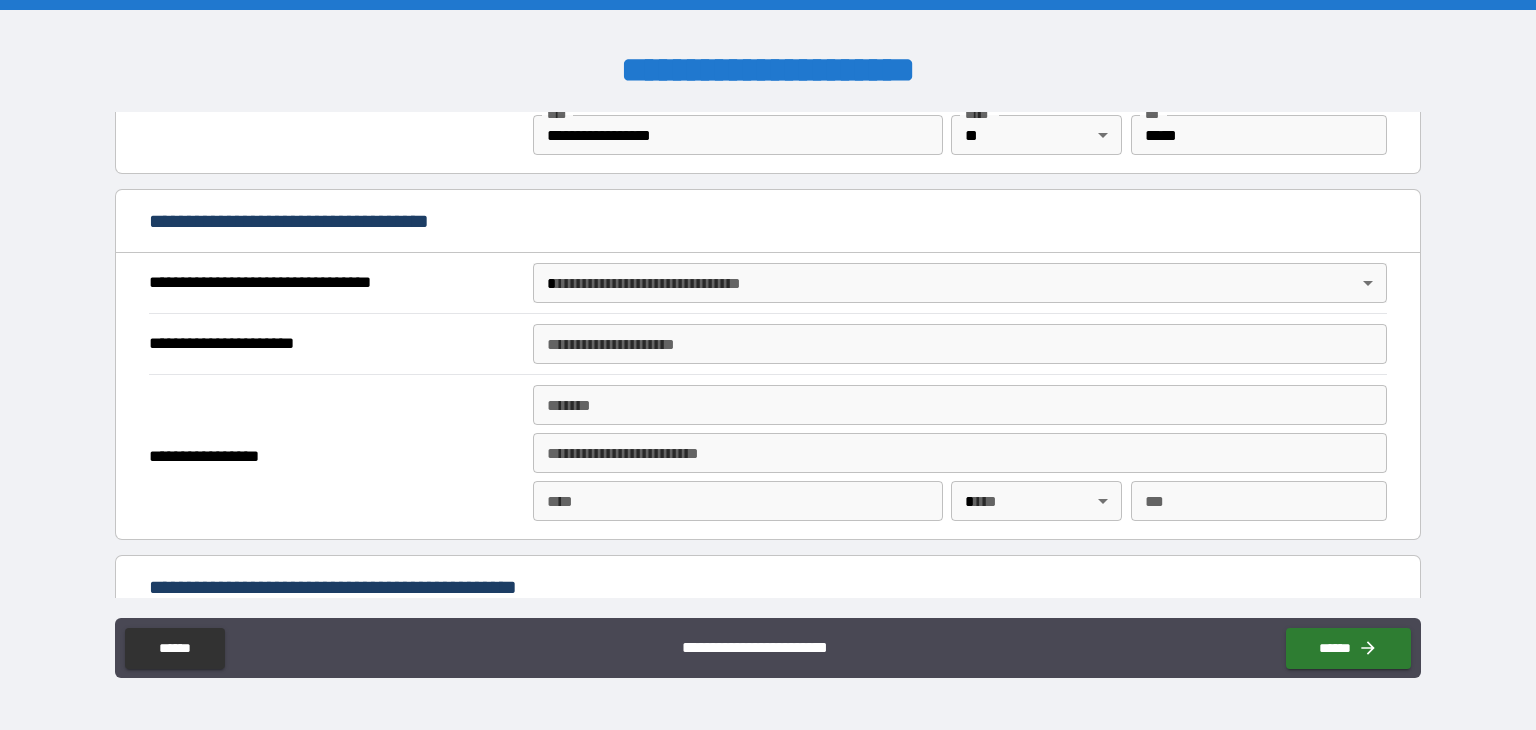 scroll, scrollTop: 1067, scrollLeft: 0, axis: vertical 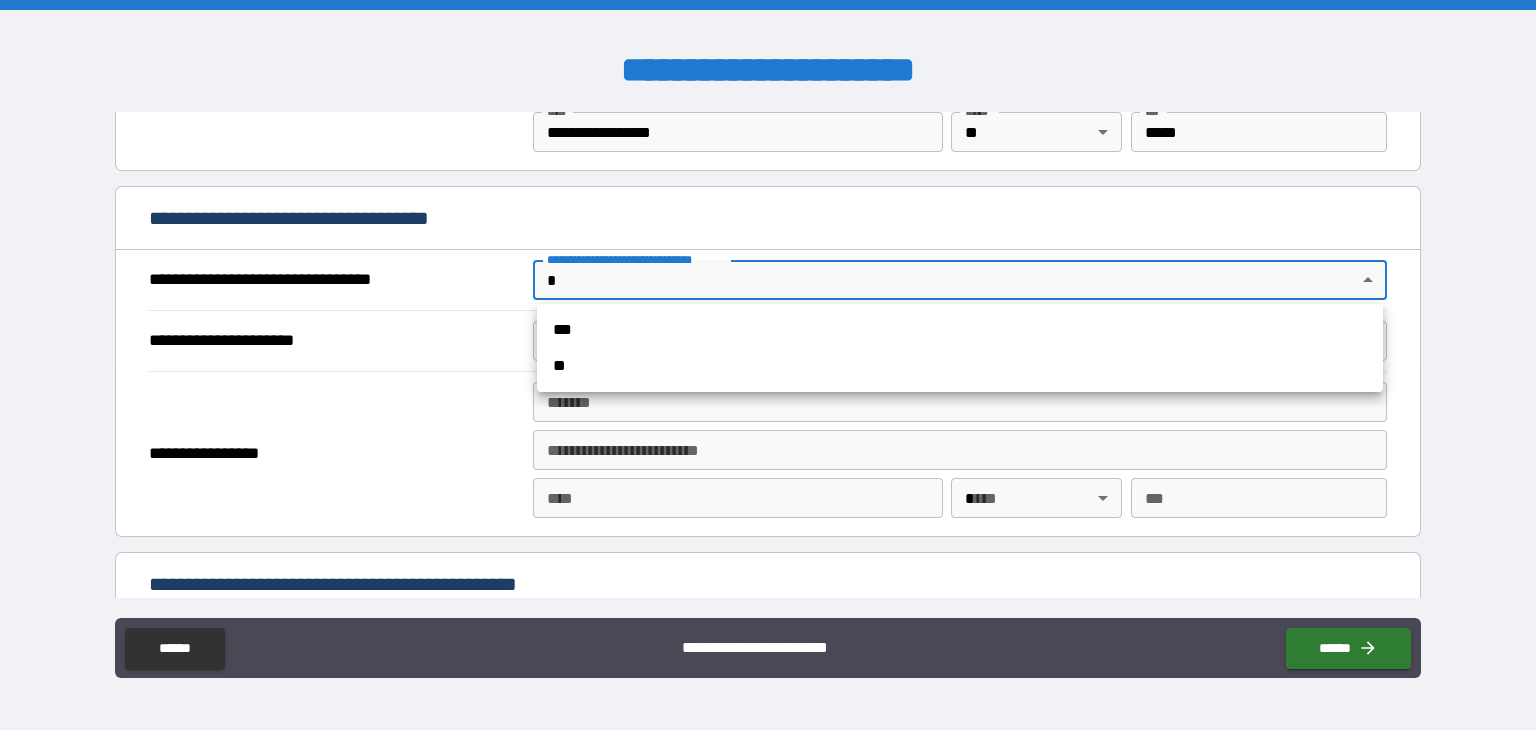 click on "**********" at bounding box center [768, 365] 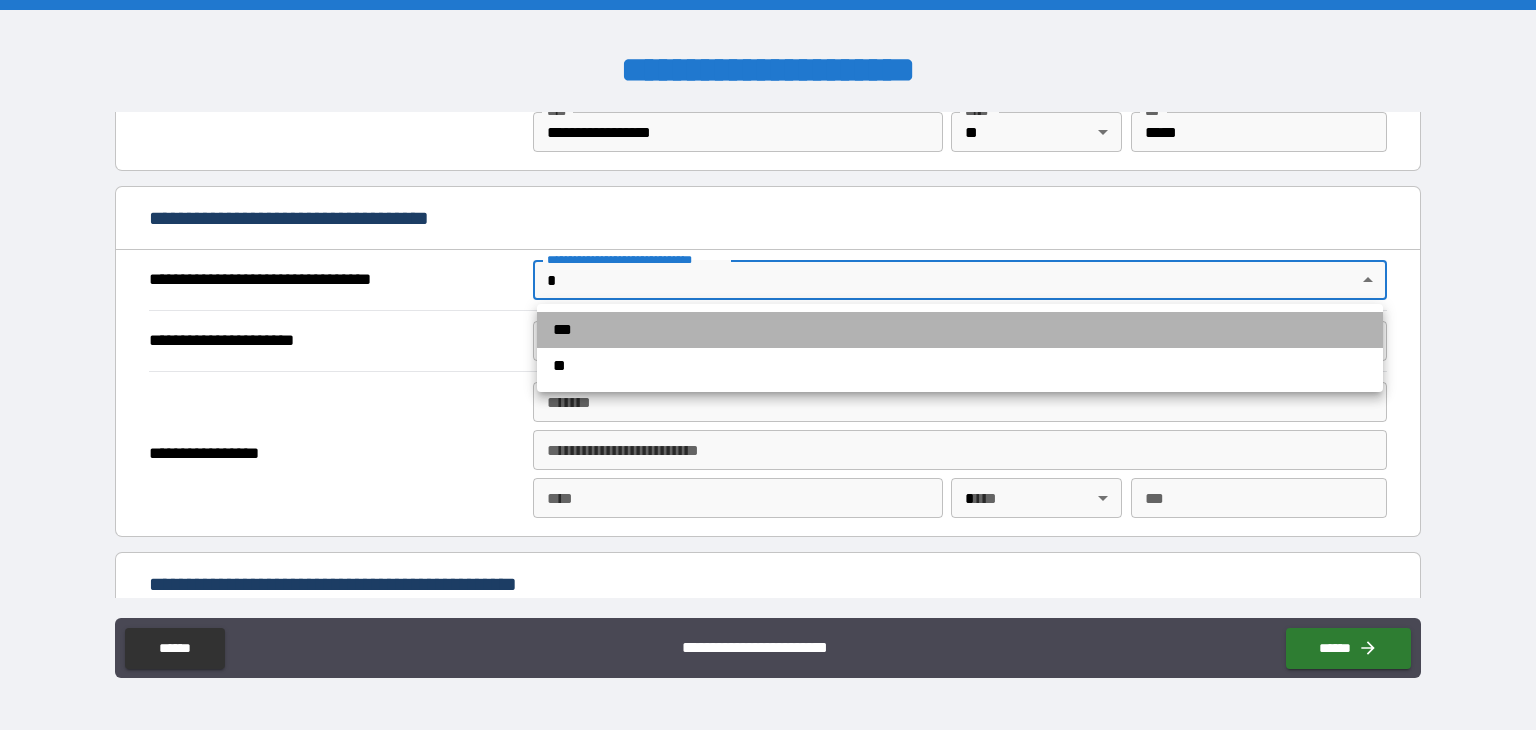click on "***" at bounding box center [960, 330] 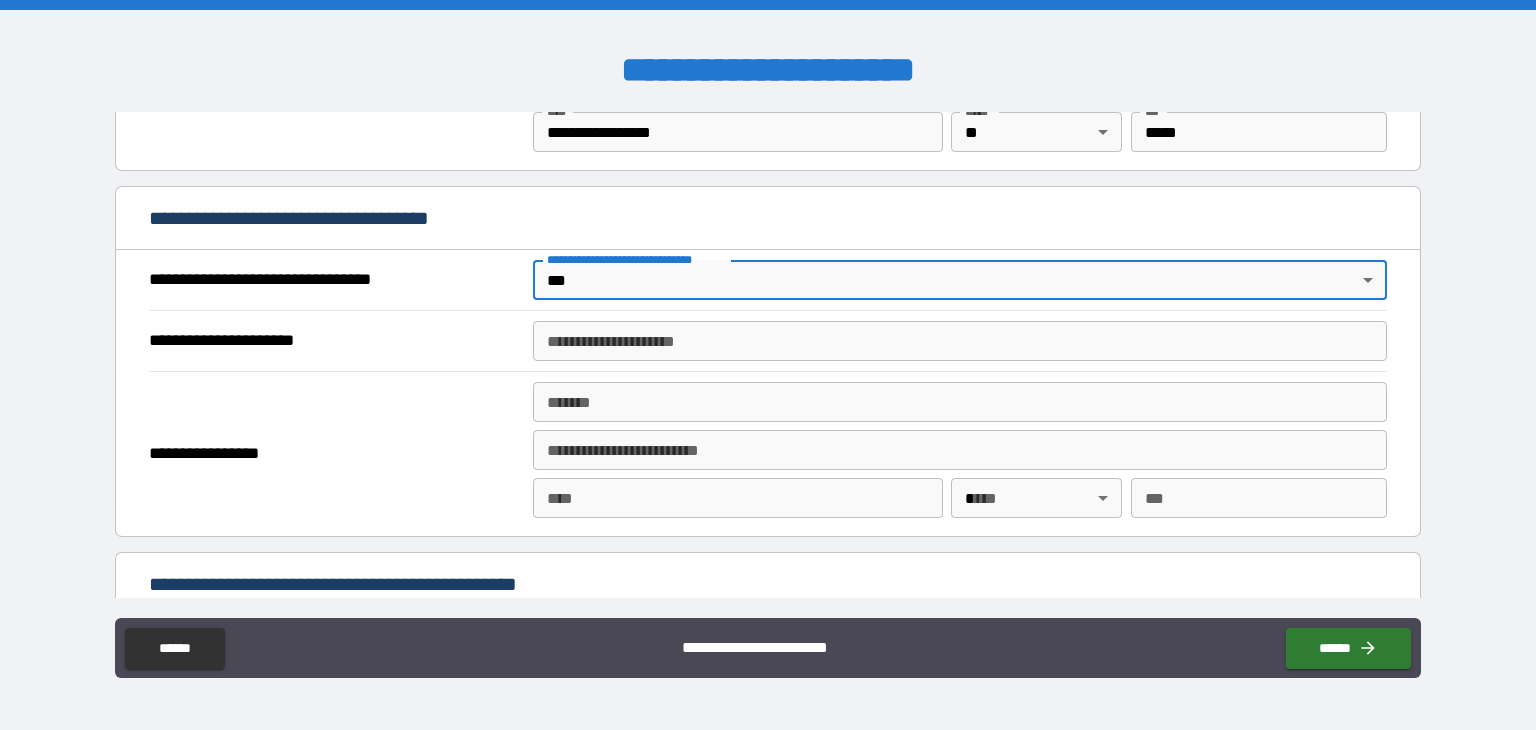 click on "**********" at bounding box center (960, 341) 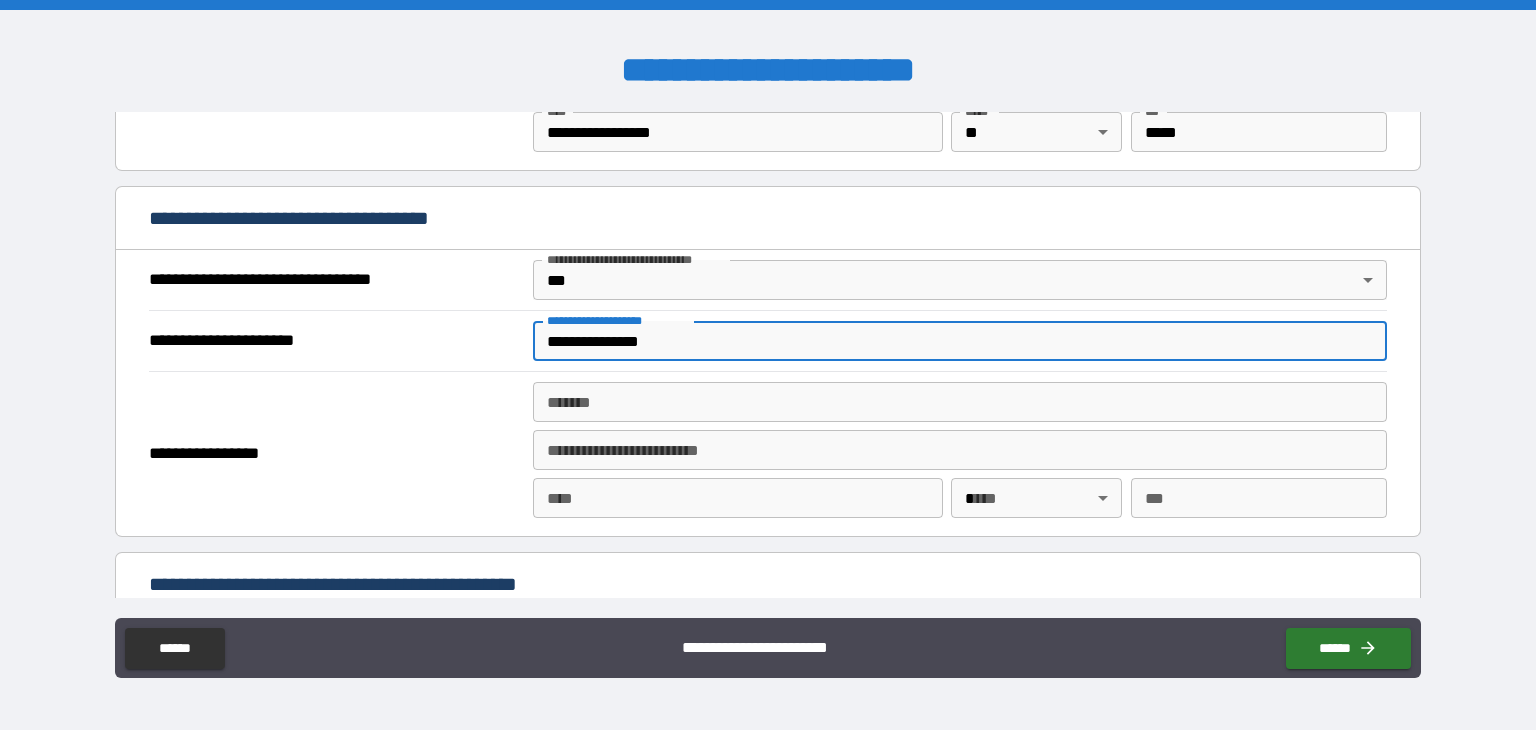 type on "**********" 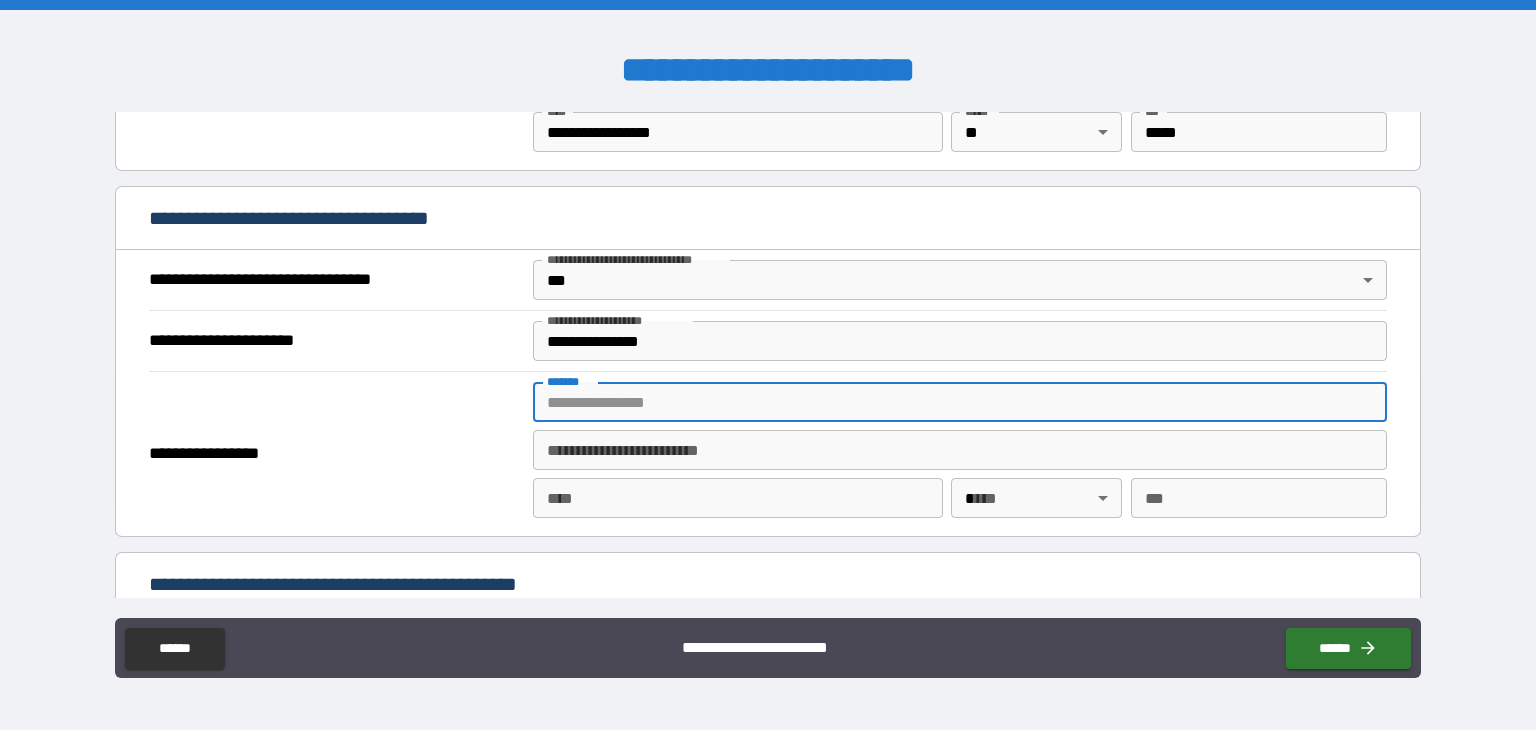 click on "*******" at bounding box center [960, 402] 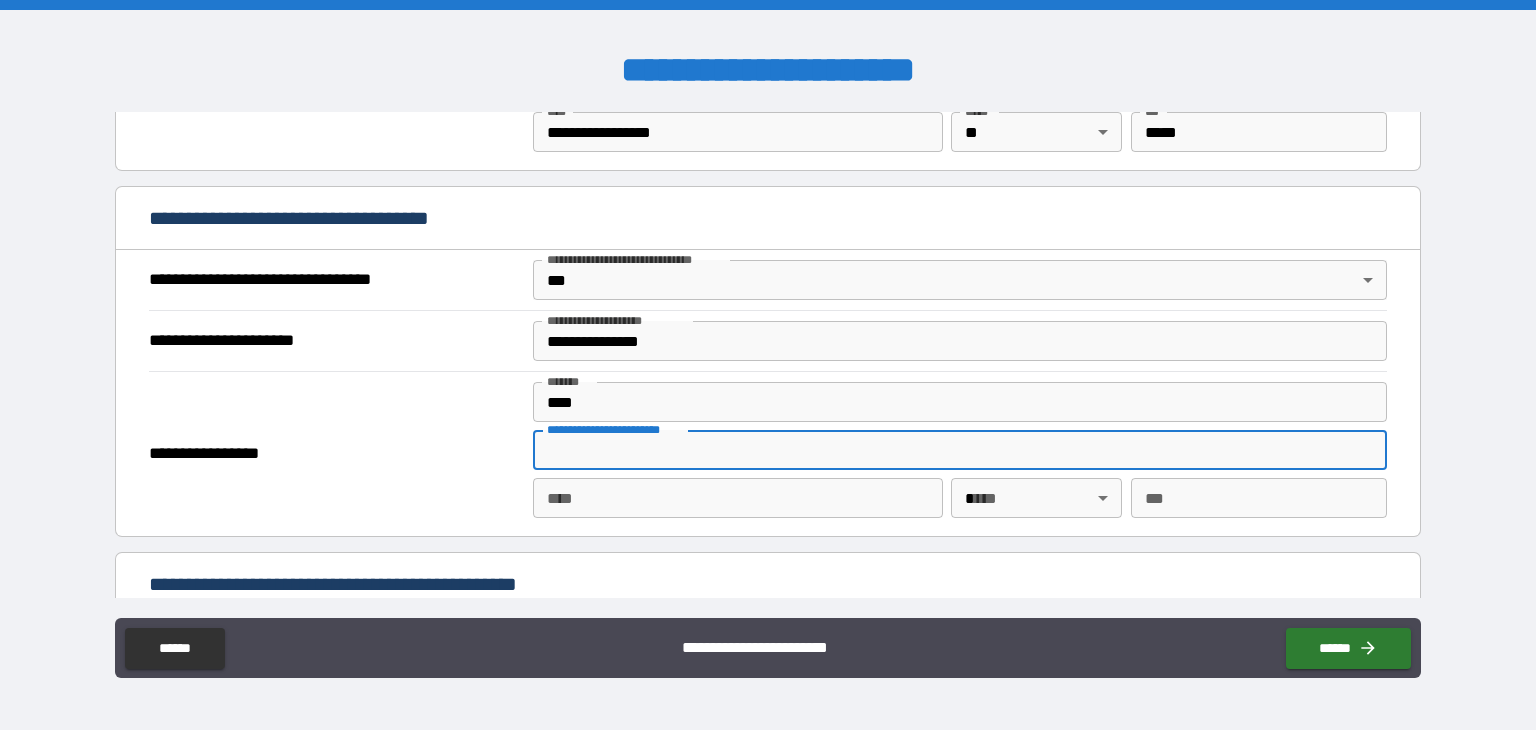 type on "**********" 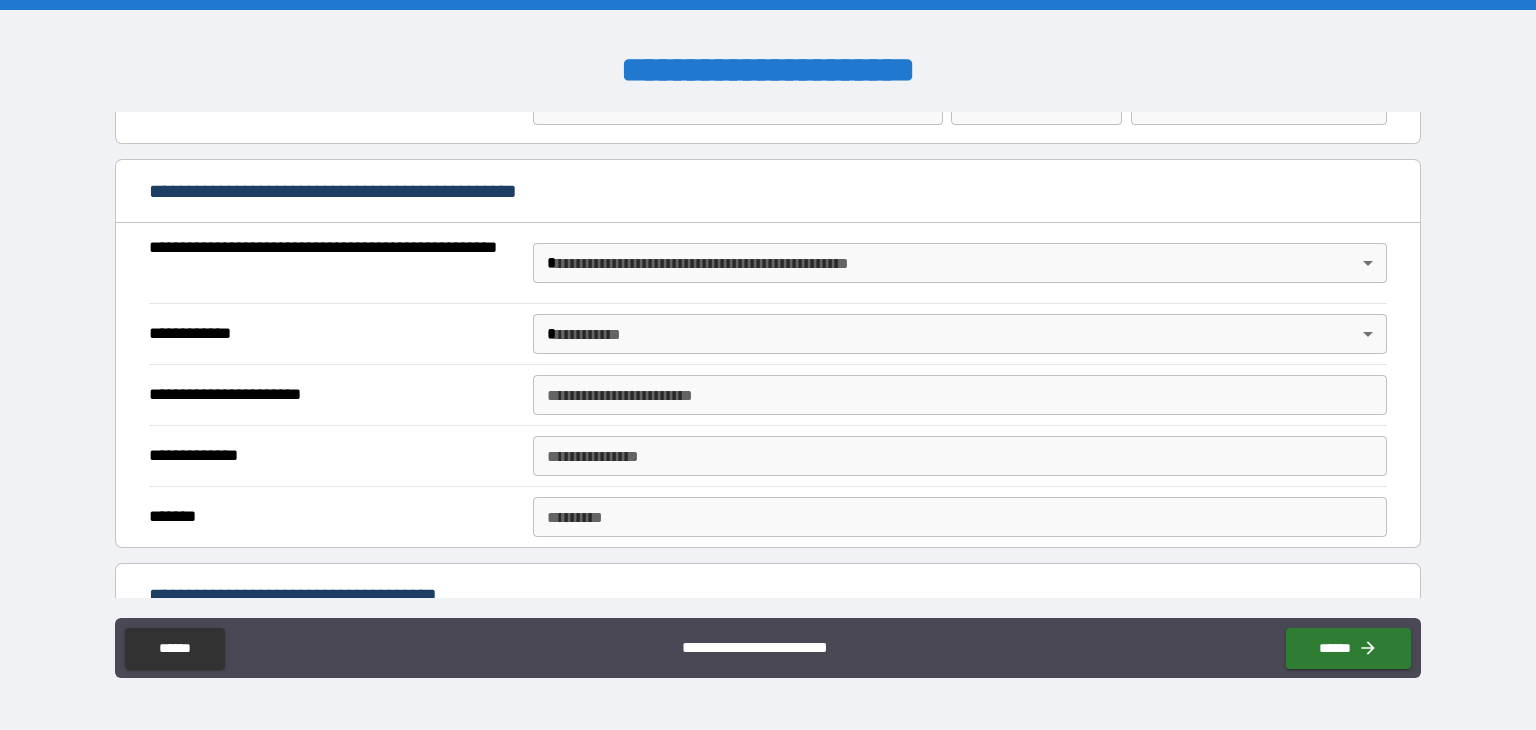 scroll, scrollTop: 1460, scrollLeft: 0, axis: vertical 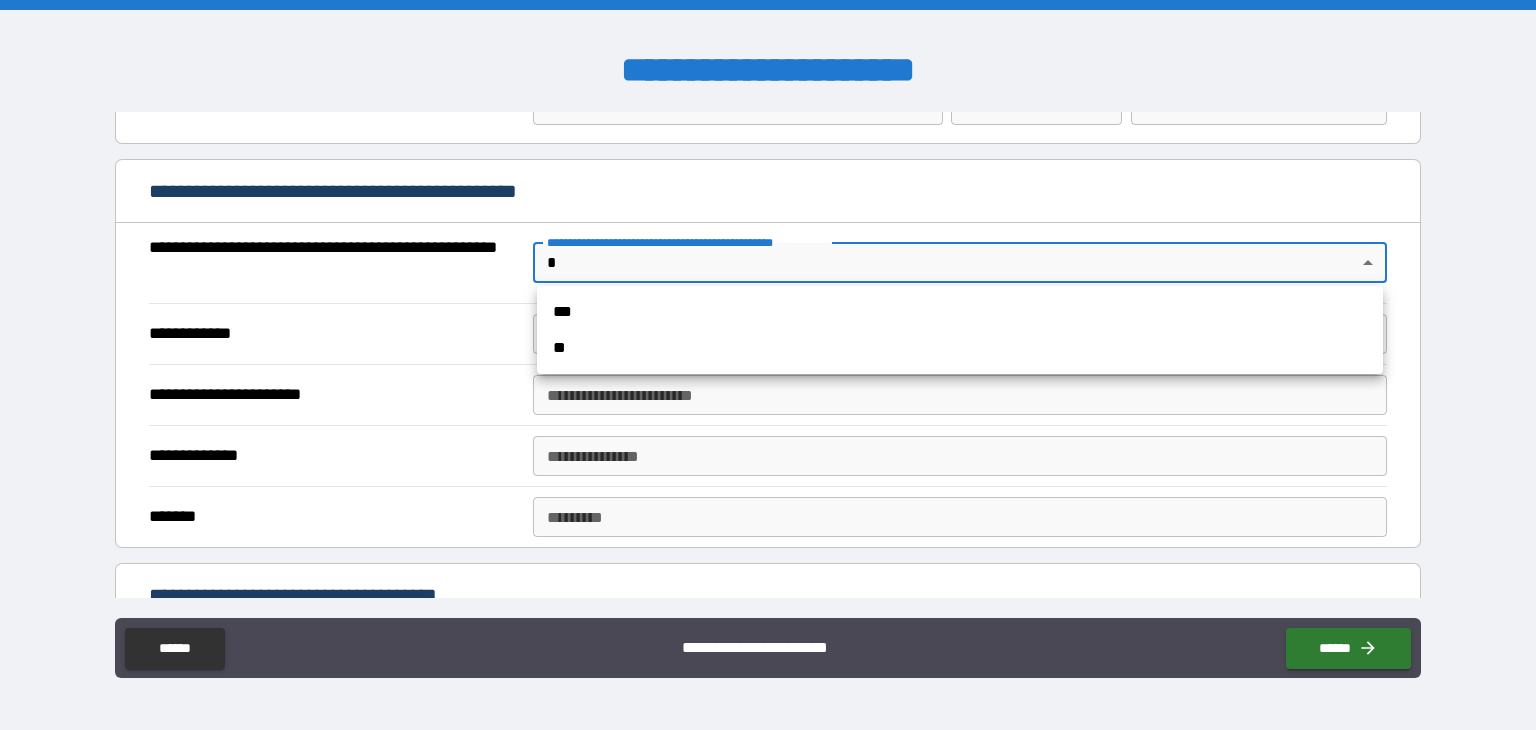 click on "**********" at bounding box center (768, 365) 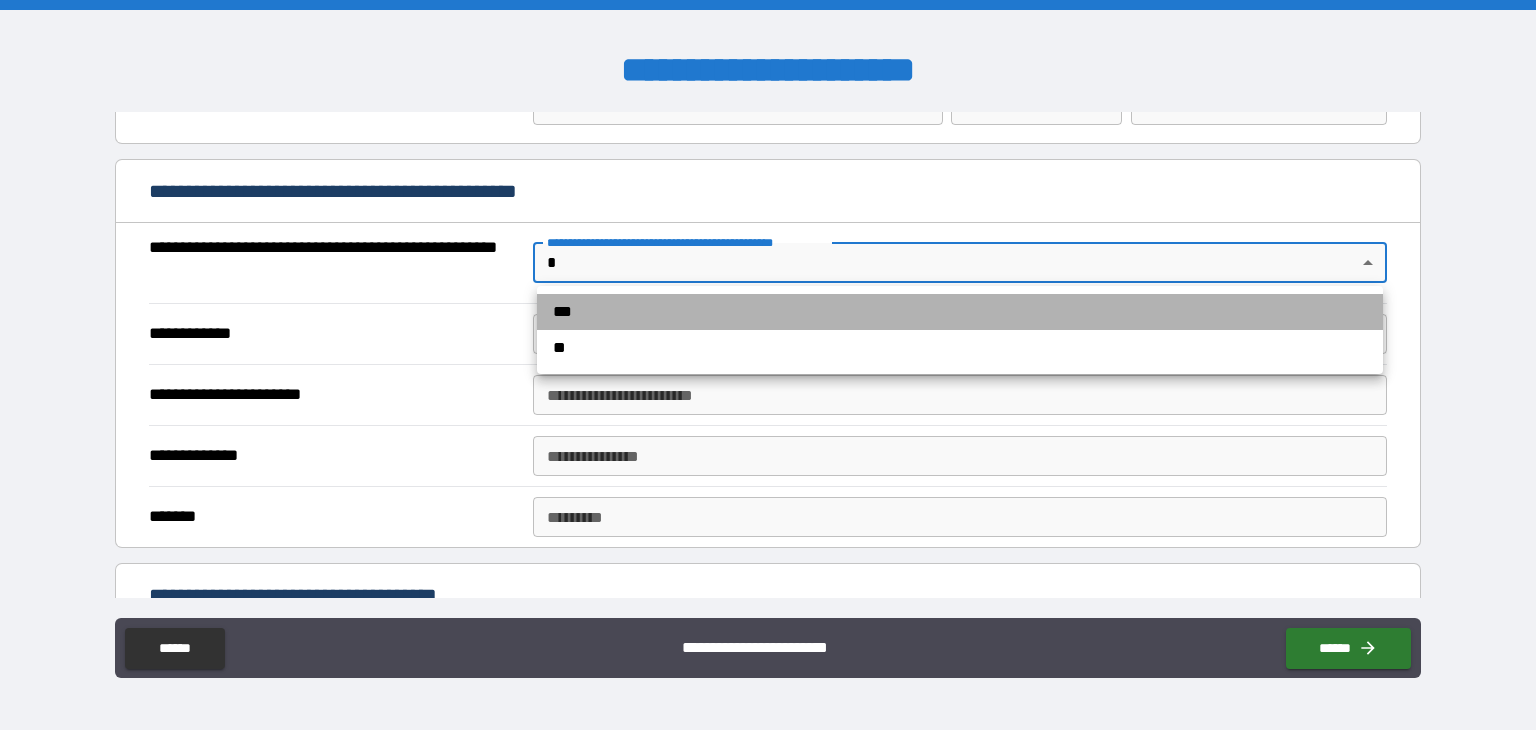 click on "***" at bounding box center [960, 312] 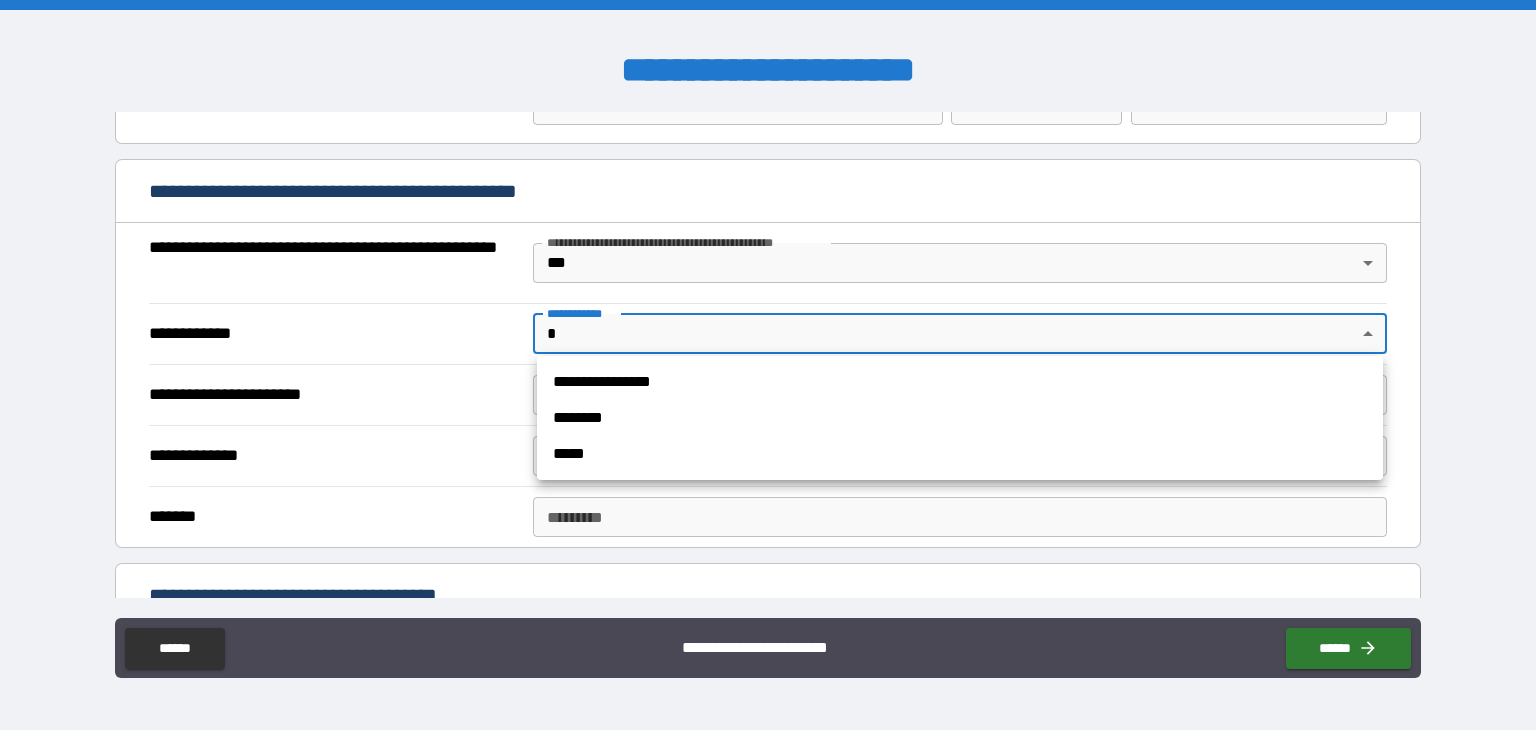 click on "**********" at bounding box center (768, 365) 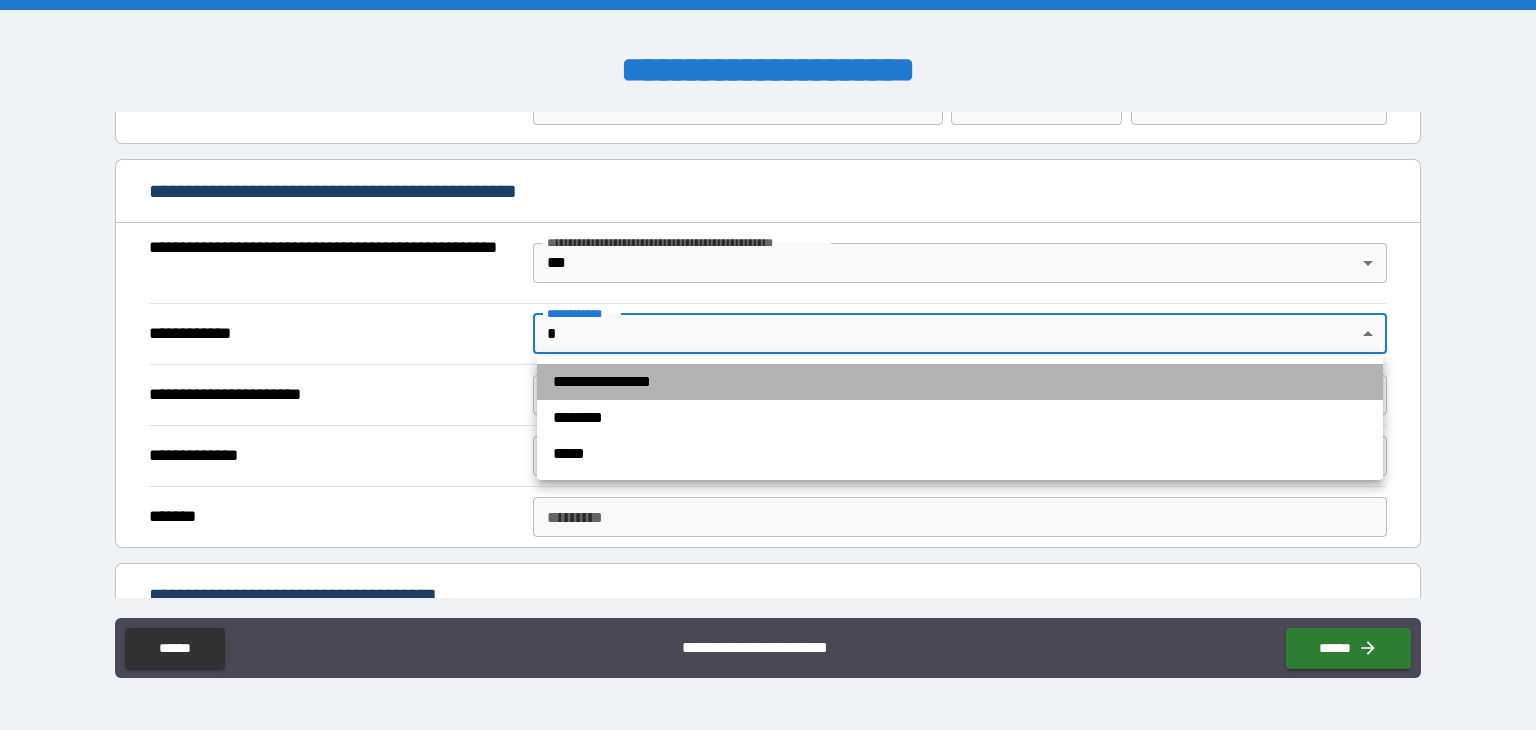 click on "**********" at bounding box center [960, 382] 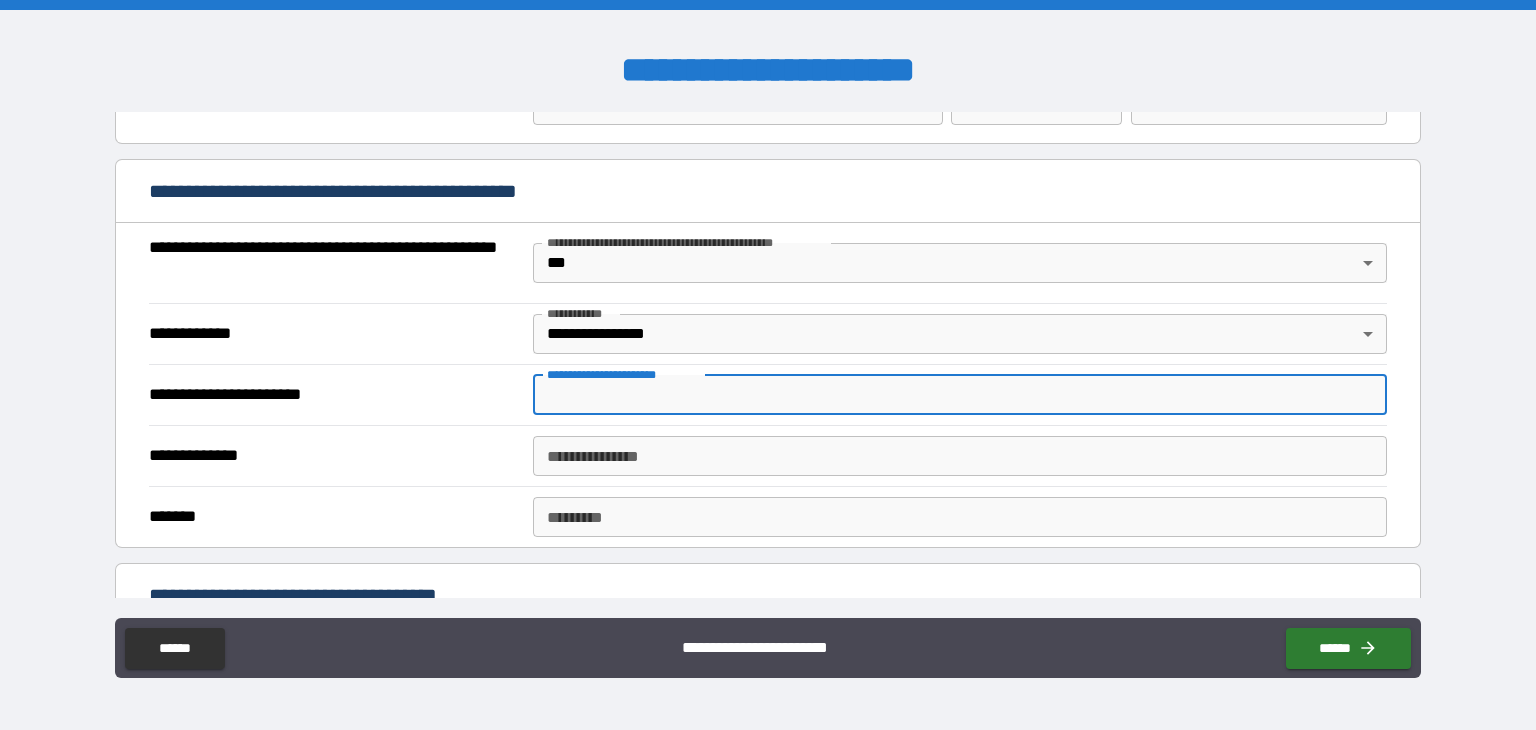 click on "**********" at bounding box center (960, 395) 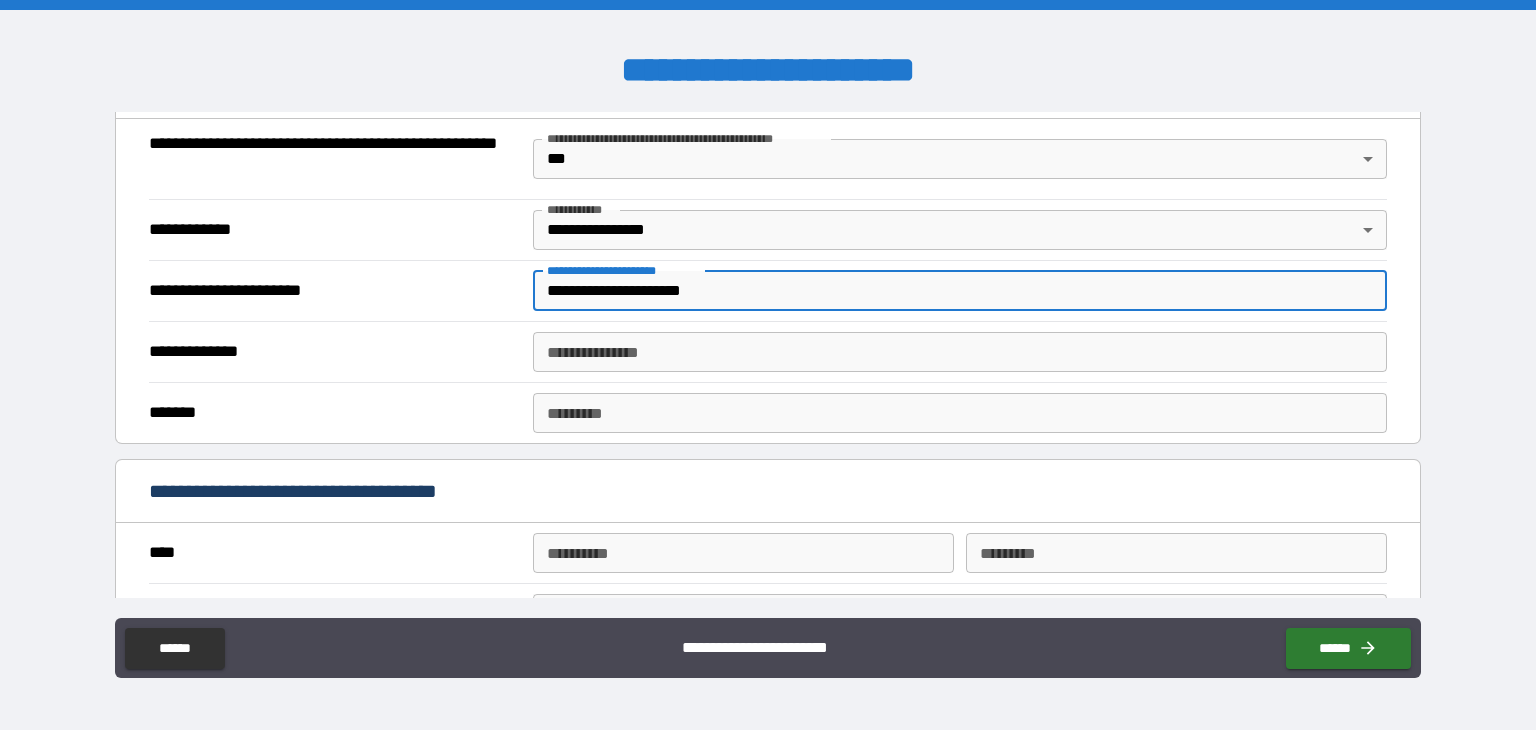 scroll, scrollTop: 1564, scrollLeft: 0, axis: vertical 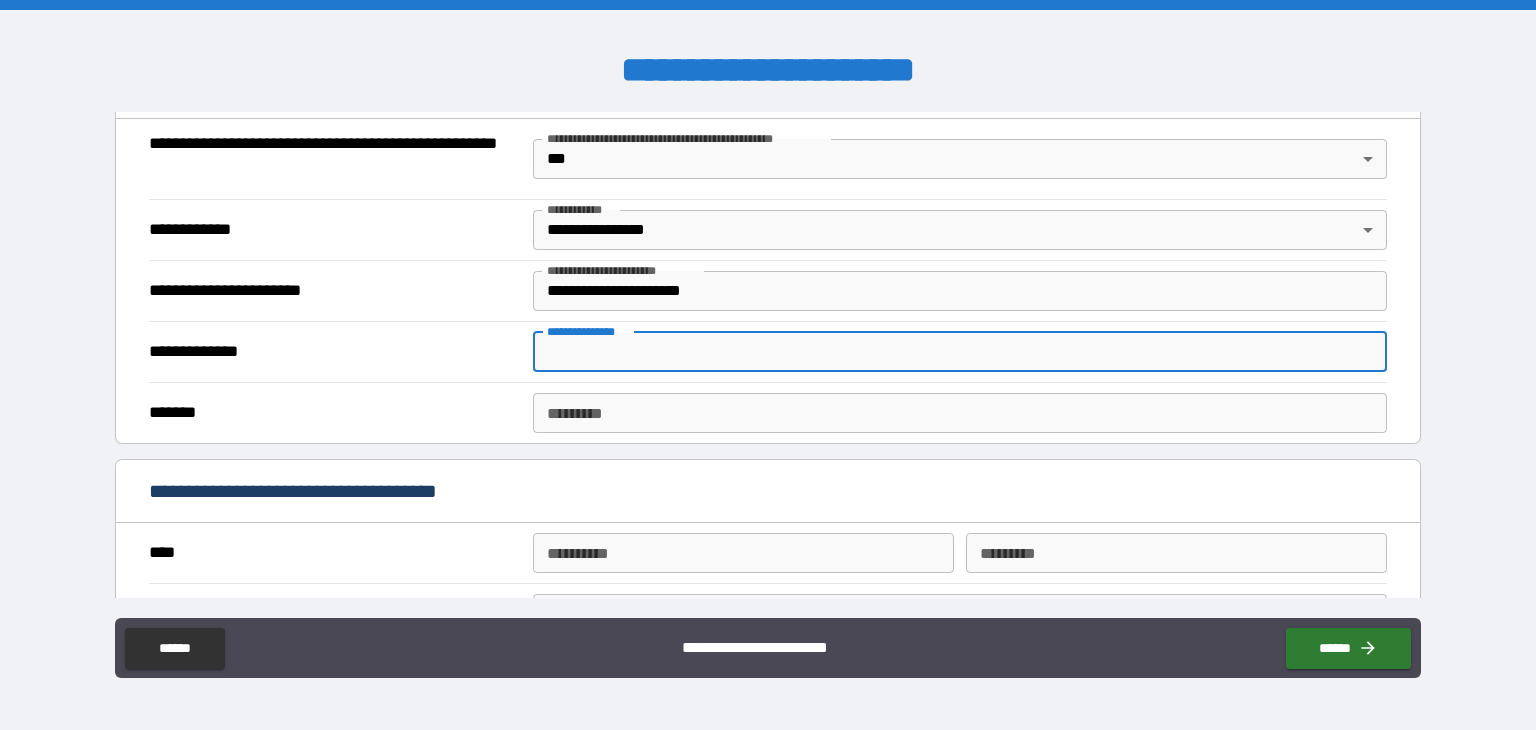click on "**********" at bounding box center (960, 352) 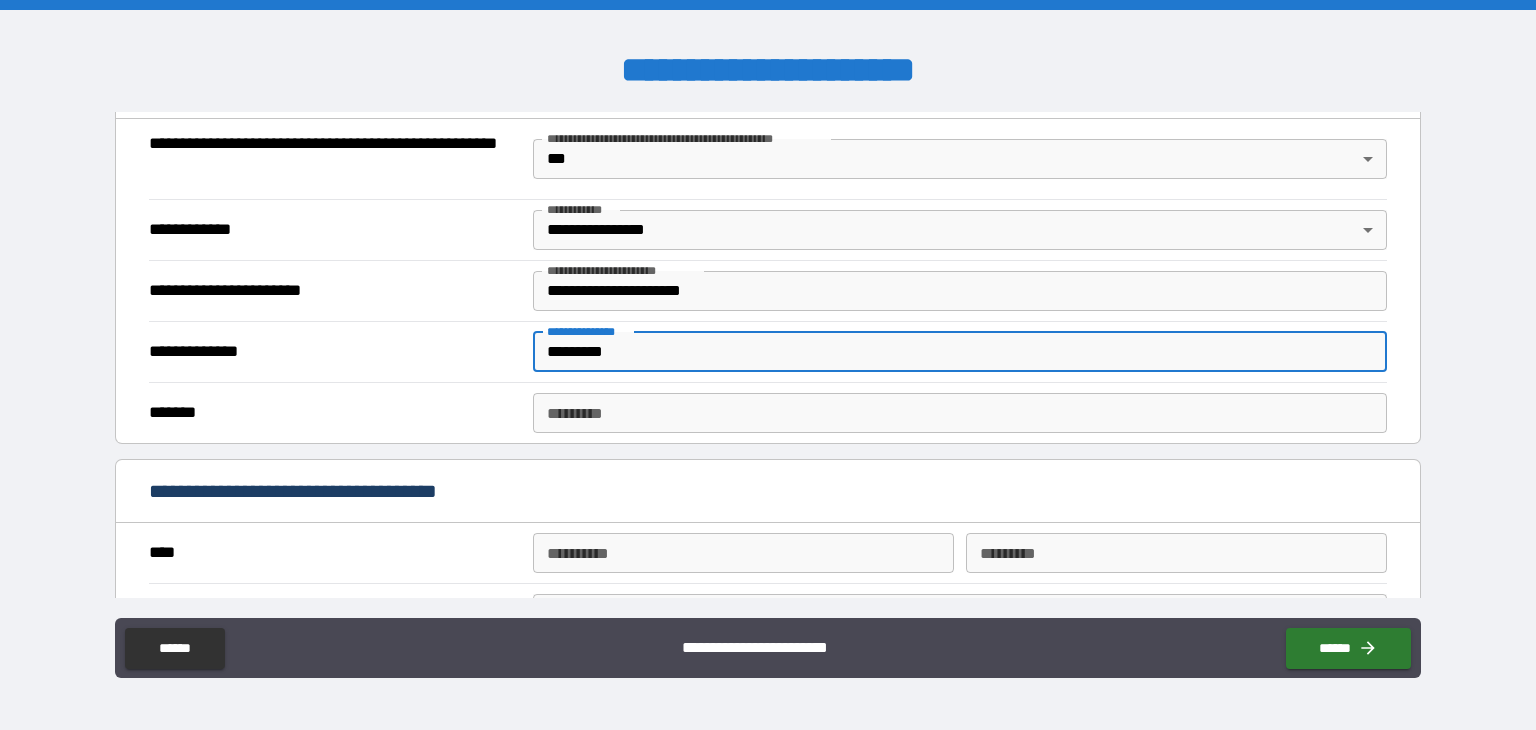 type on "*********" 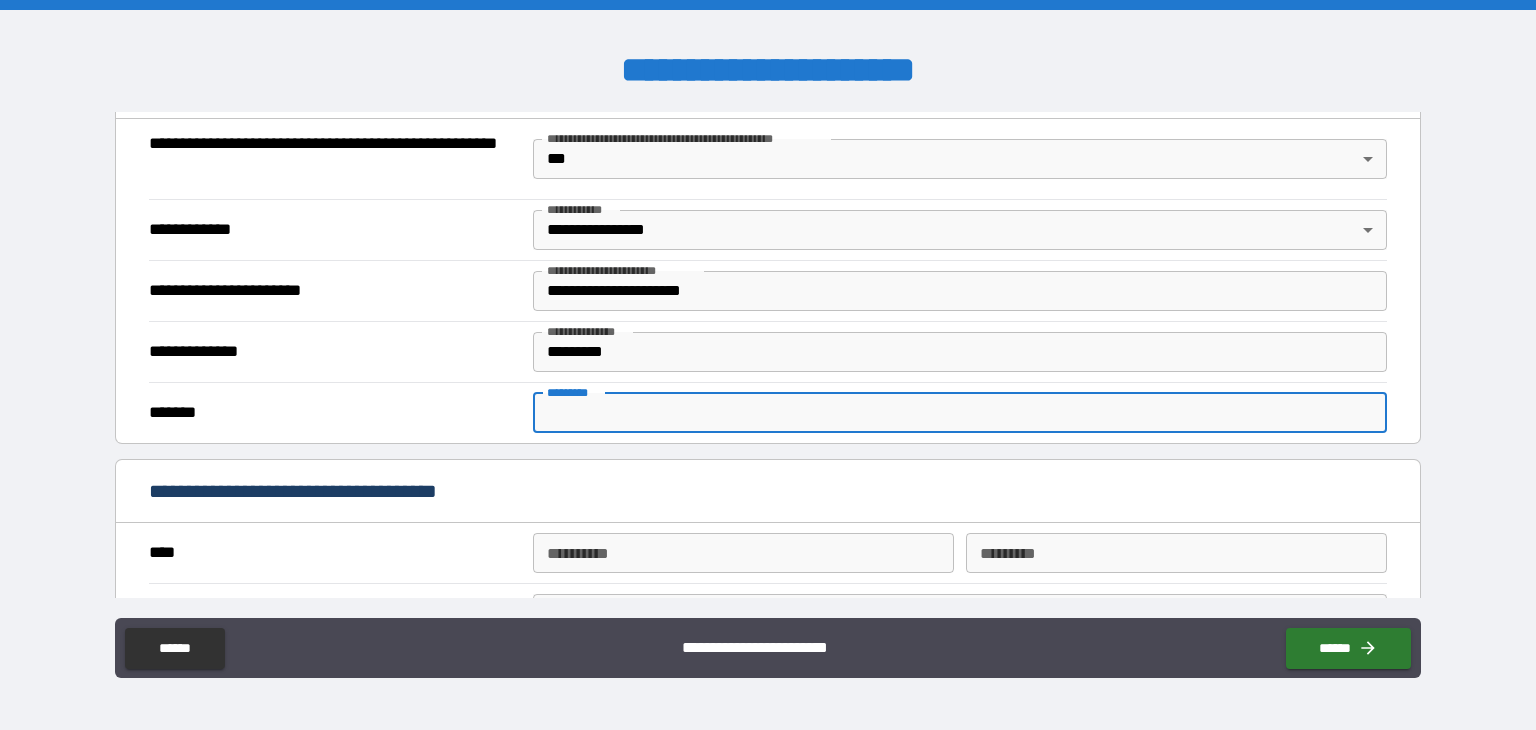 click on "*******   *" at bounding box center [960, 413] 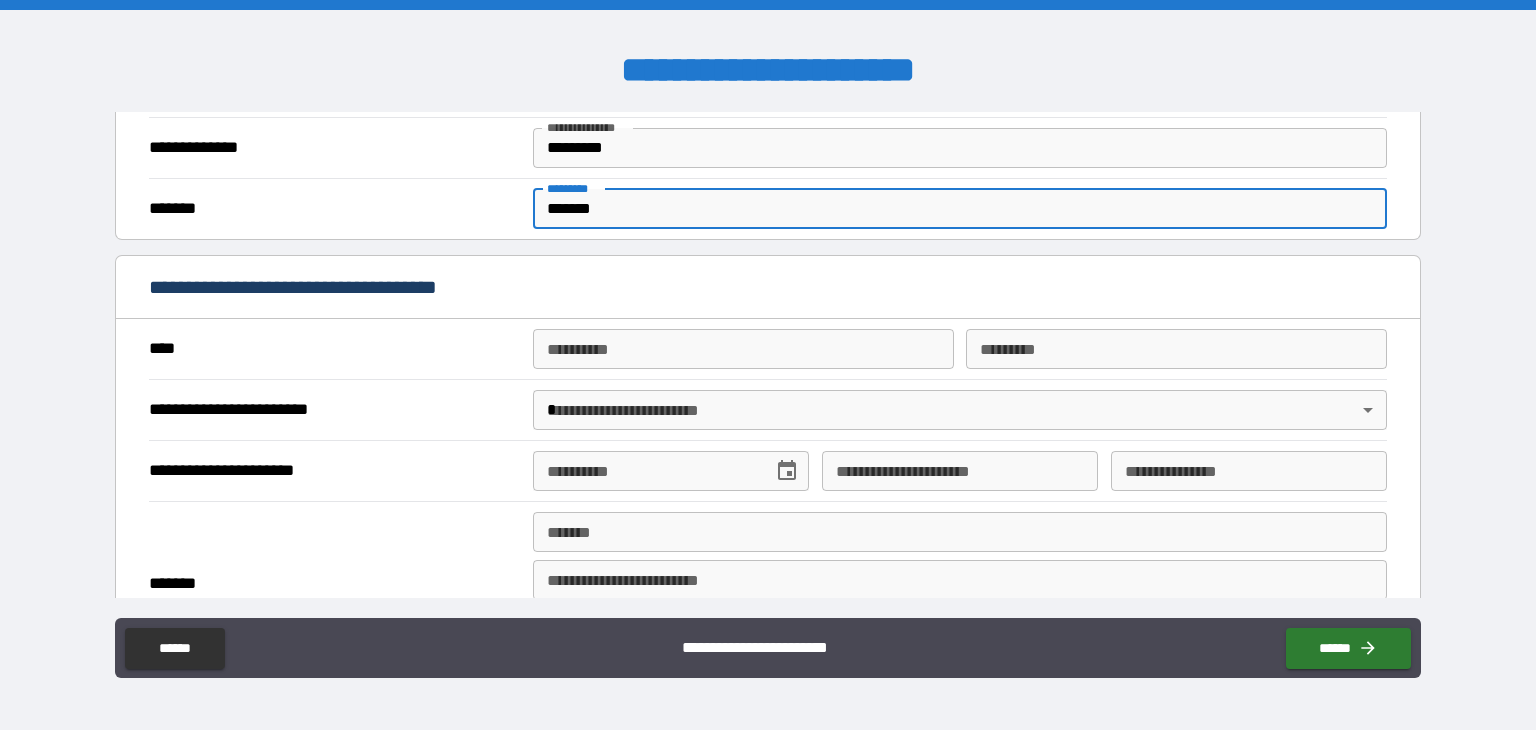 scroll, scrollTop: 1768, scrollLeft: 0, axis: vertical 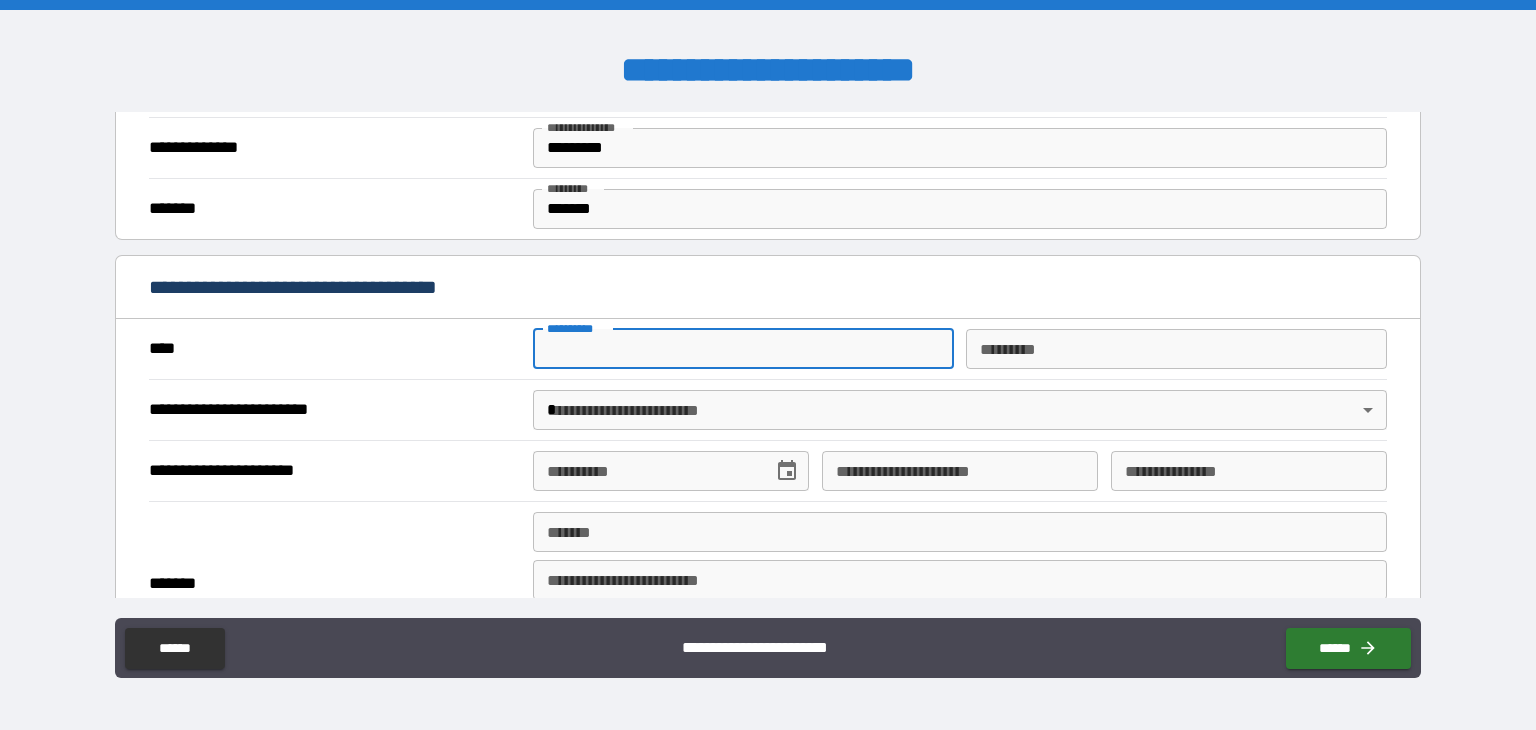 click on "**********" at bounding box center [743, 349] 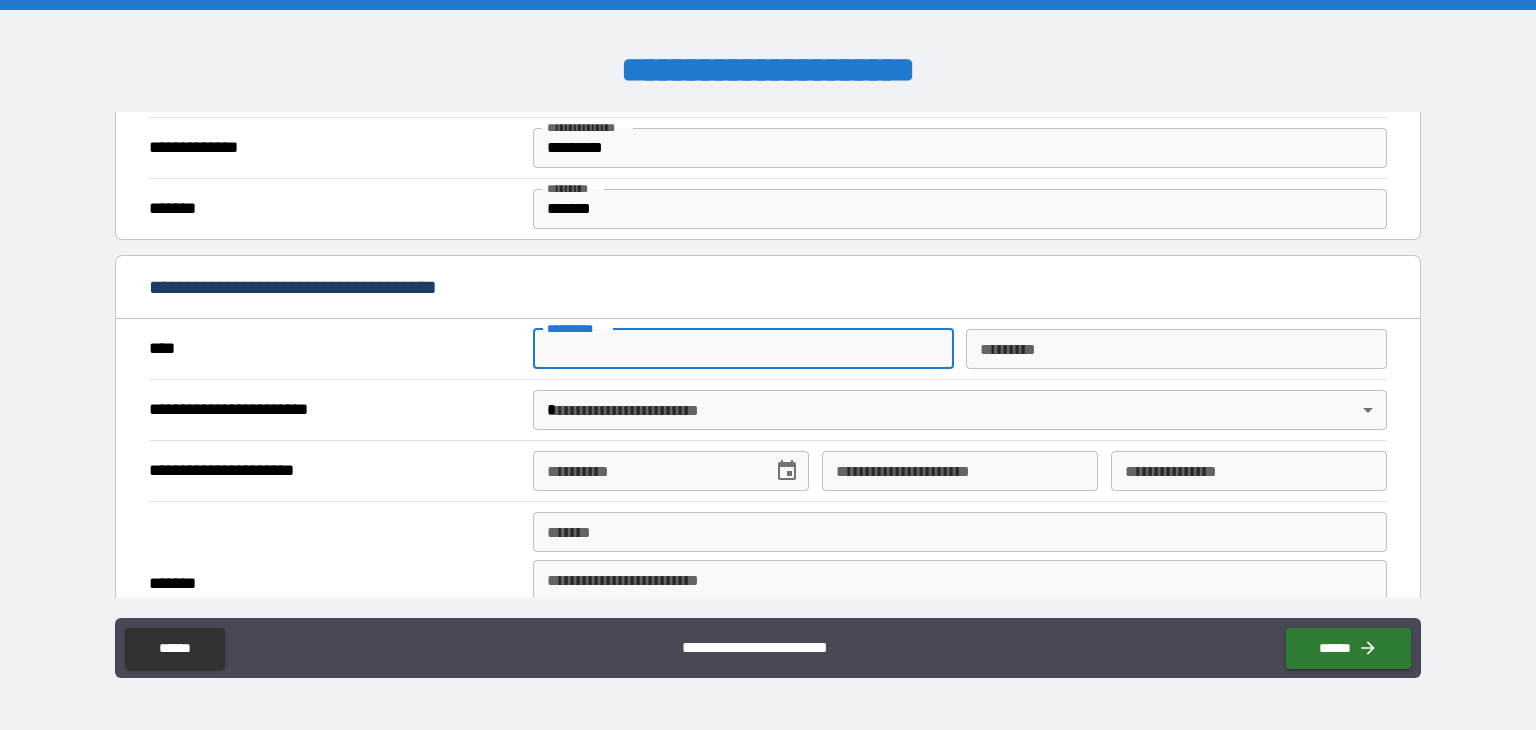 type on "******" 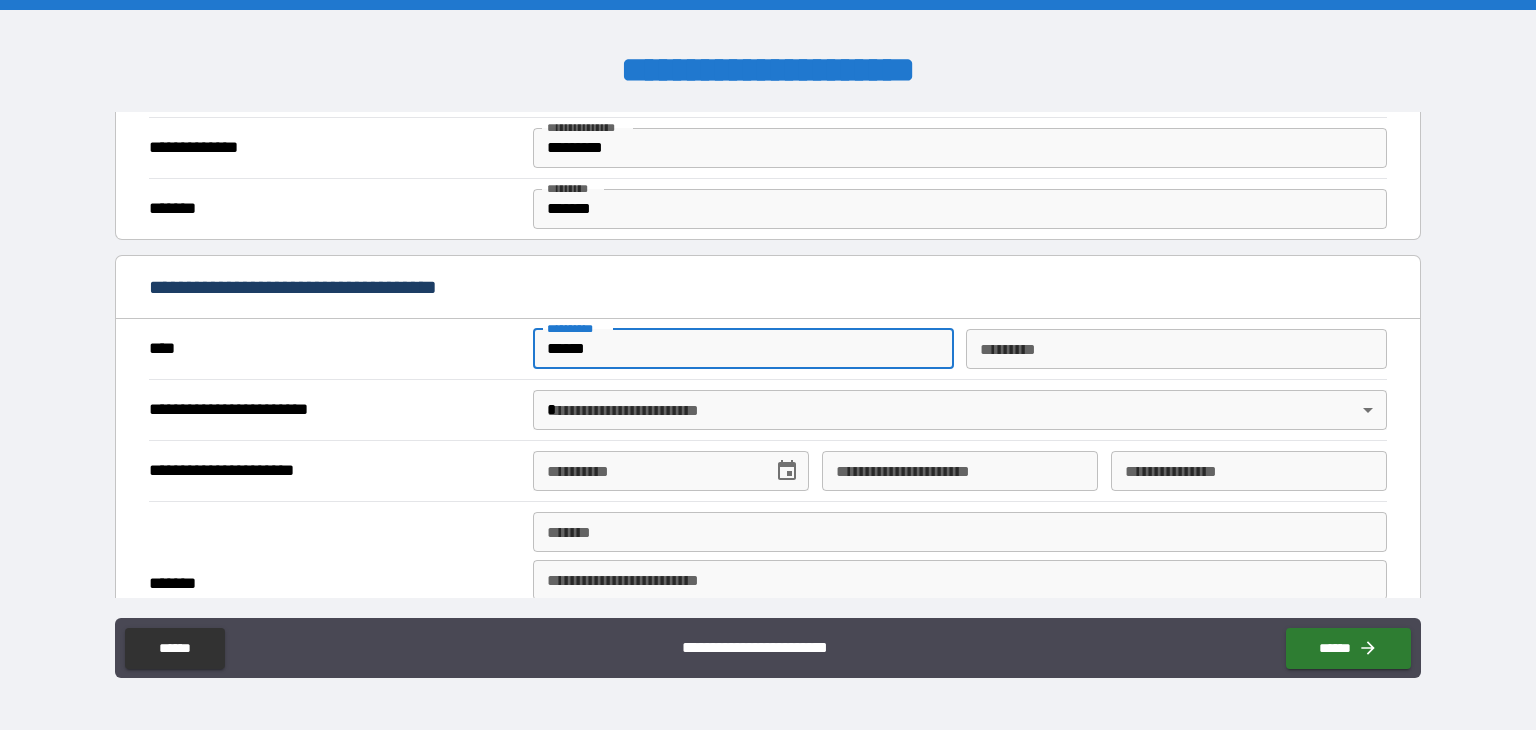 type on "**********" 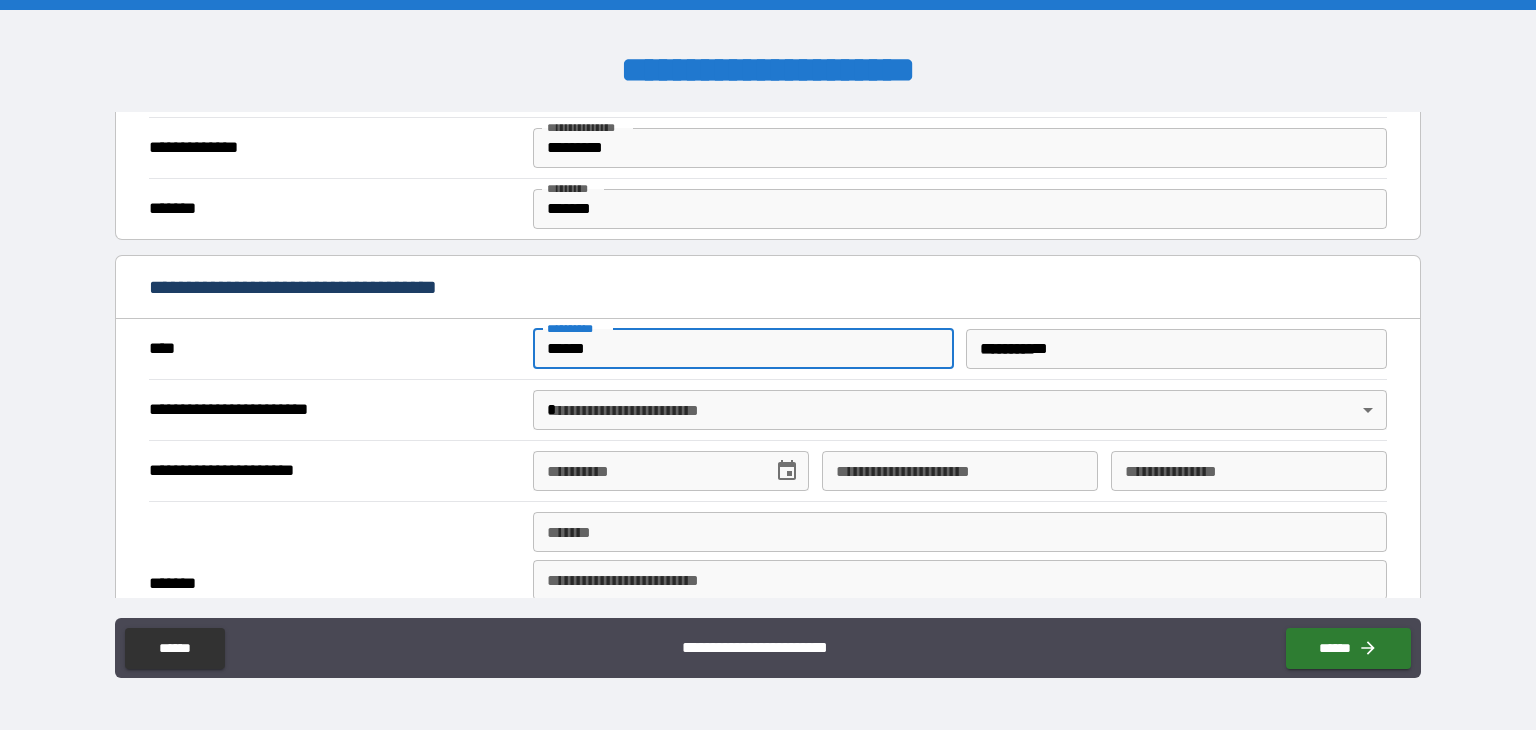 type on "**" 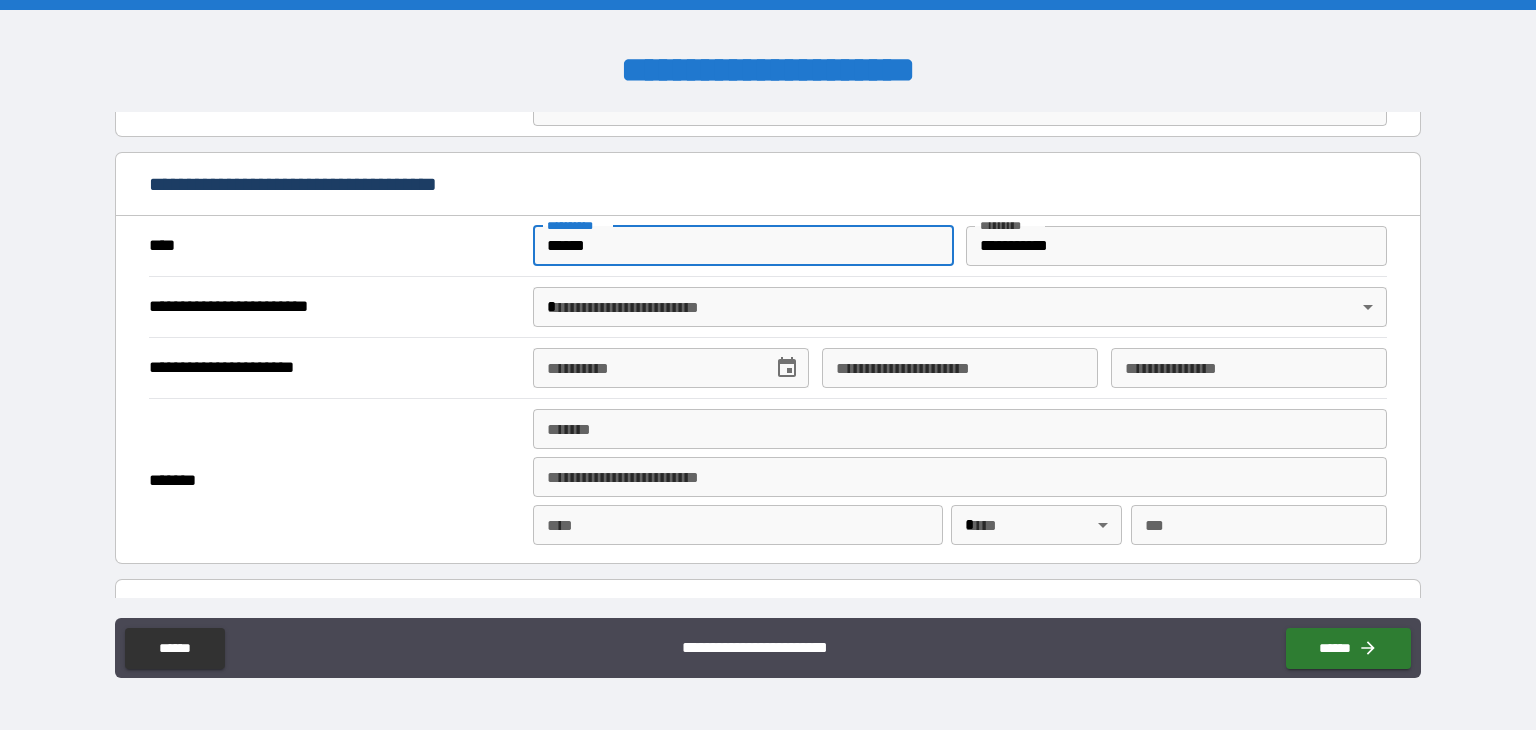 scroll, scrollTop: 1872, scrollLeft: 0, axis: vertical 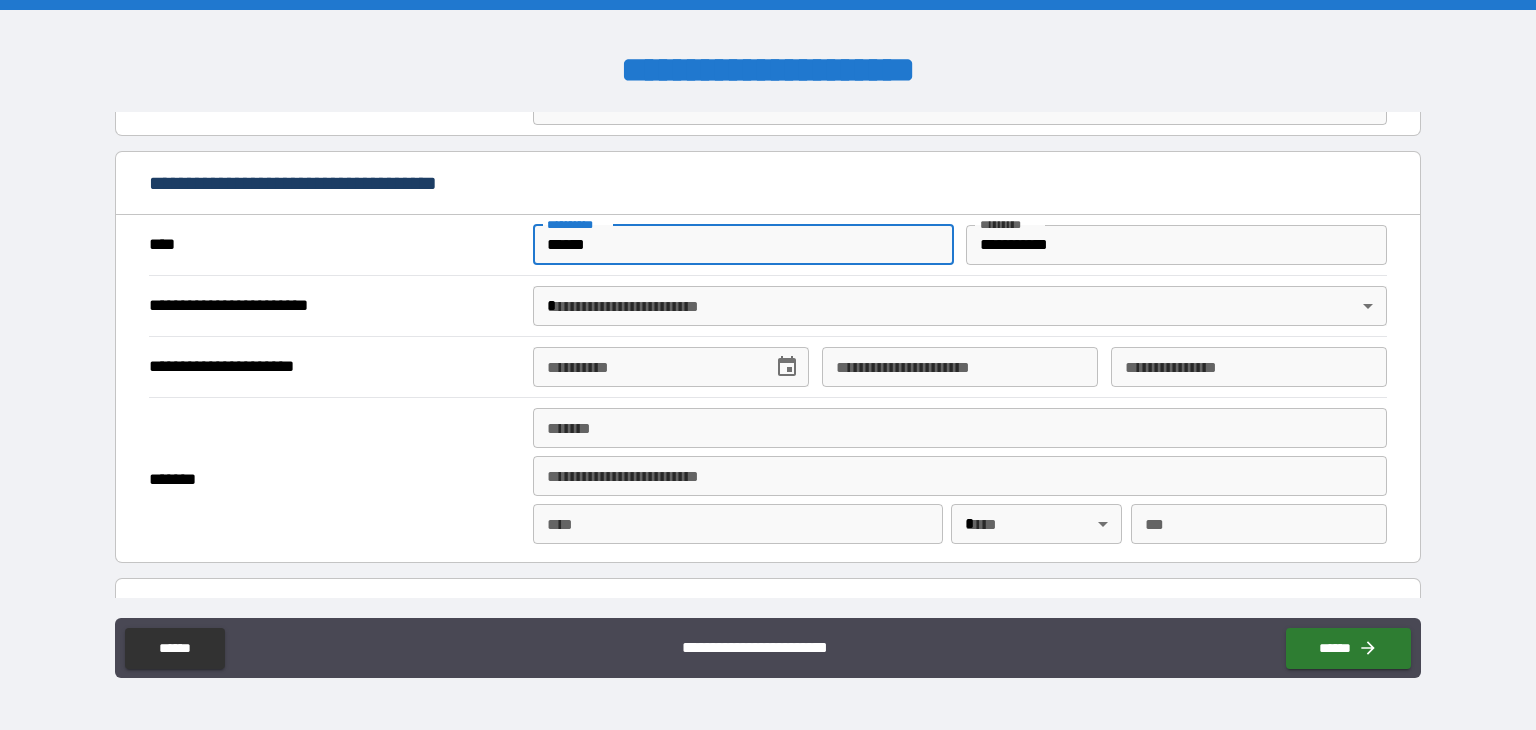 click on "**********" at bounding box center [768, 365] 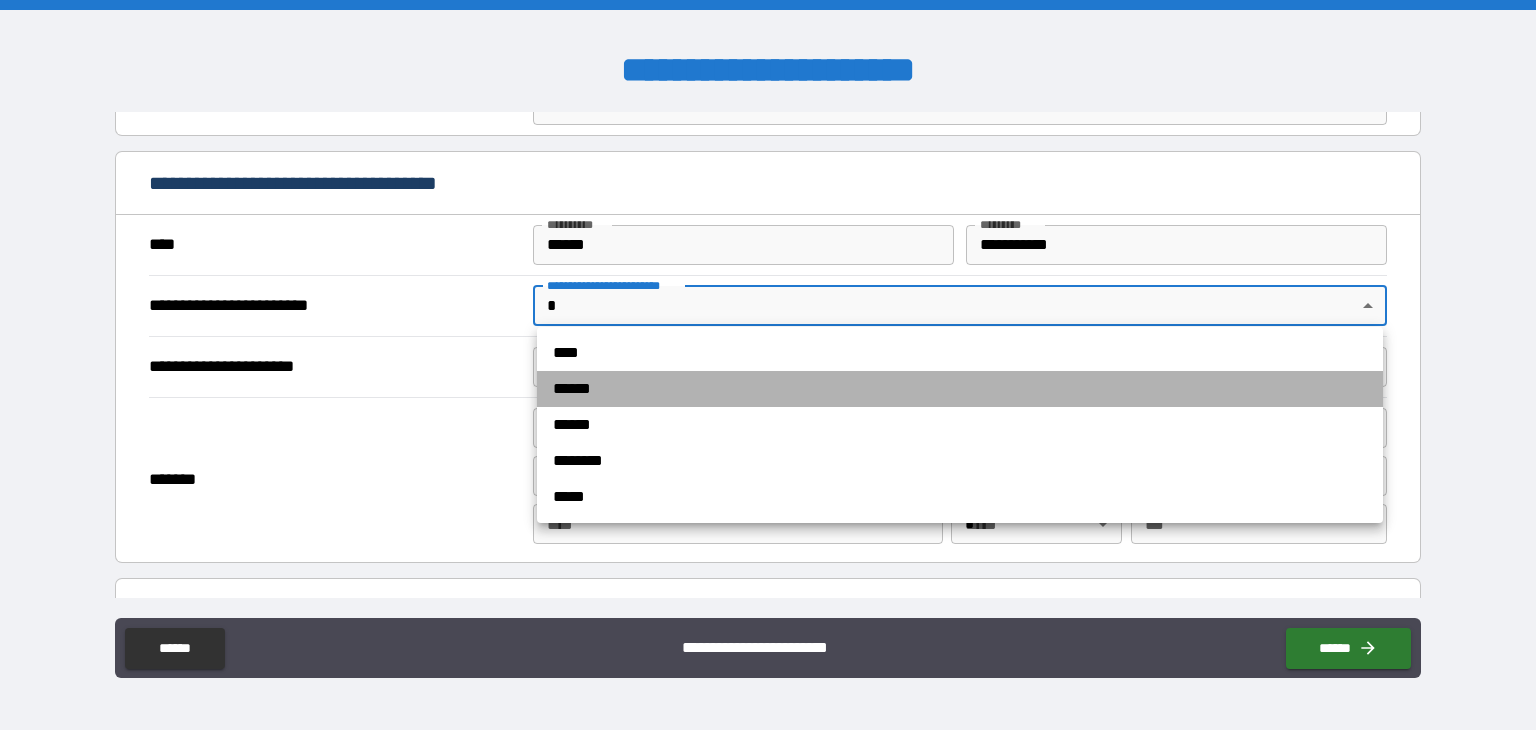 click on "******" at bounding box center [960, 389] 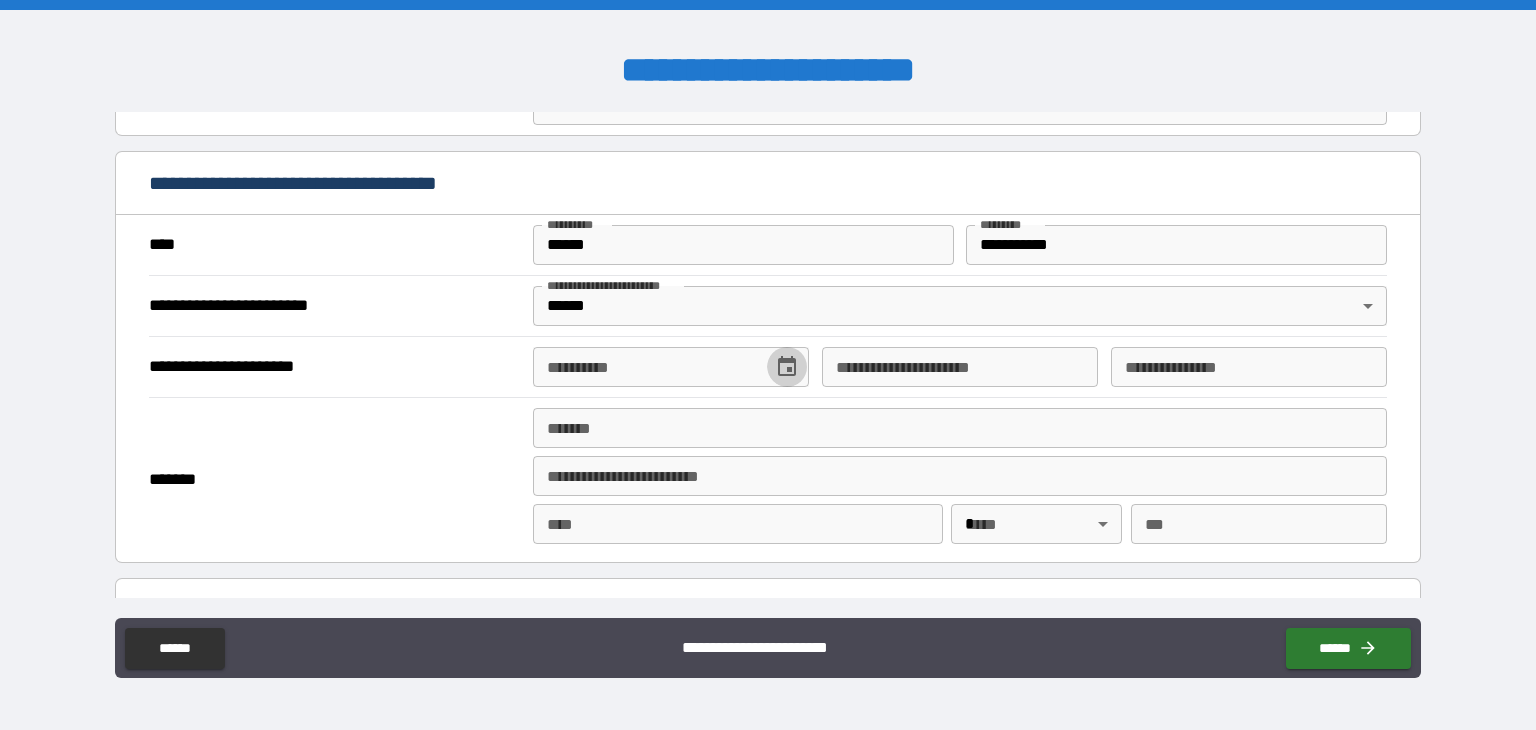 click 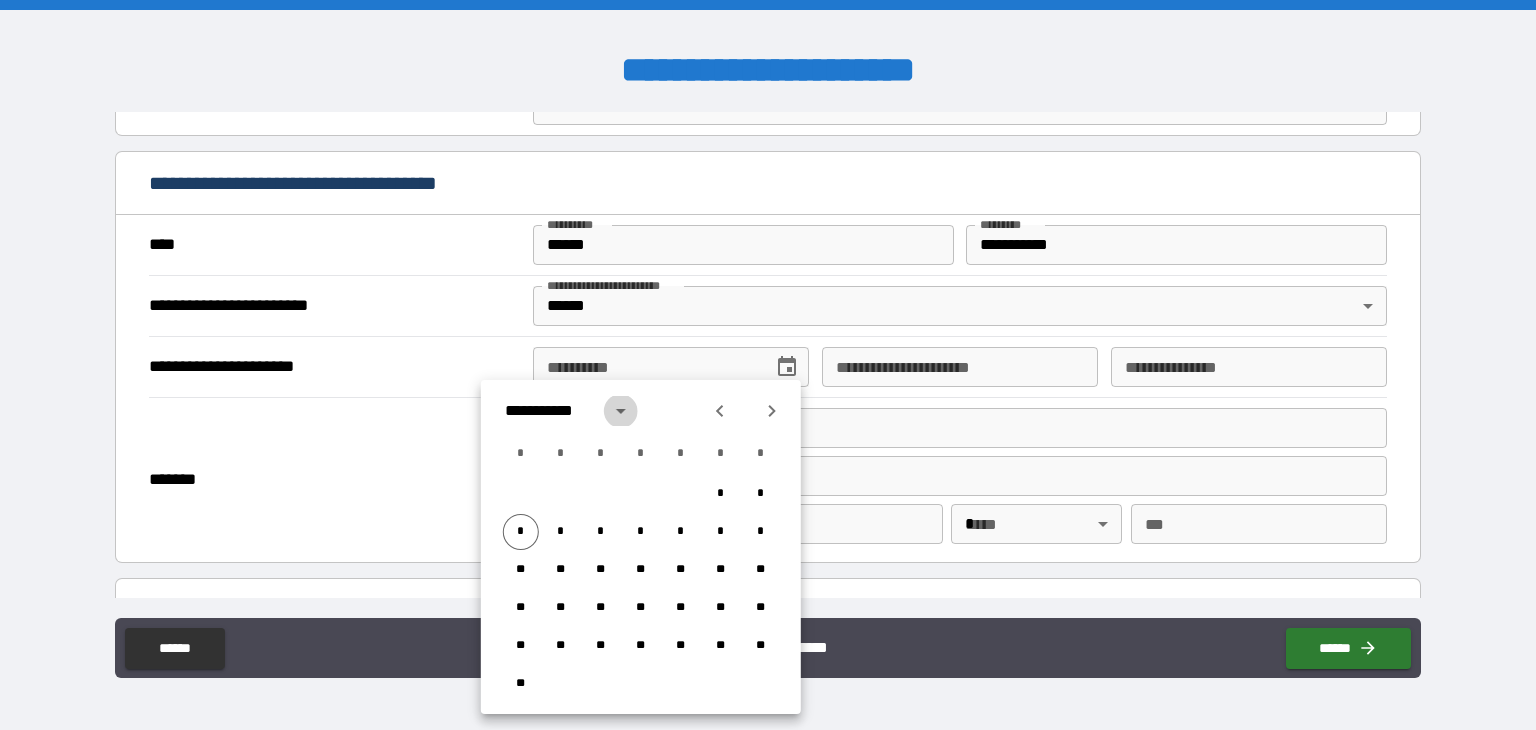 click 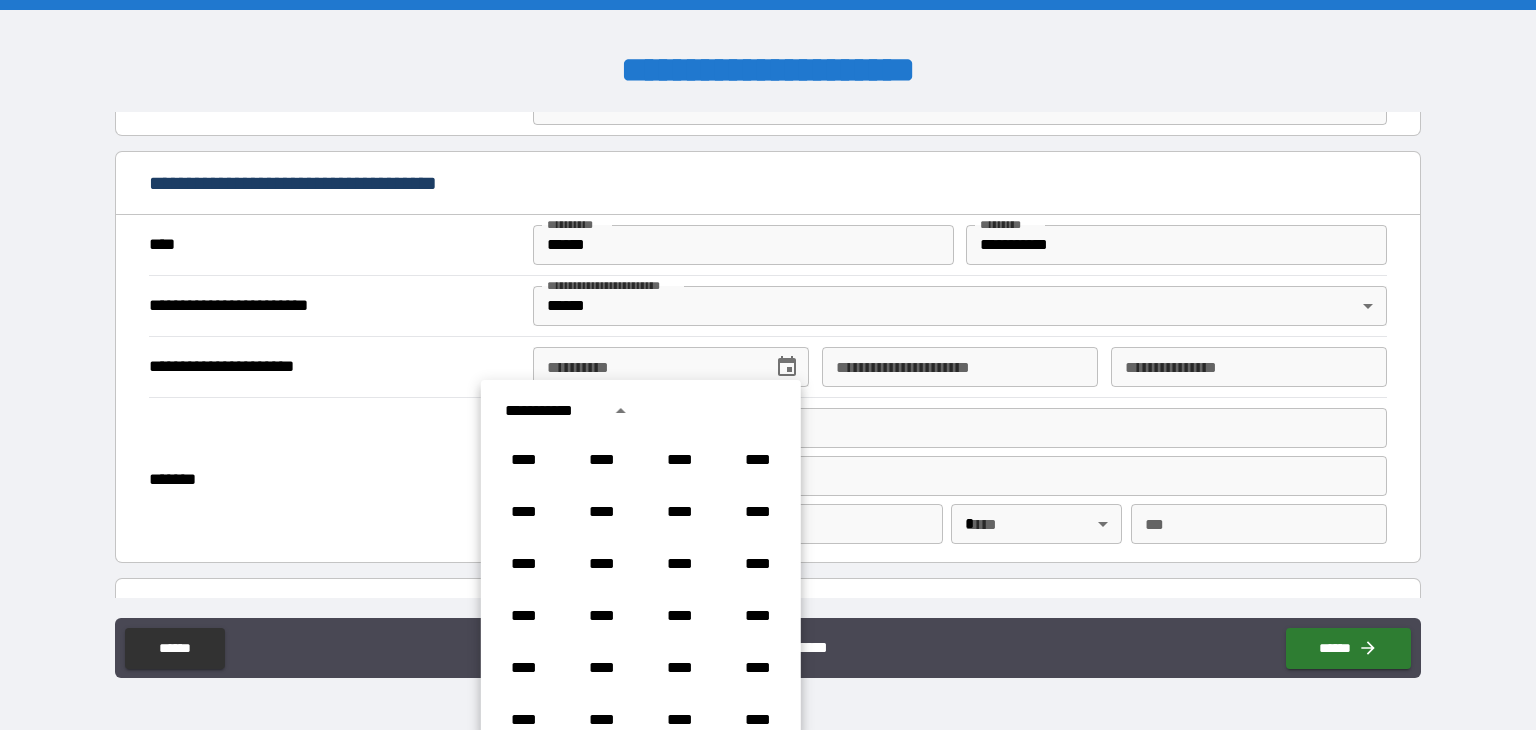 scroll, scrollTop: 829, scrollLeft: 0, axis: vertical 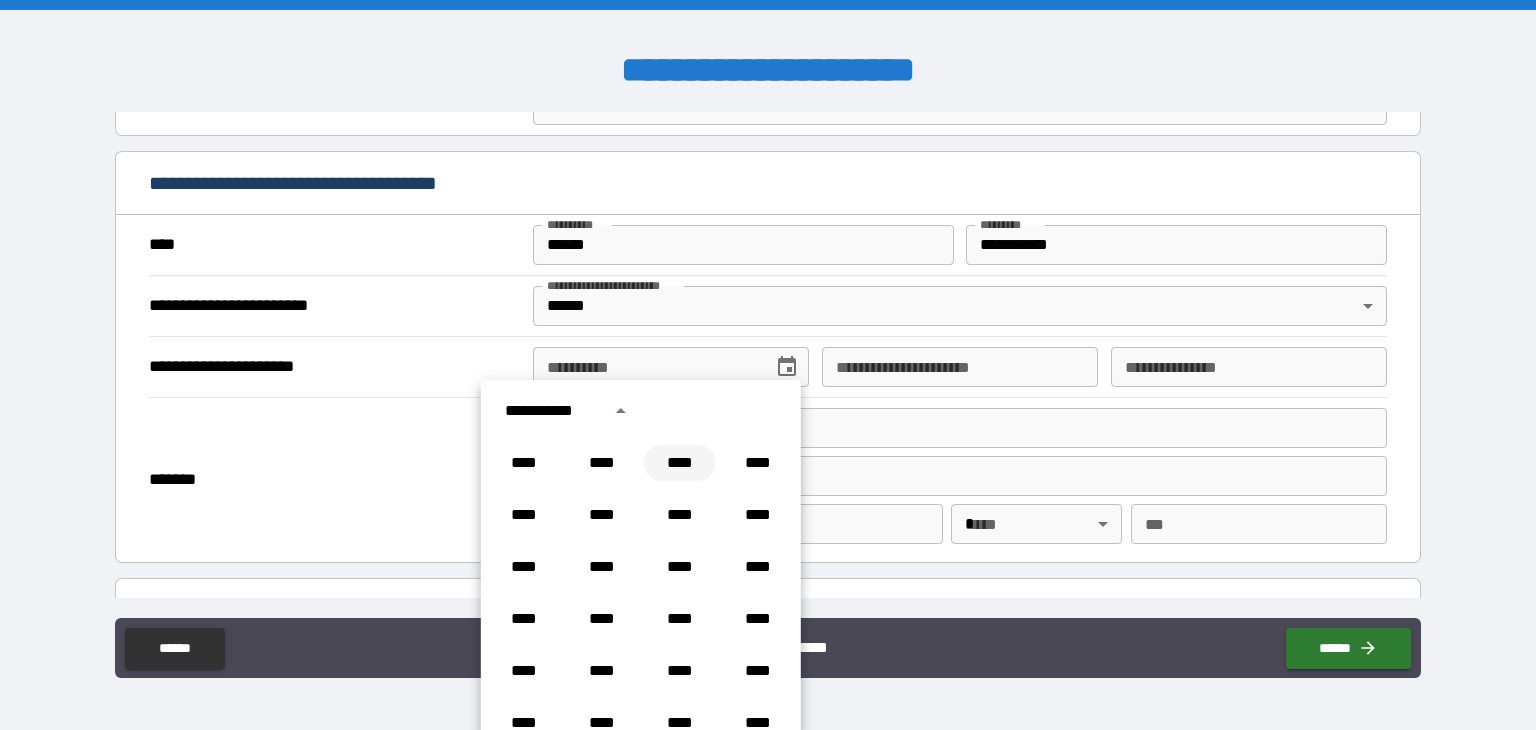 click on "****" at bounding box center (680, 463) 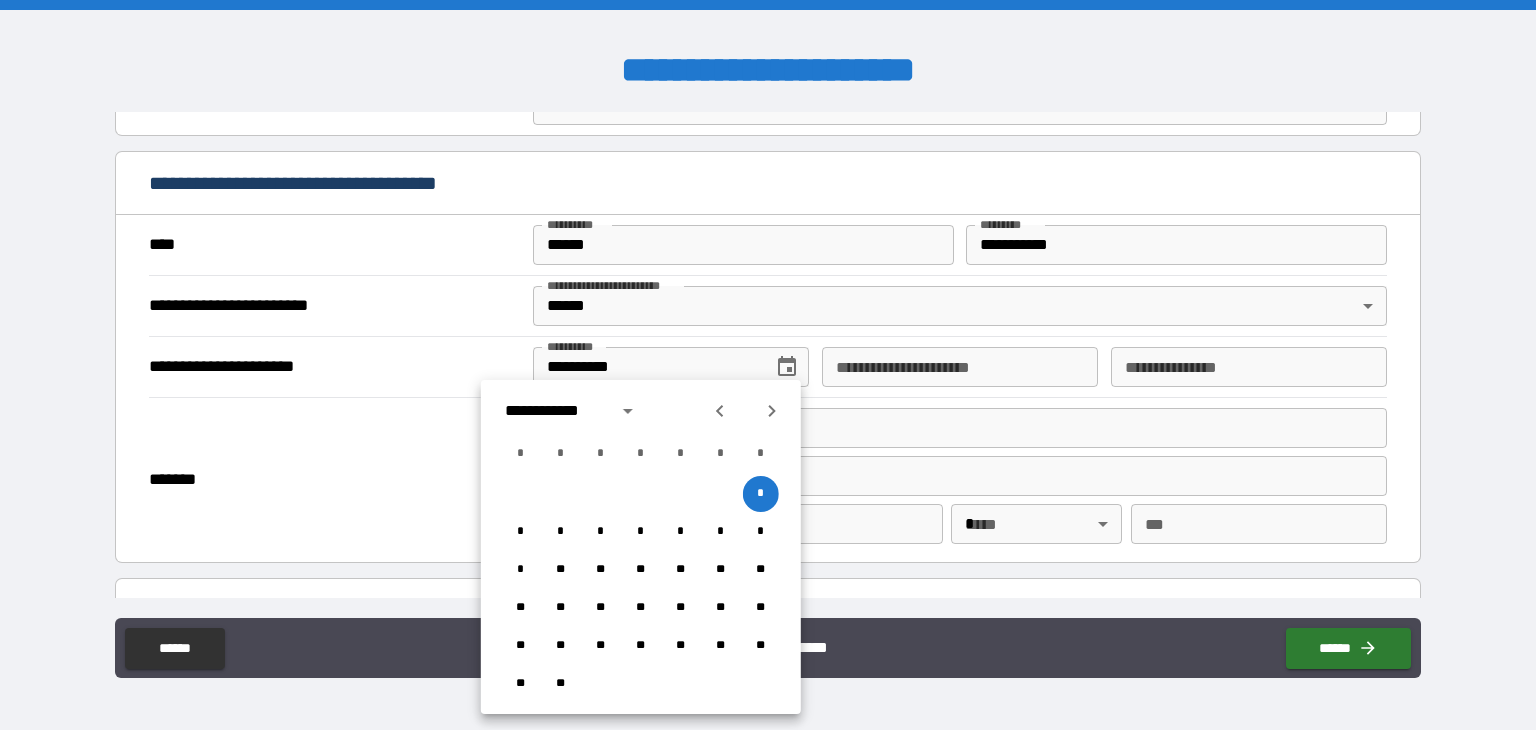click on "*" at bounding box center [681, 454] 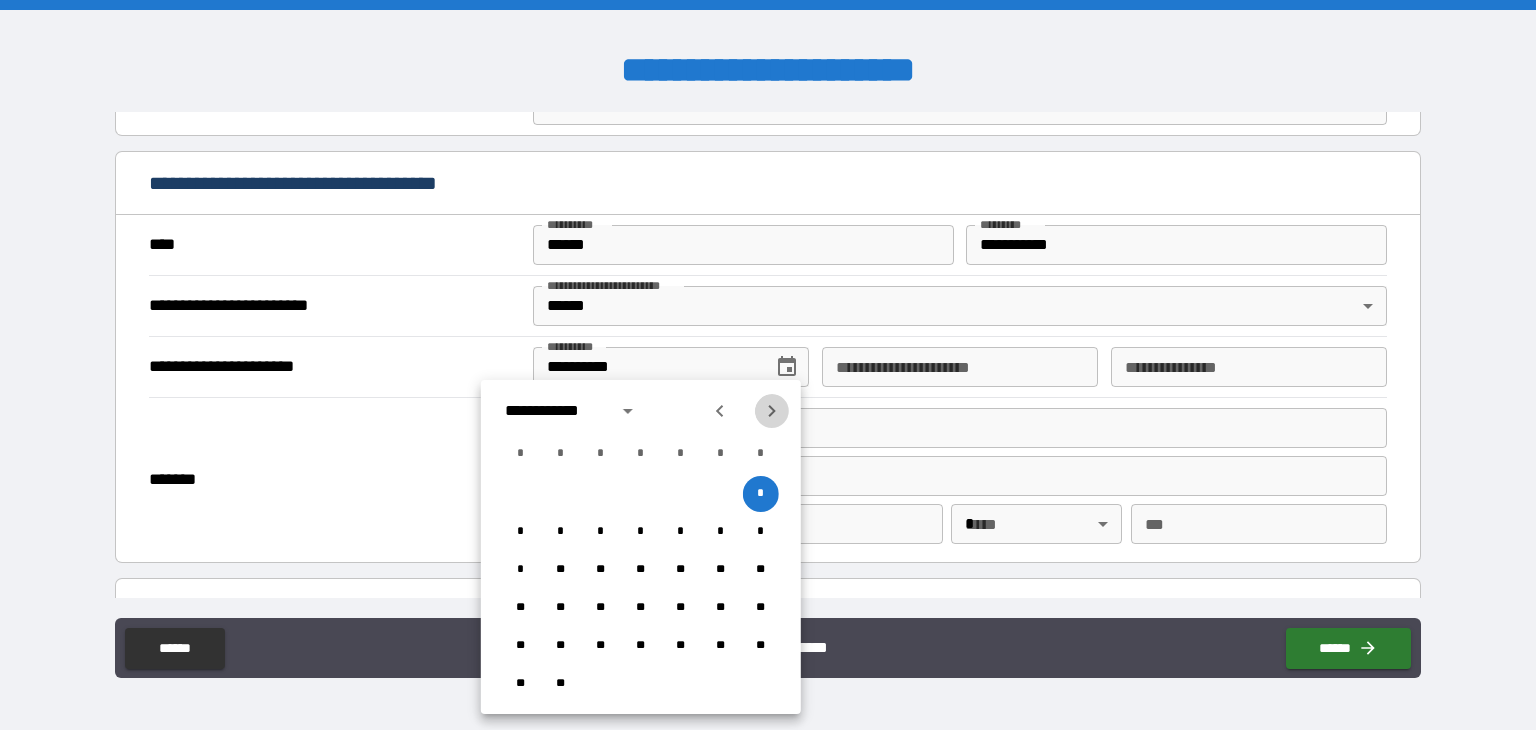 click 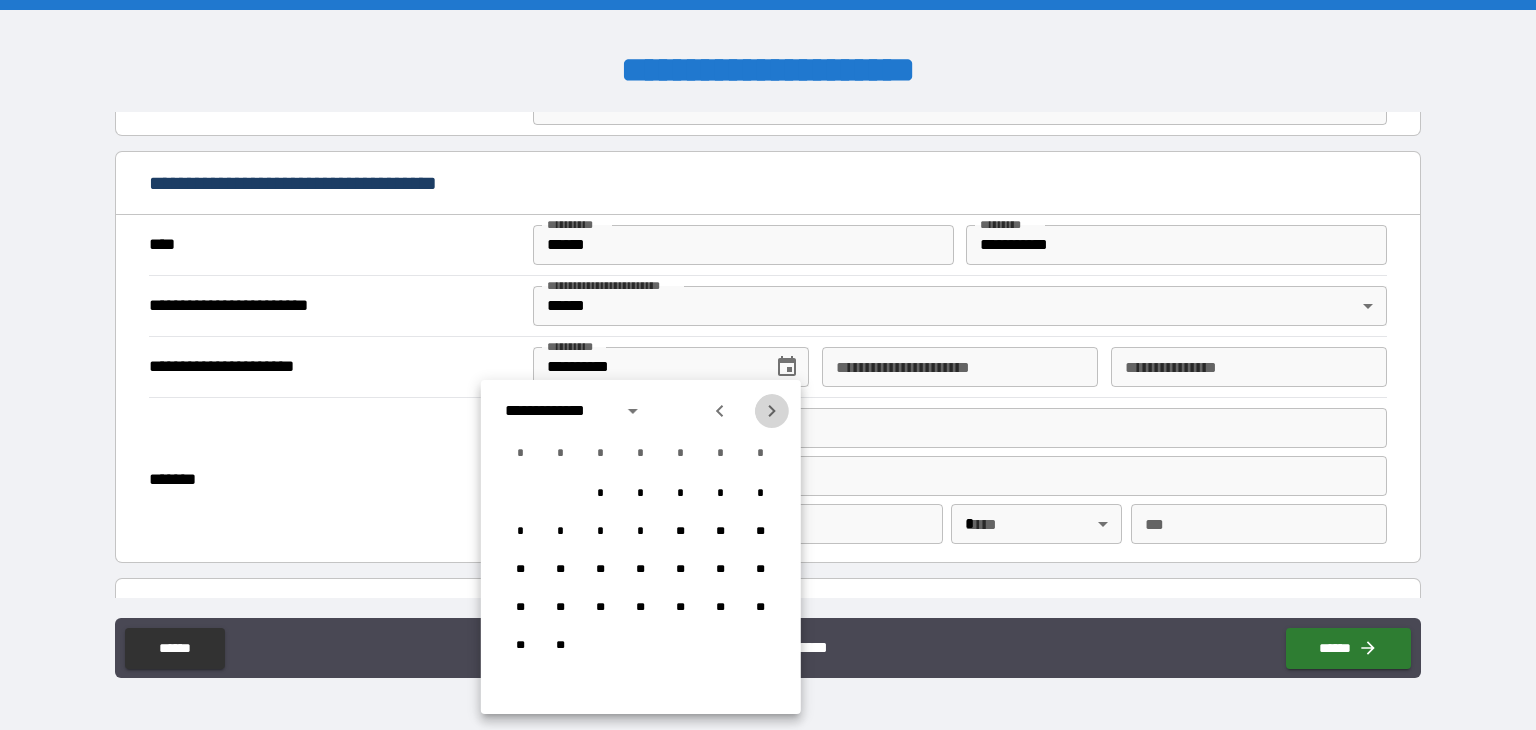 click 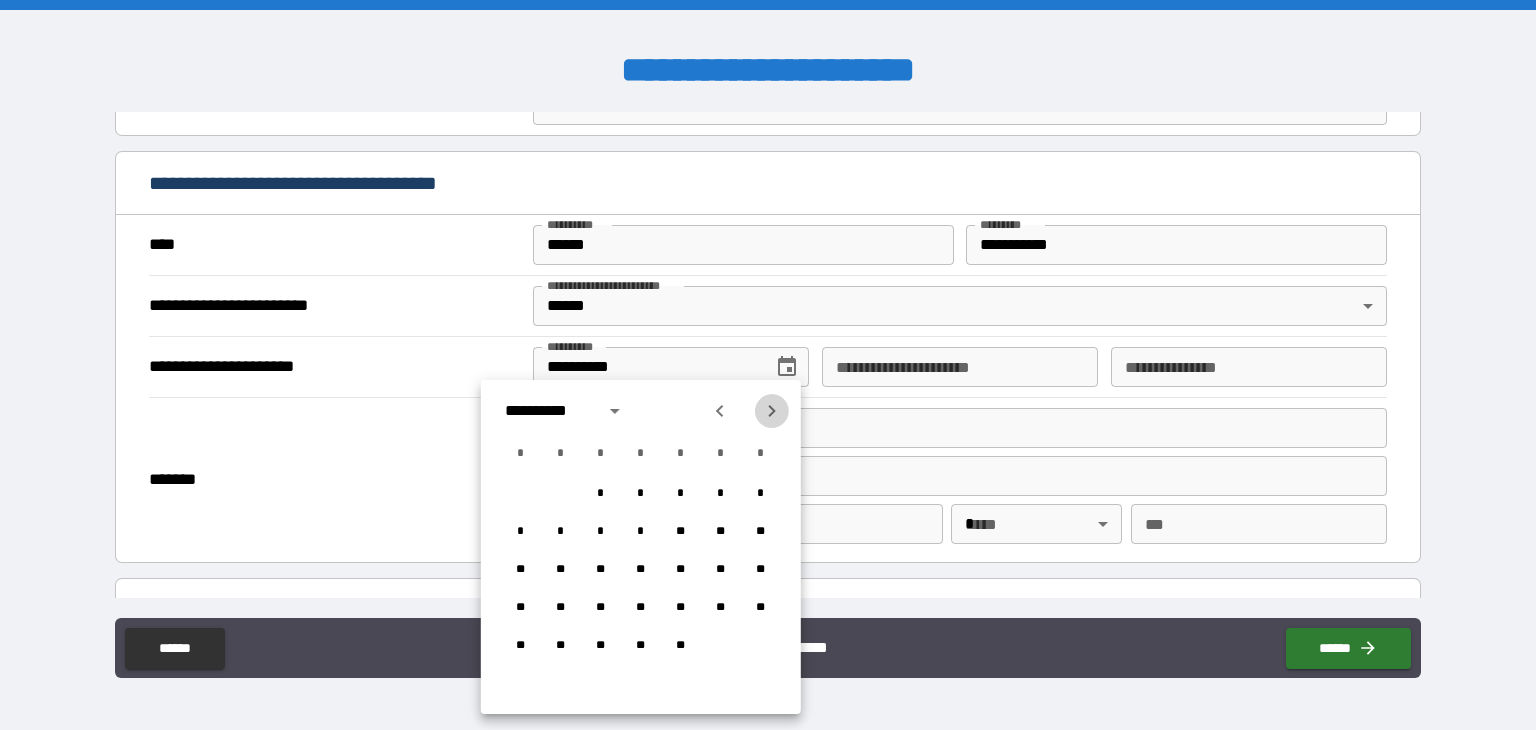 click 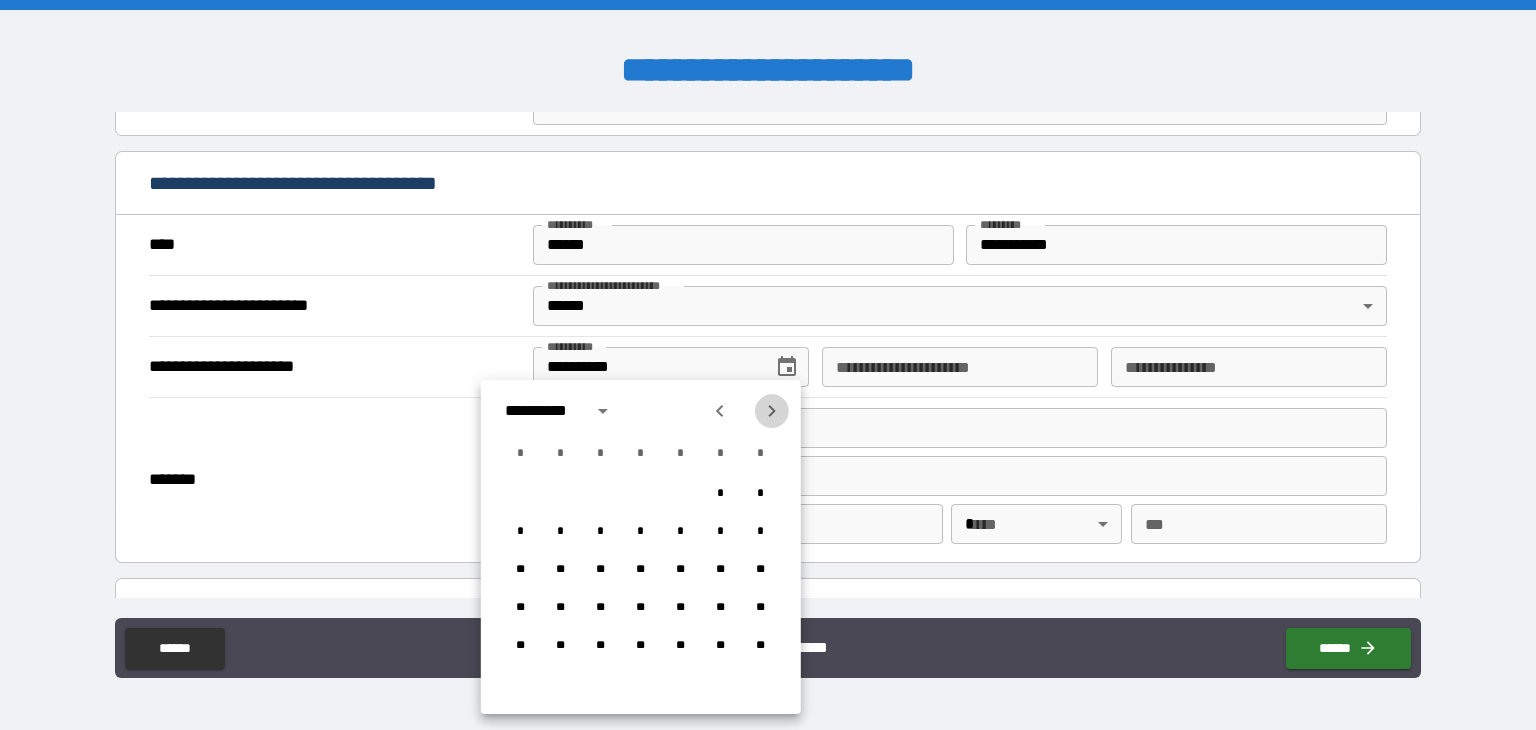 click 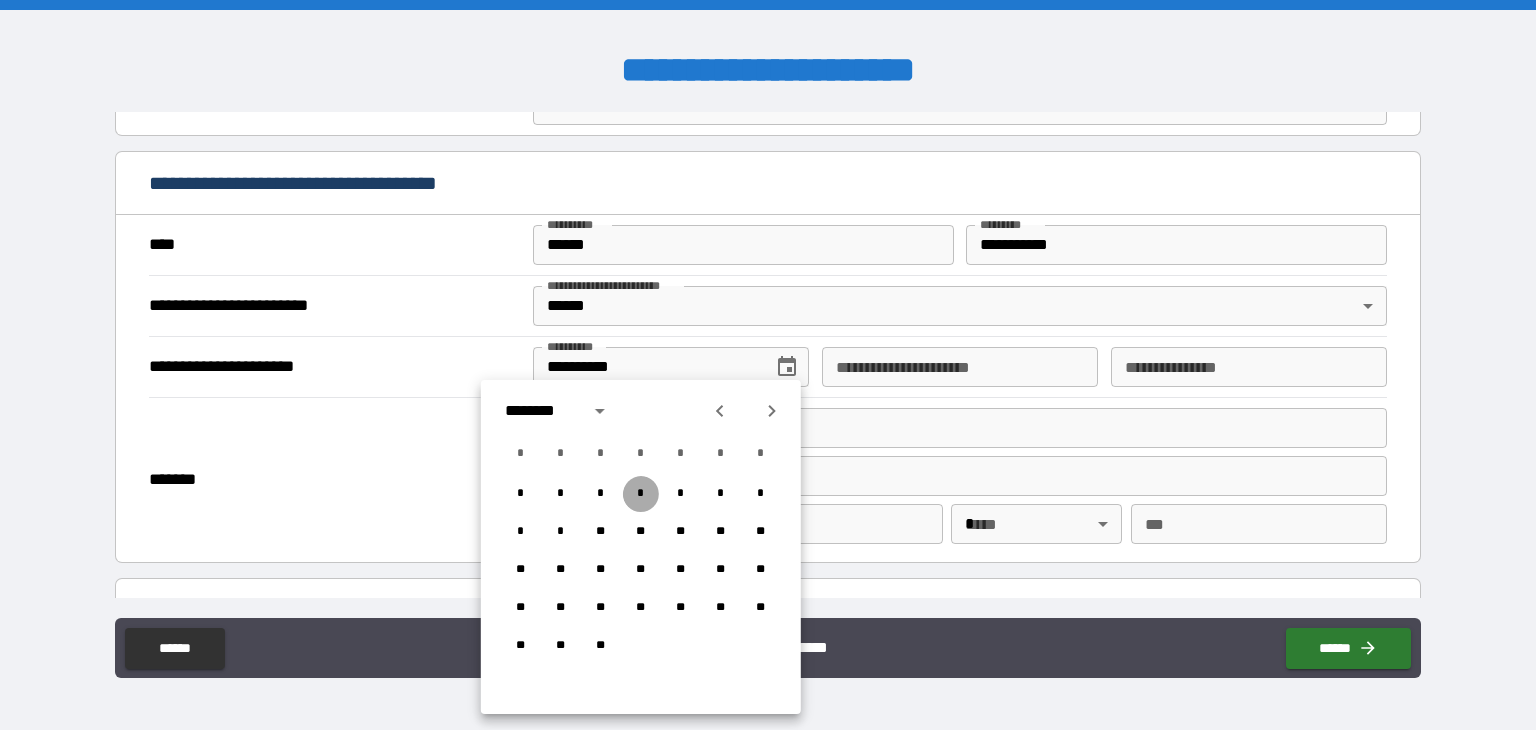 click on "*" at bounding box center (641, 494) 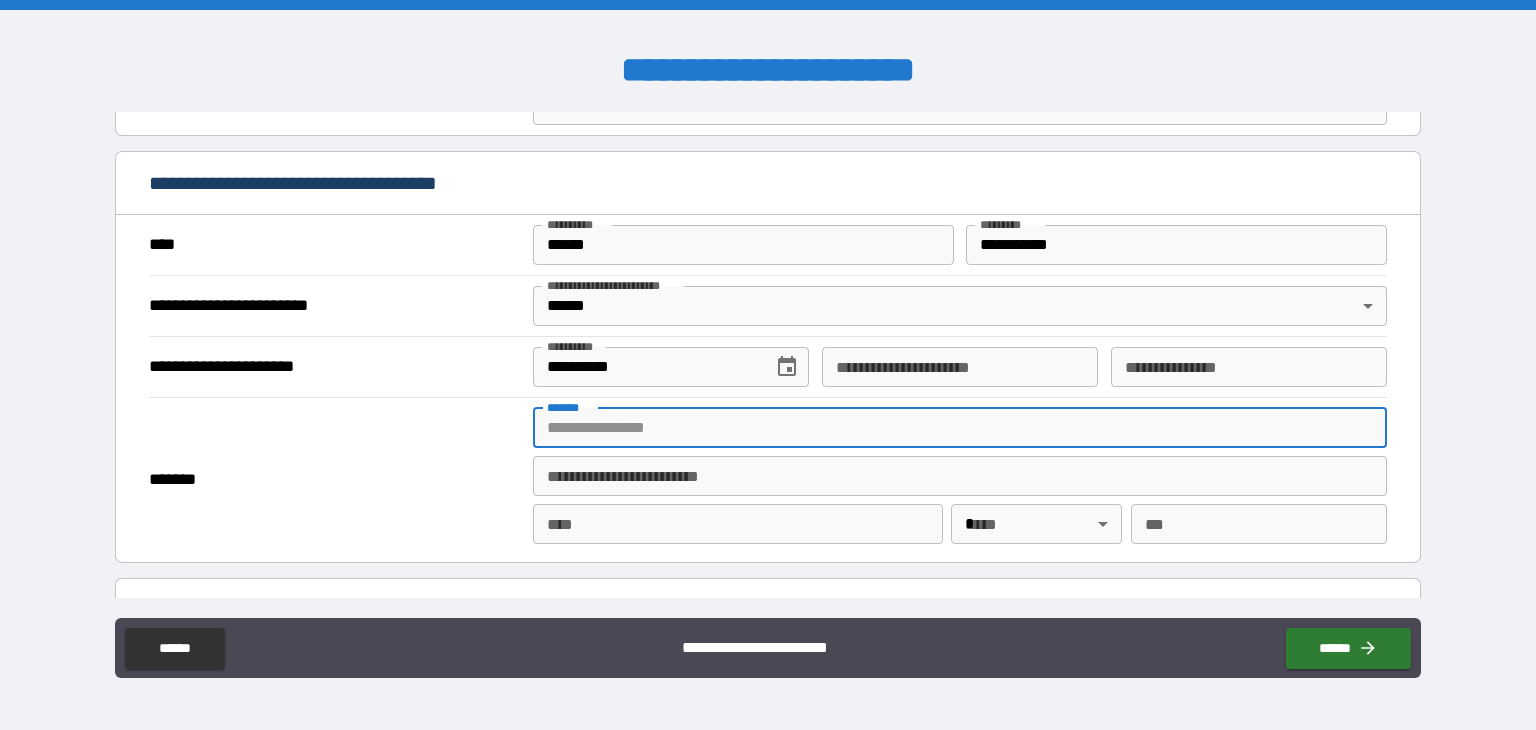 click on "*******" at bounding box center (960, 428) 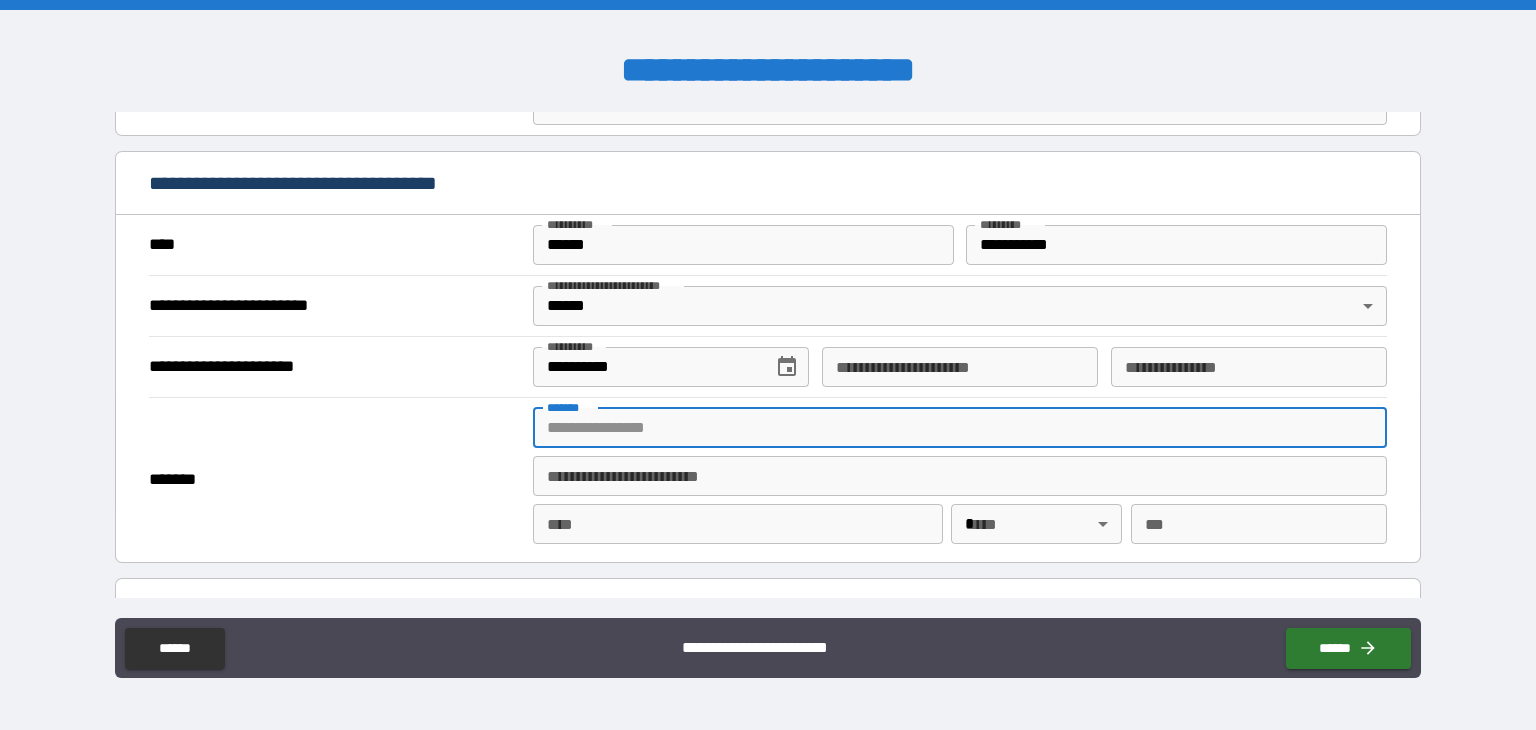 type on "**********" 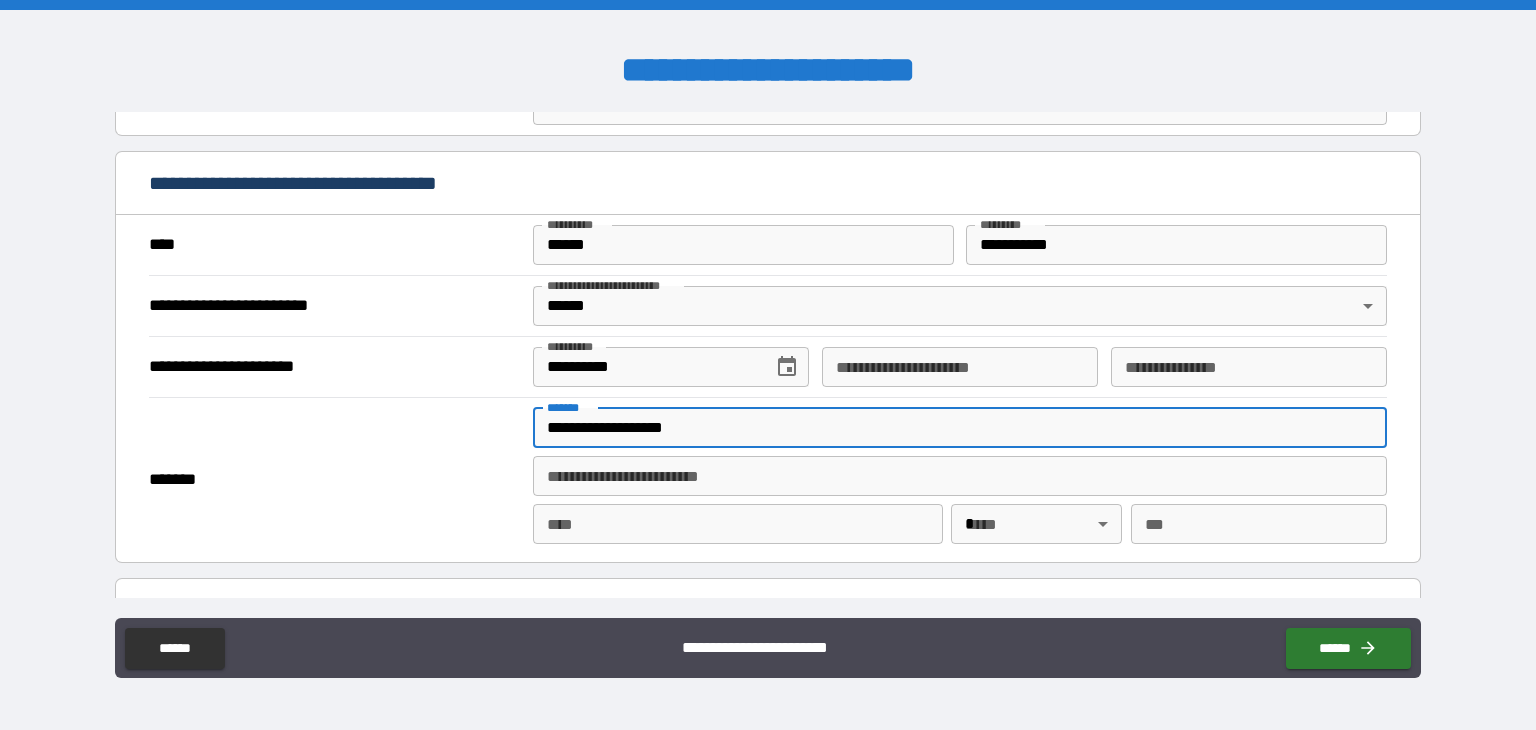 type on "**********" 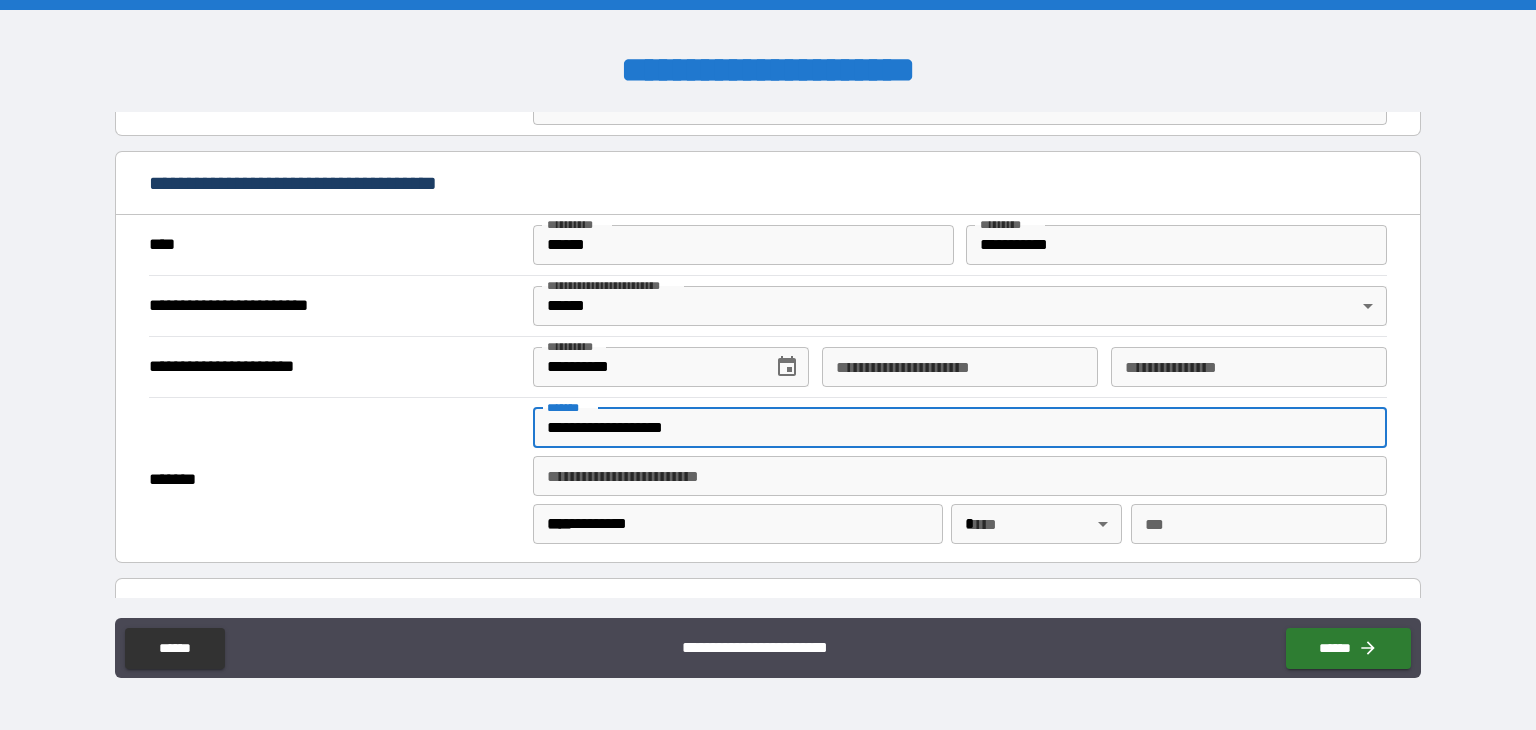 type 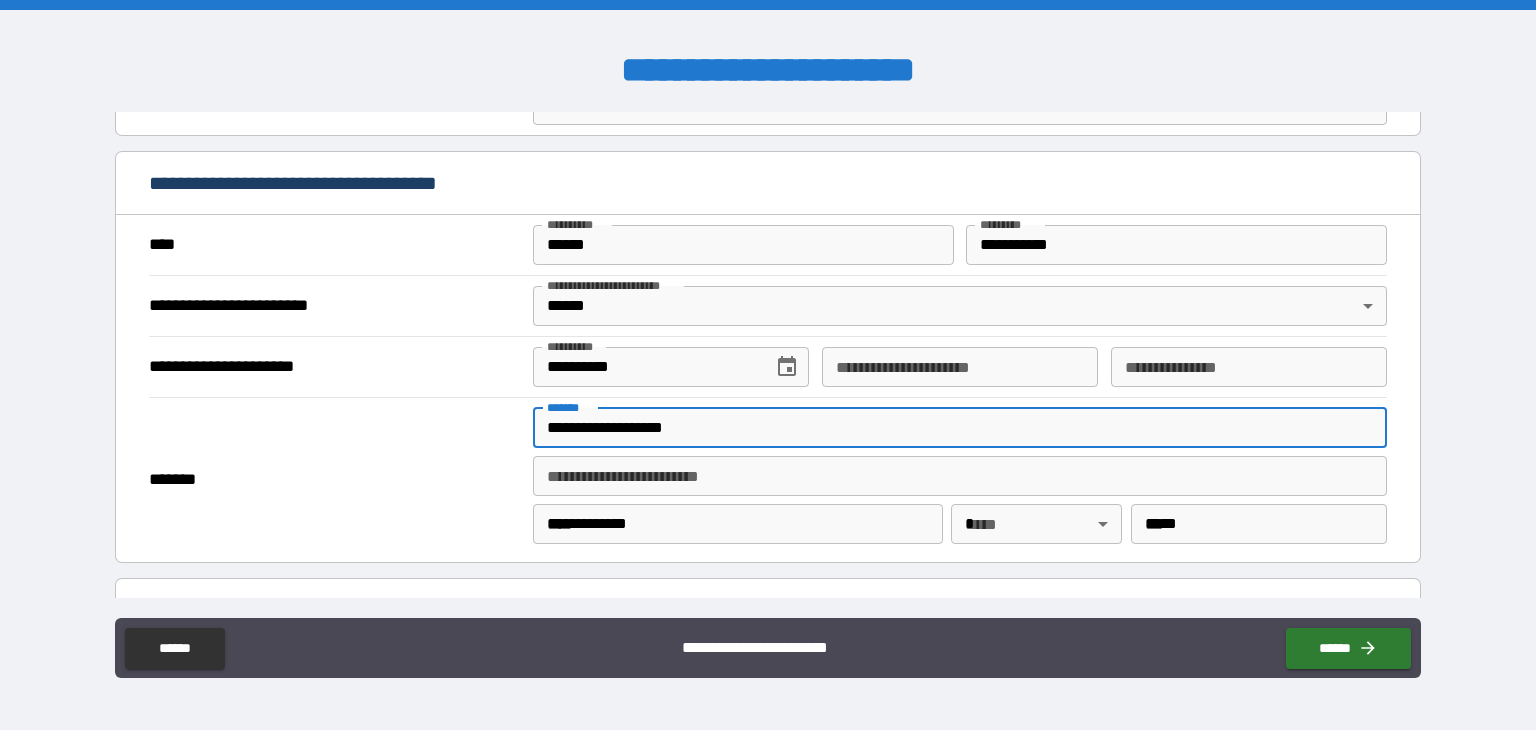 type 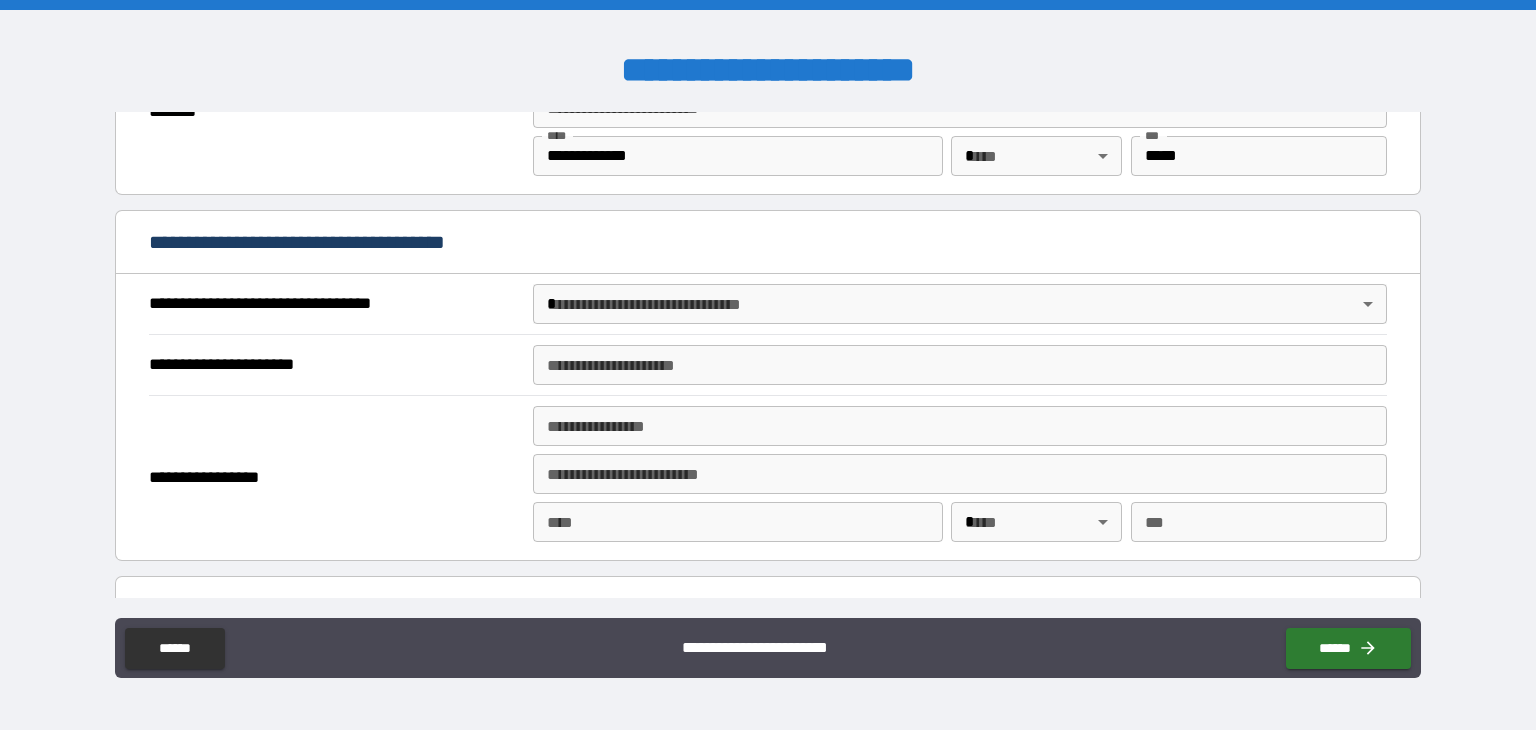 scroll, scrollTop: 2243, scrollLeft: 0, axis: vertical 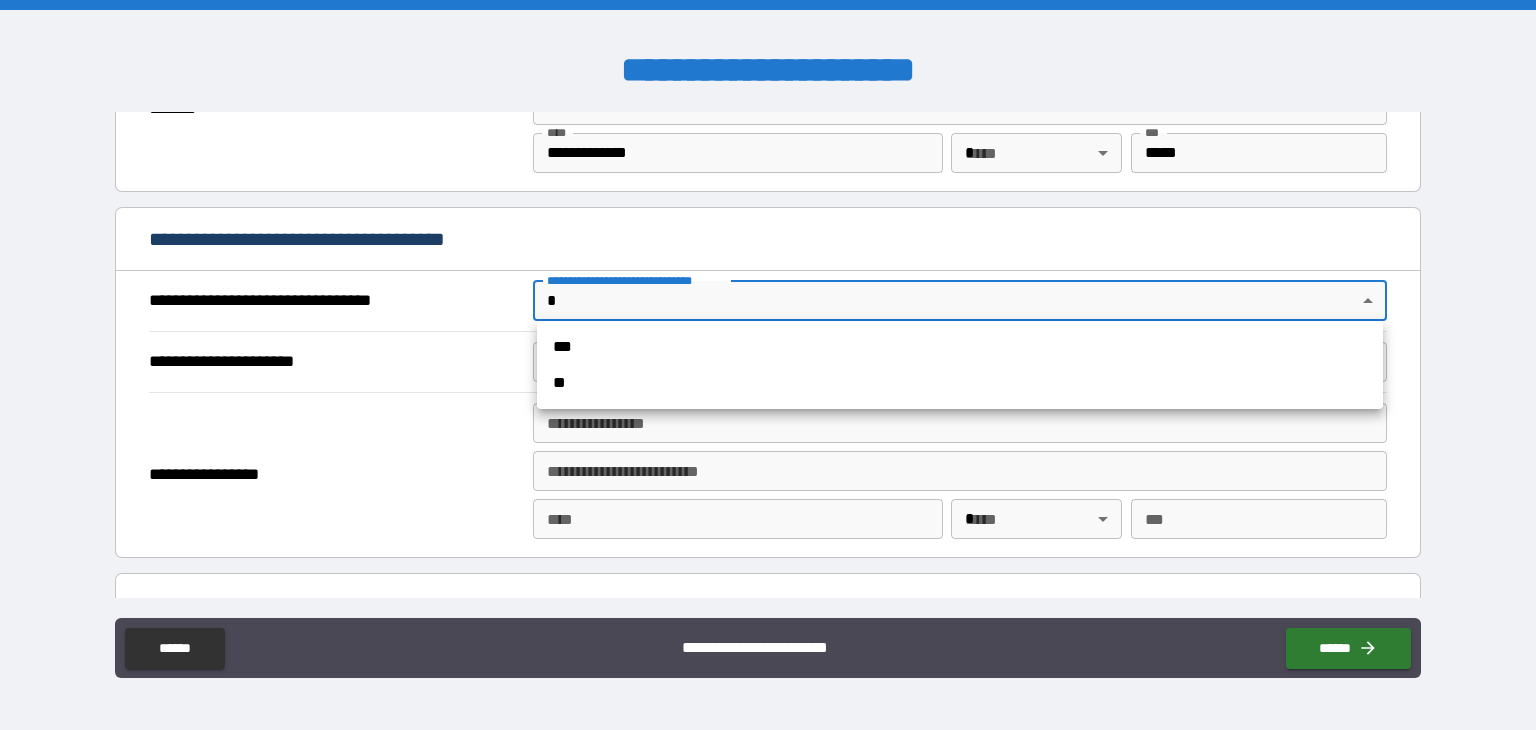 click on "**********" at bounding box center [768, 365] 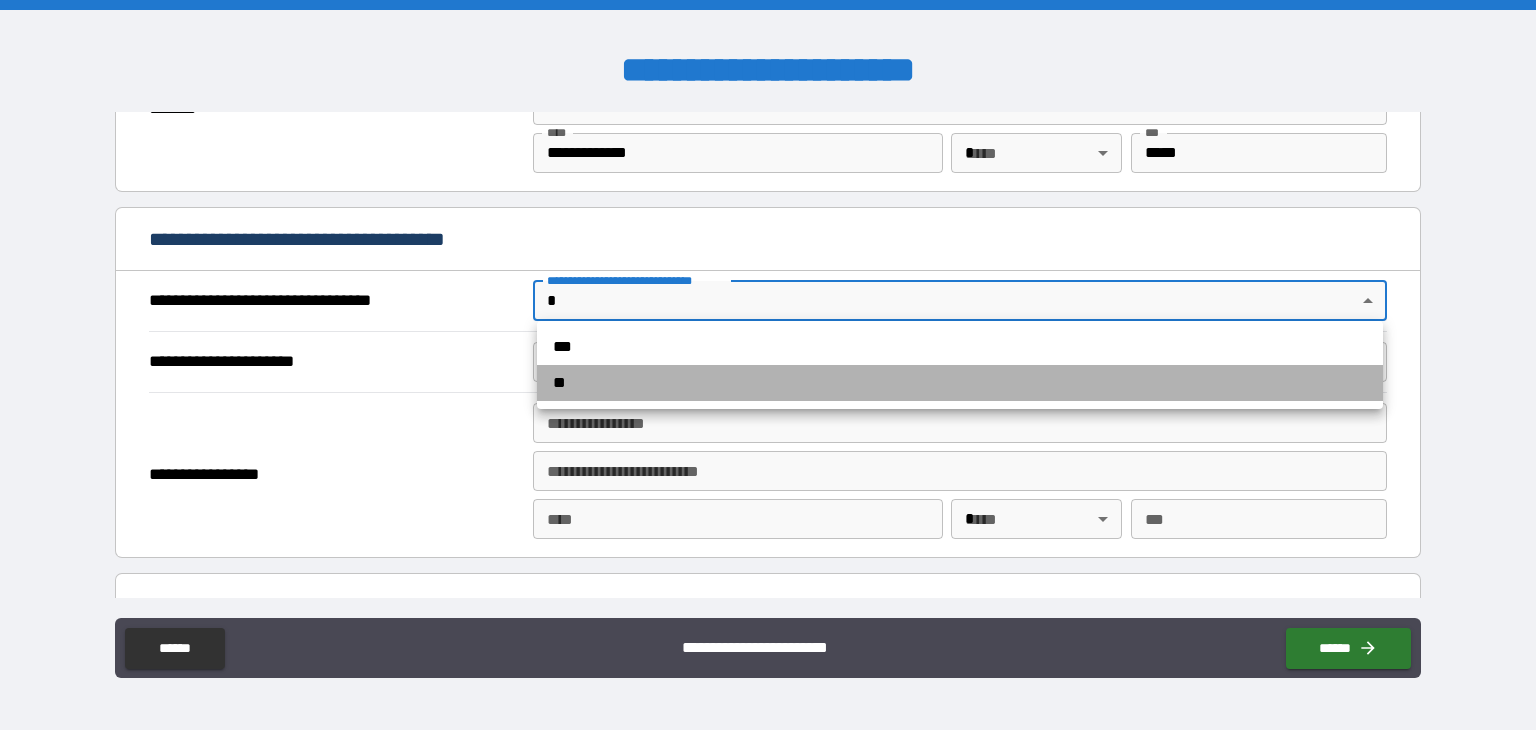 click on "**" at bounding box center [960, 383] 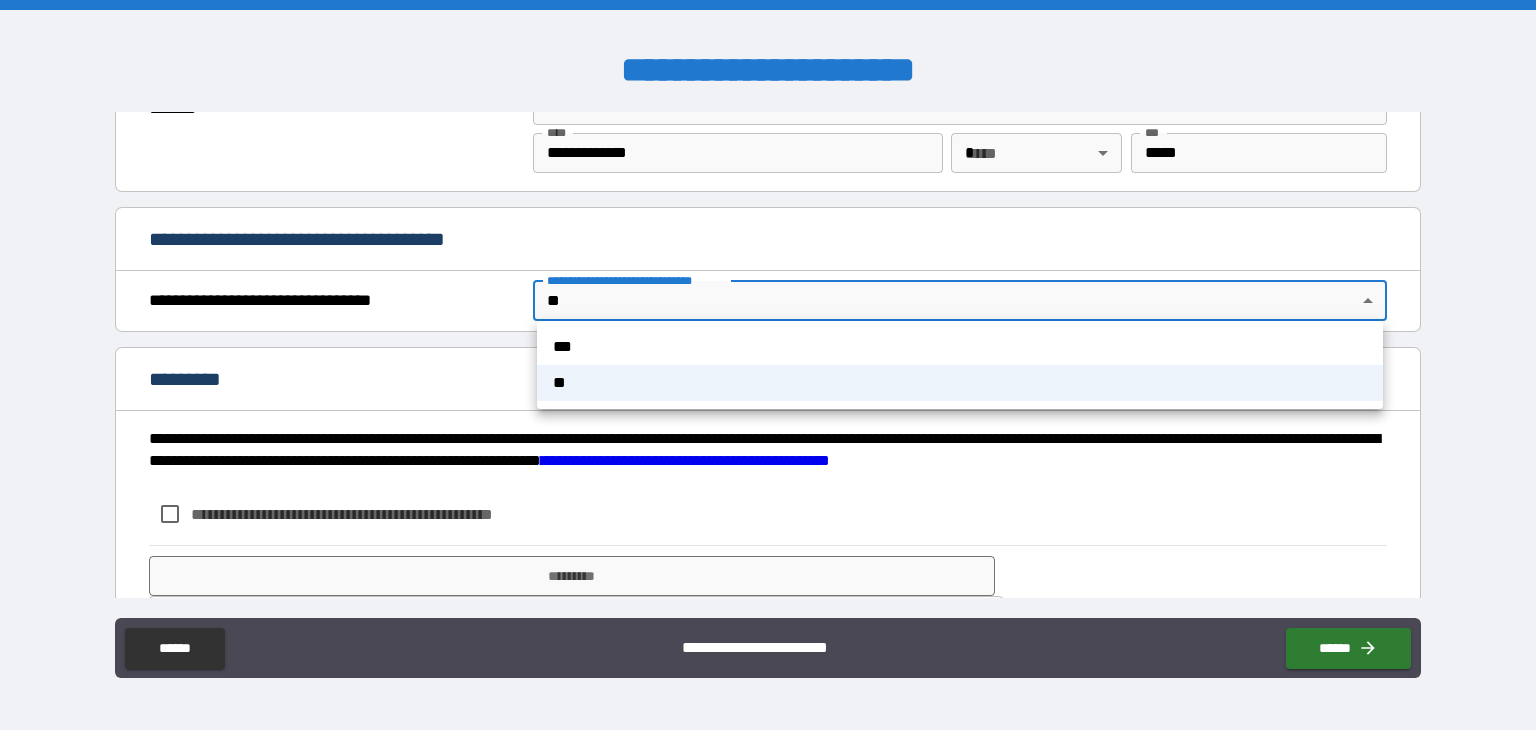 click on "**********" at bounding box center [768, 365] 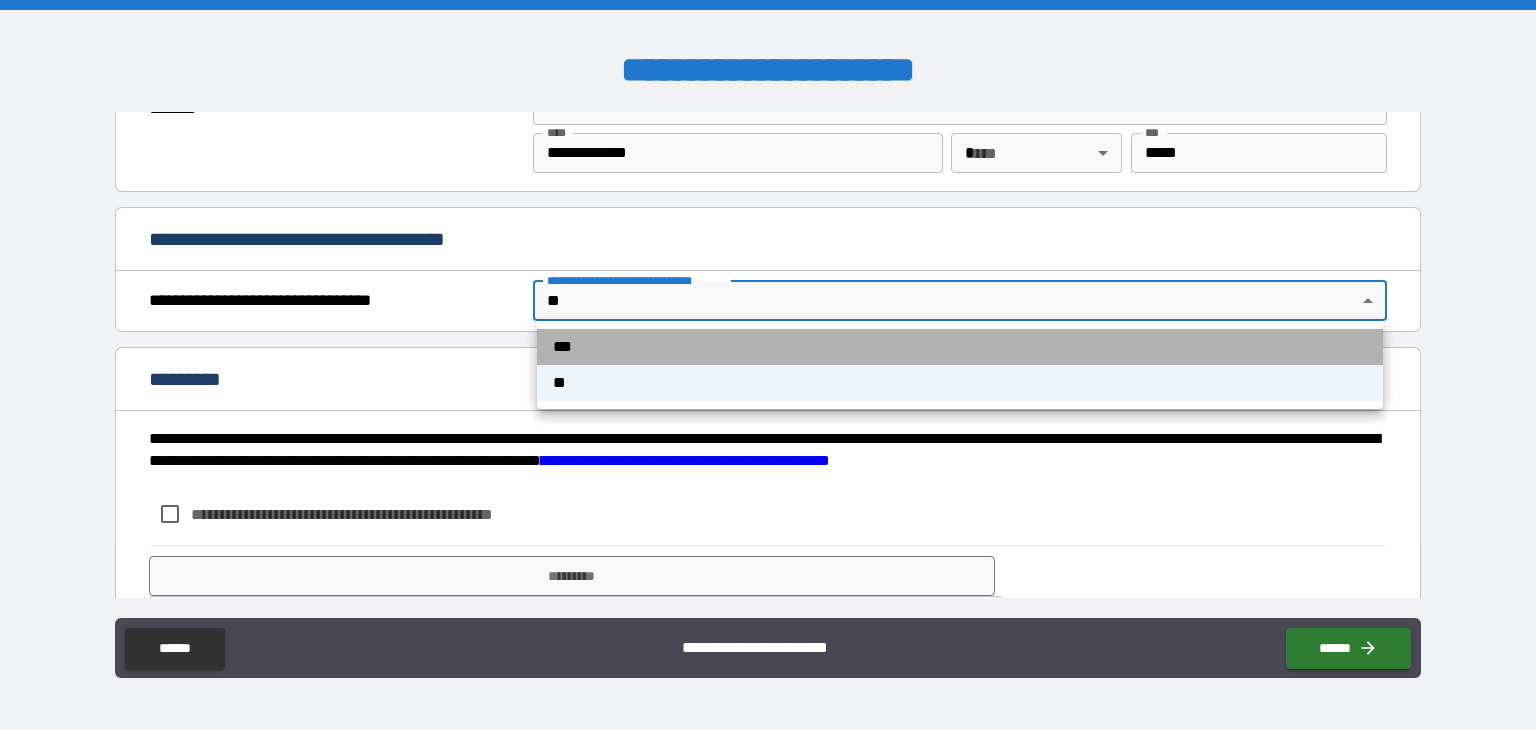click on "***" at bounding box center (960, 347) 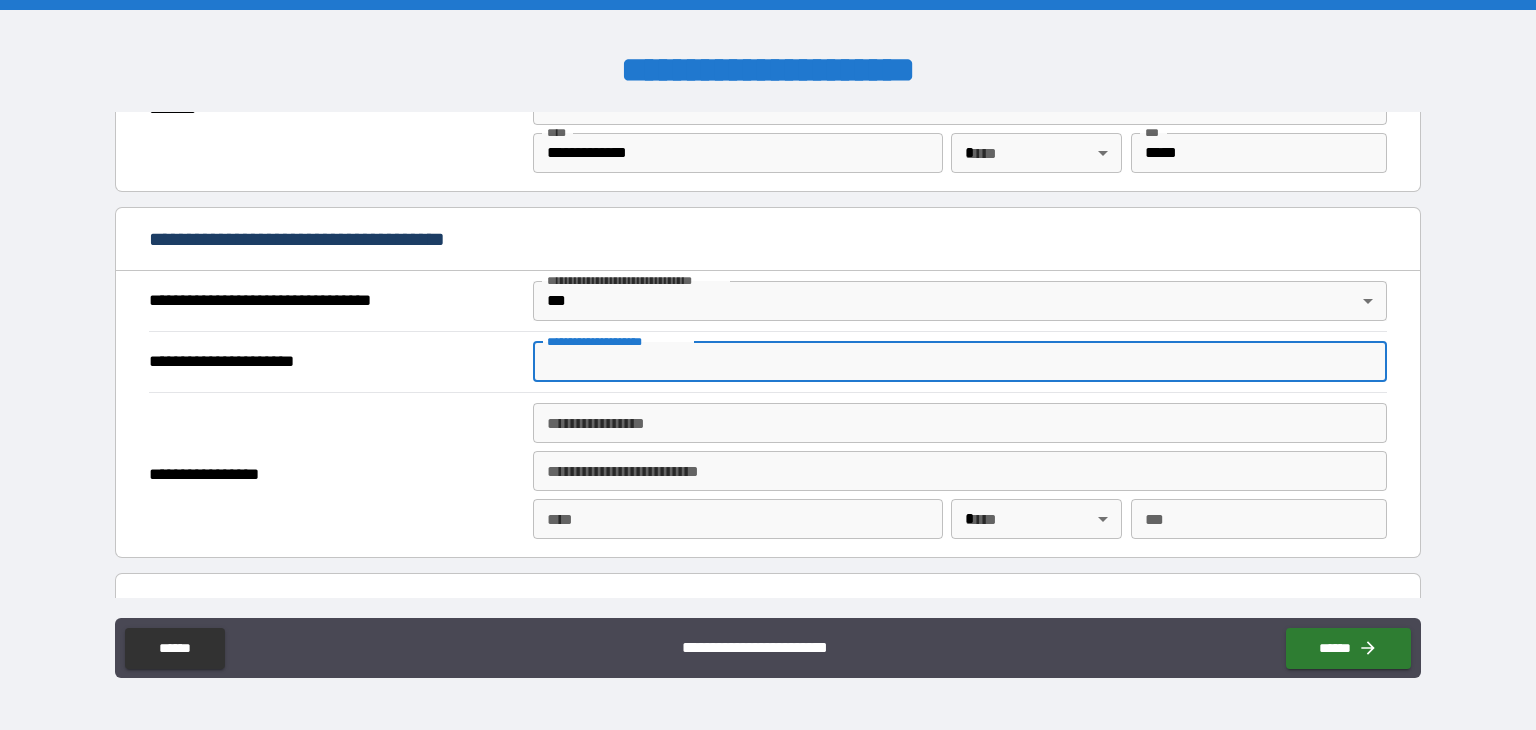 click on "**********" at bounding box center (960, 362) 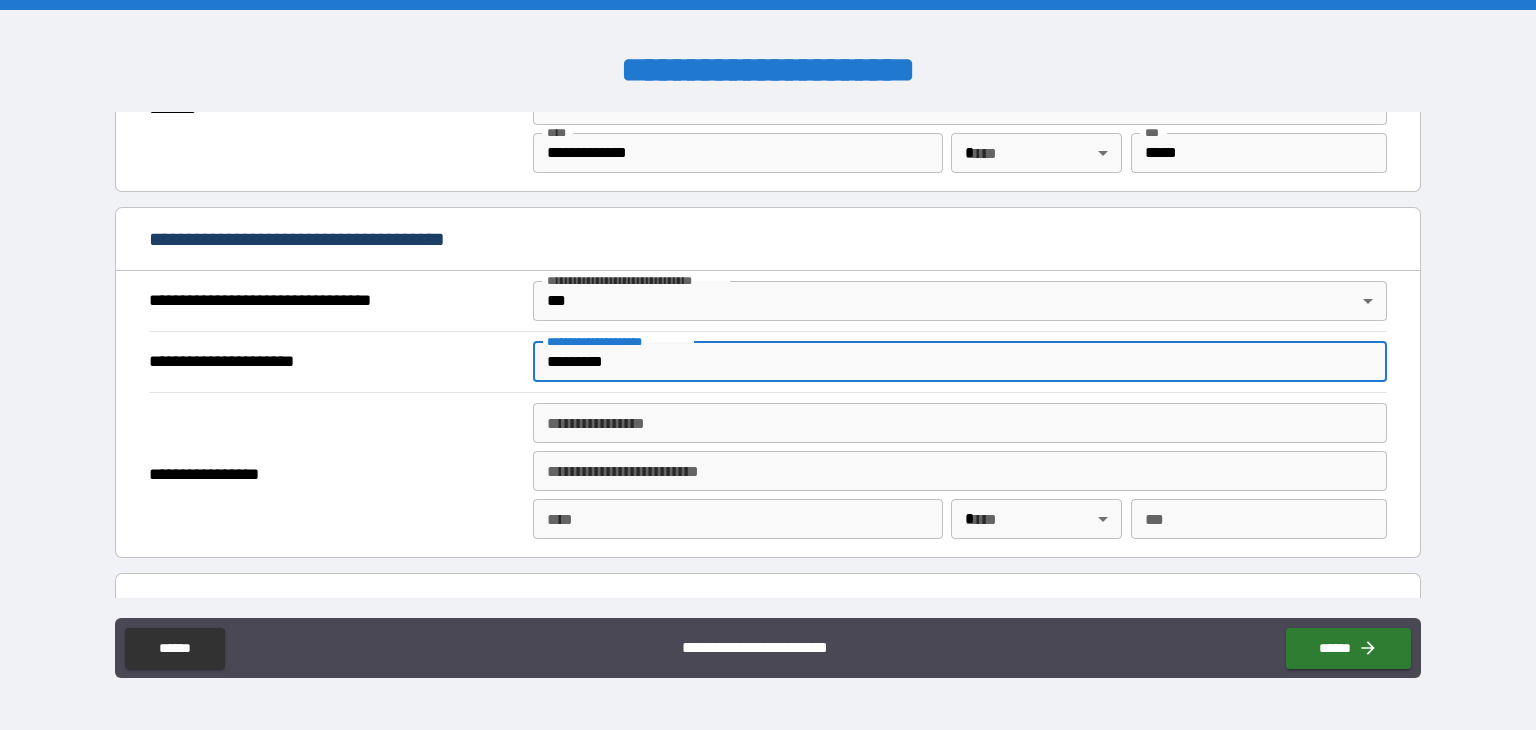 type on "*********" 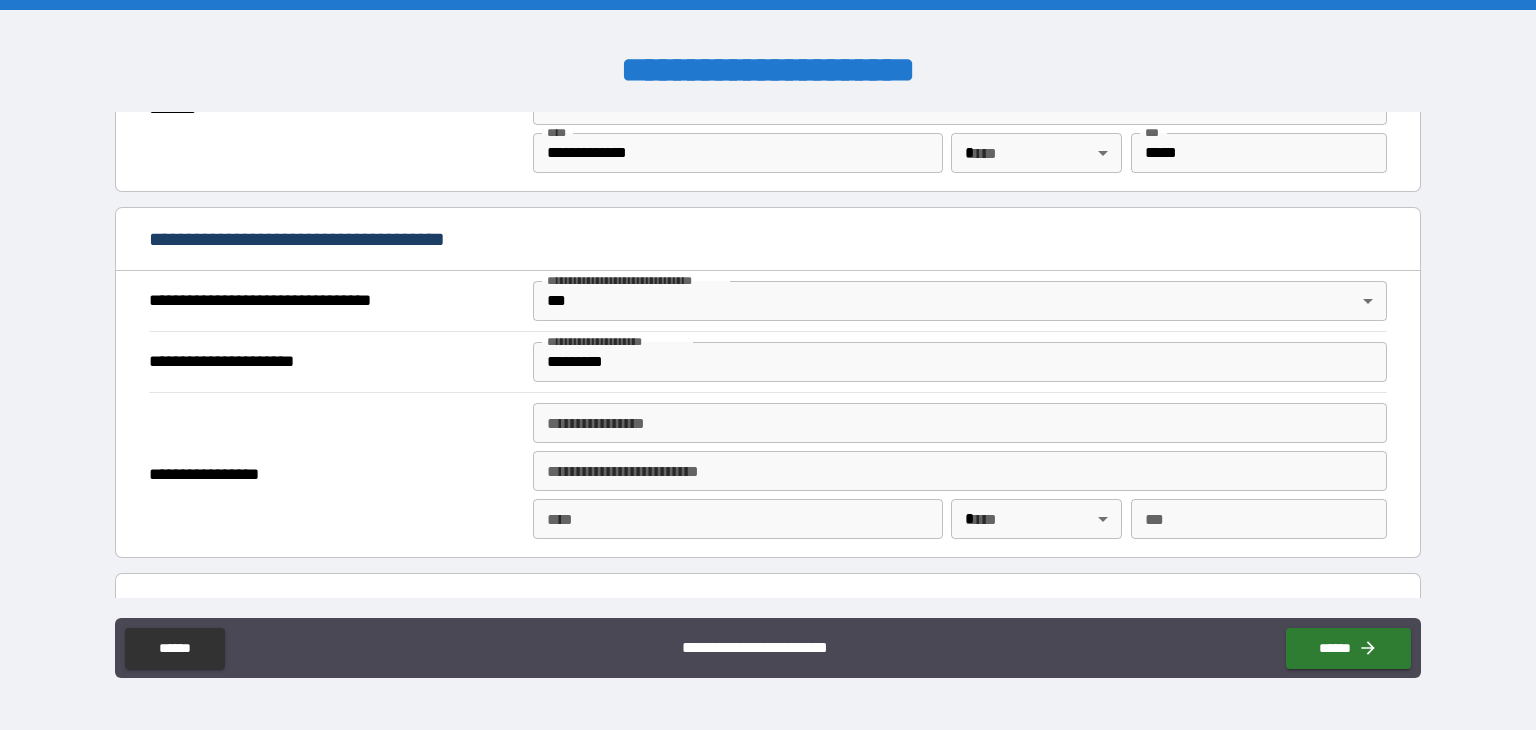 click on "**********" at bounding box center [768, 367] 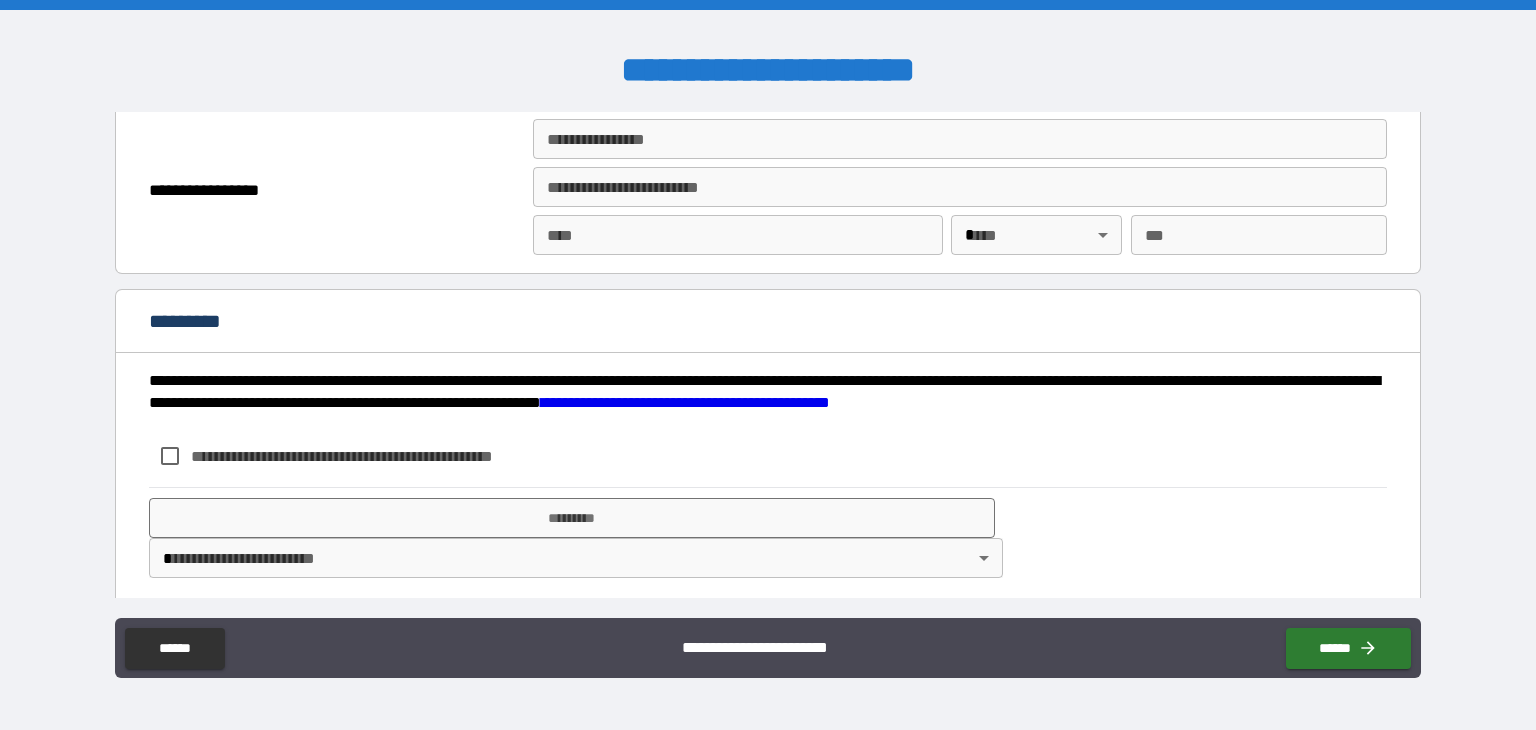 scroll, scrollTop: 2528, scrollLeft: 0, axis: vertical 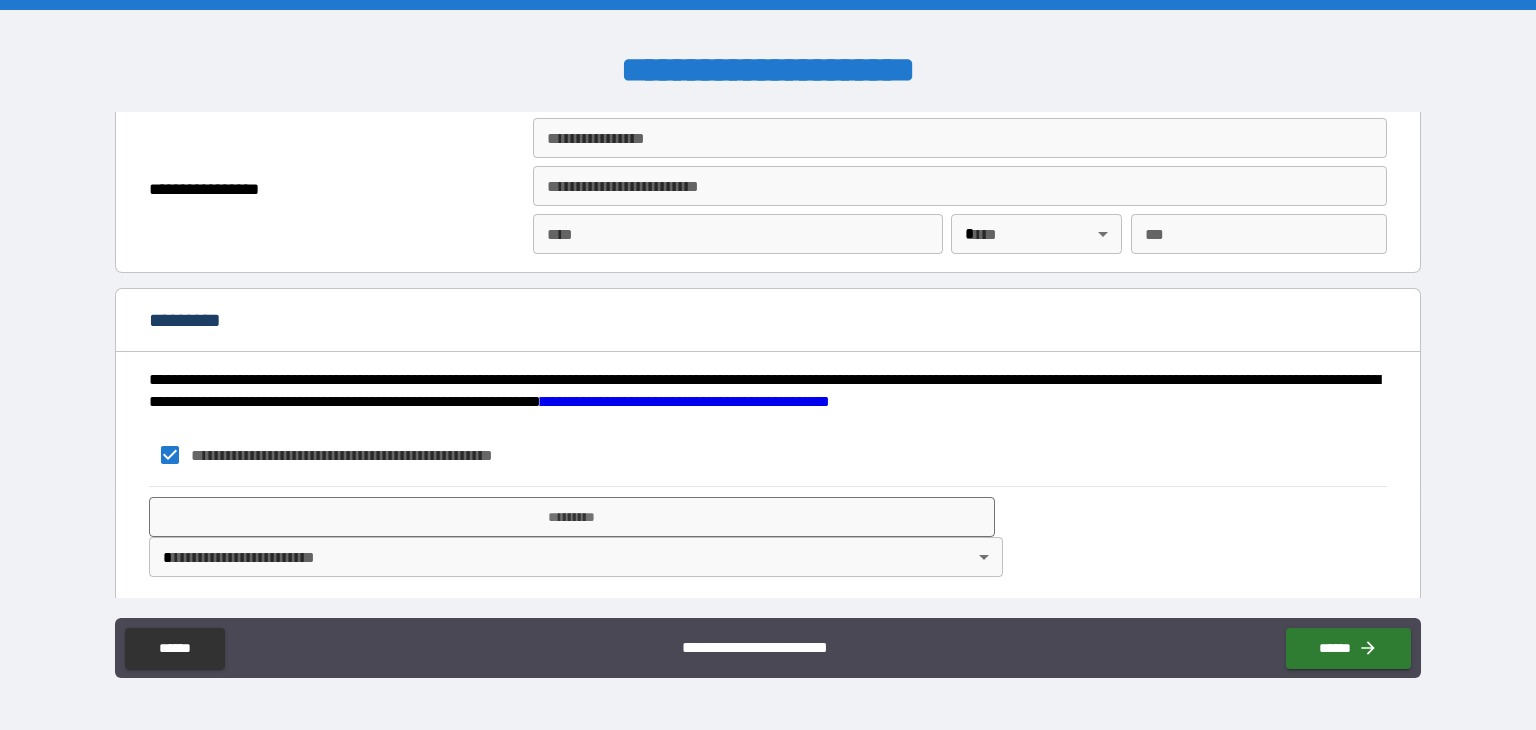click on "**********" at bounding box center [768, 365] 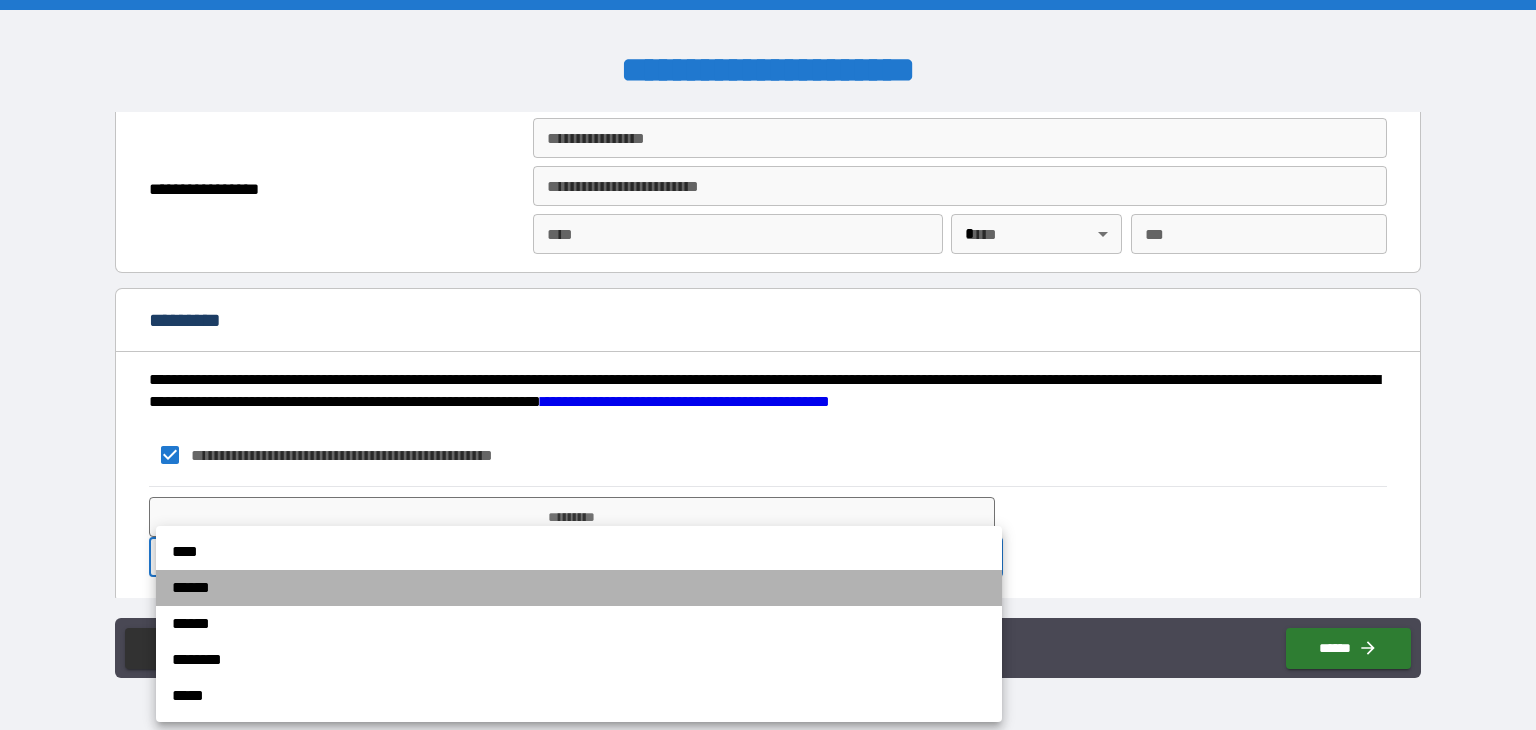 click on "******" at bounding box center [579, 588] 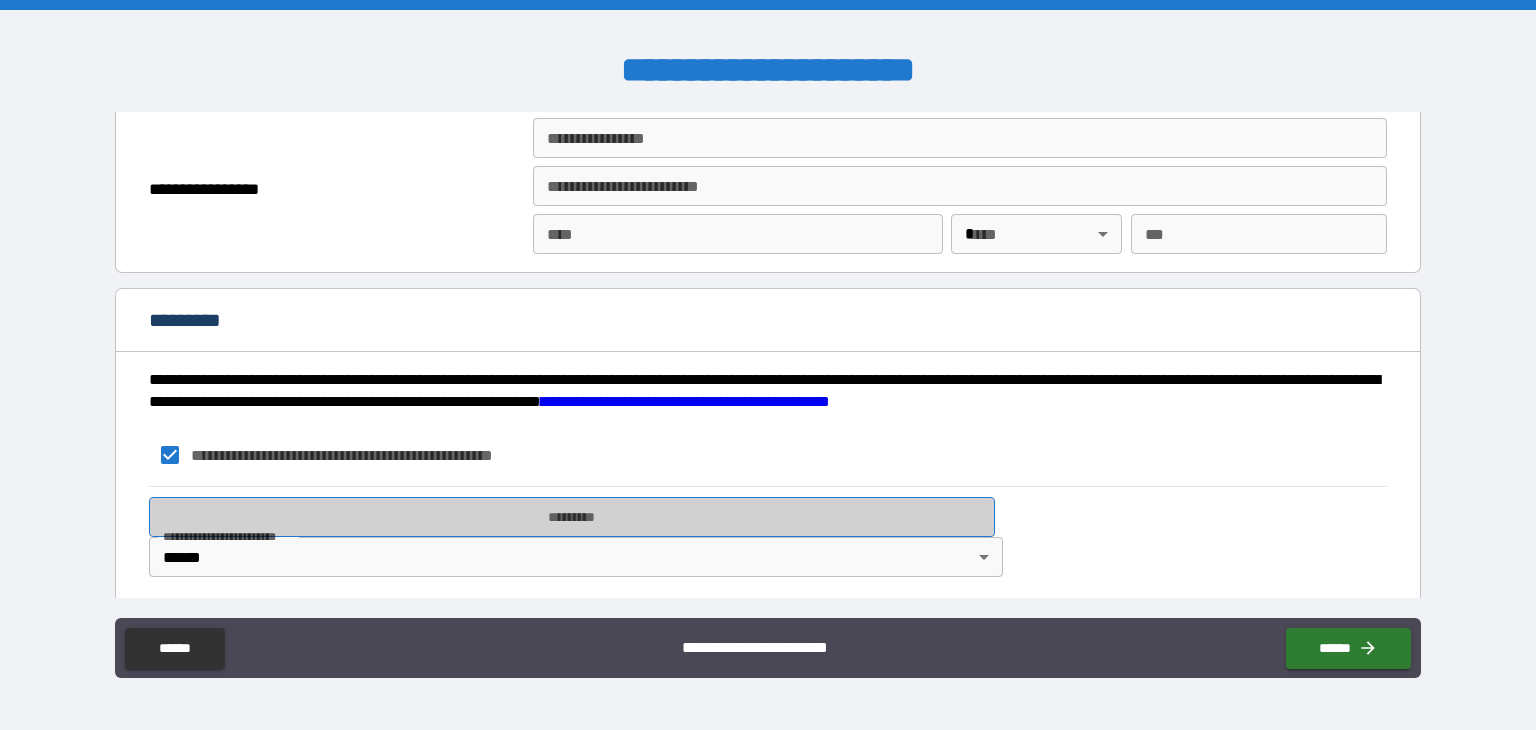 click on "*********" at bounding box center (572, 517) 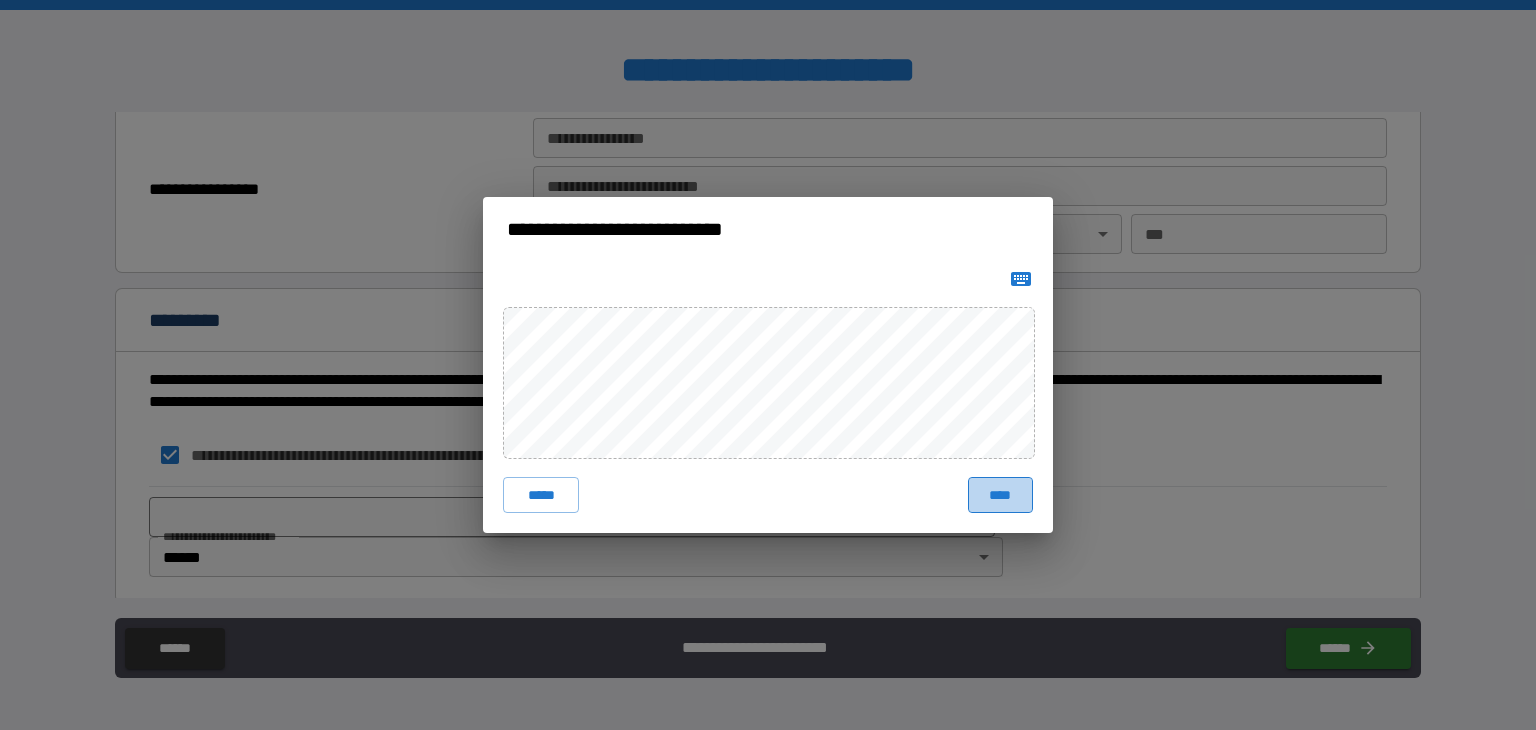 click on "****" at bounding box center (1000, 495) 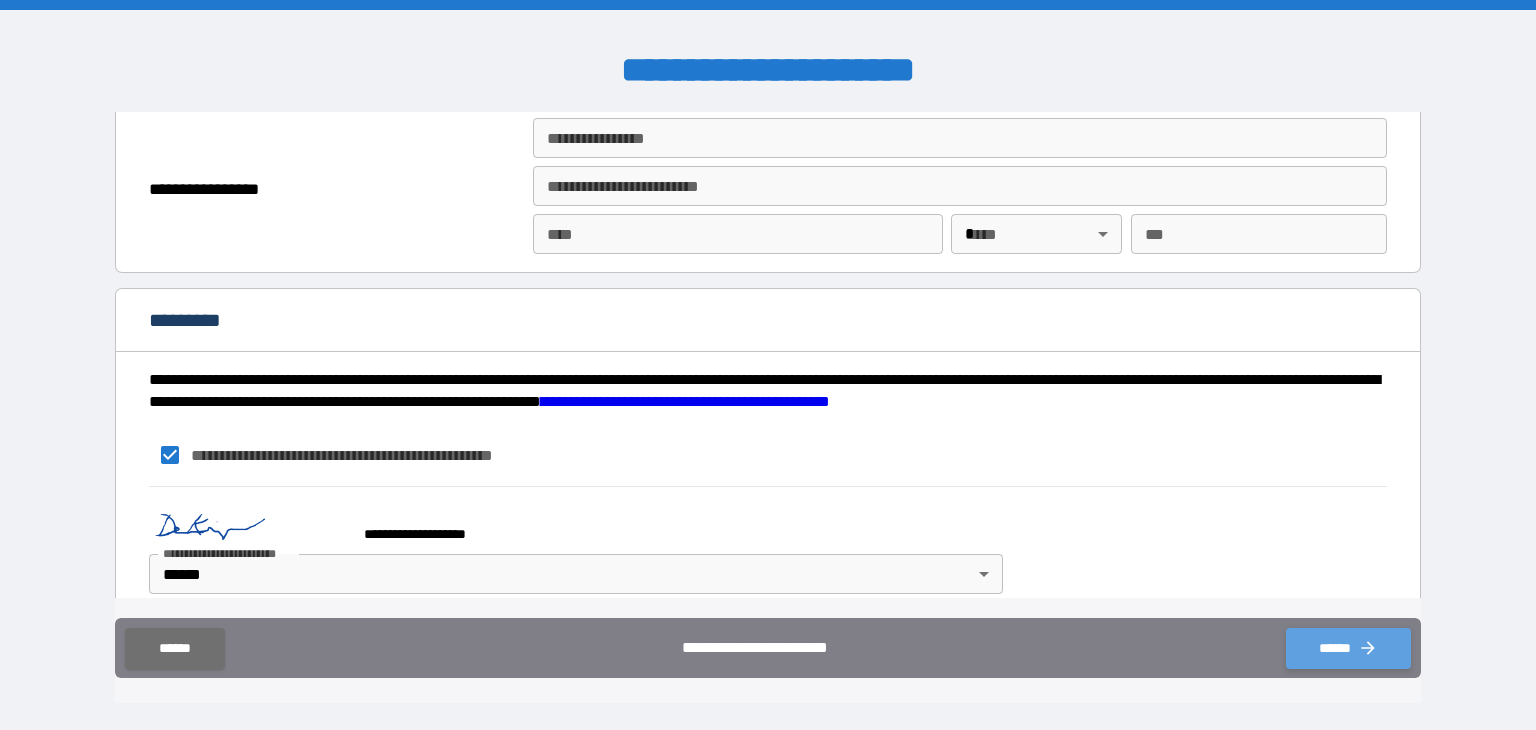 click on "******" at bounding box center [1348, 648] 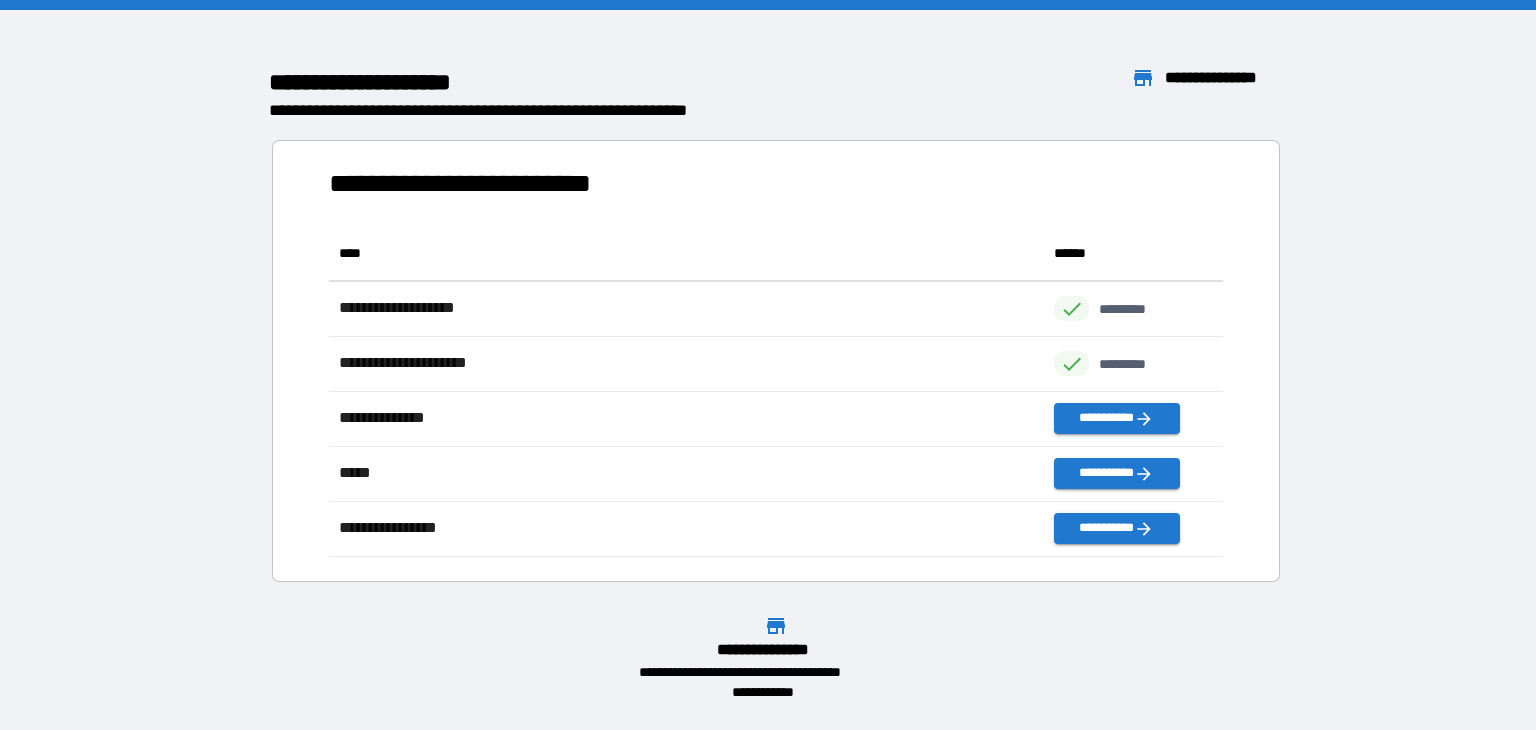 scroll, scrollTop: 16, scrollLeft: 16, axis: both 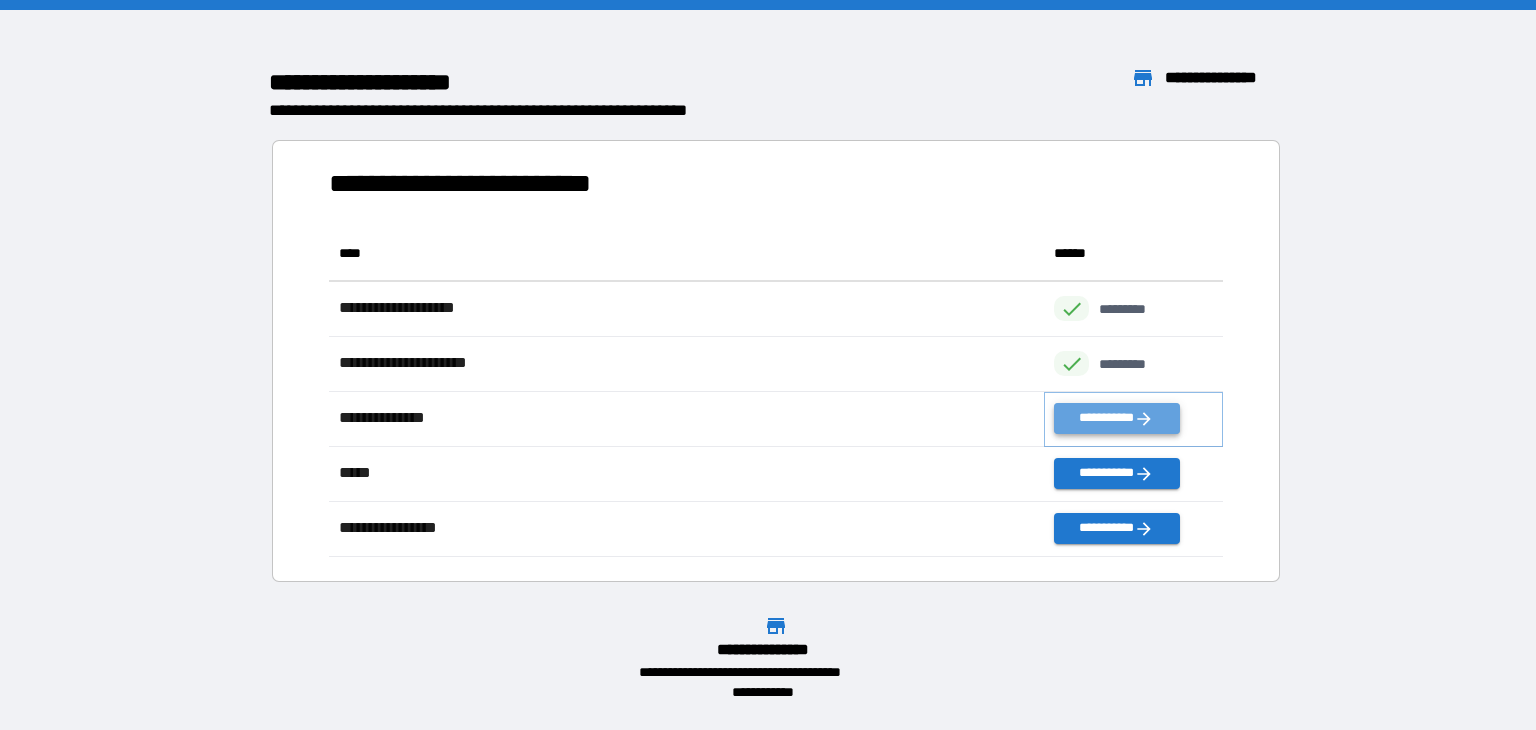 click on "**********" at bounding box center (1116, 418) 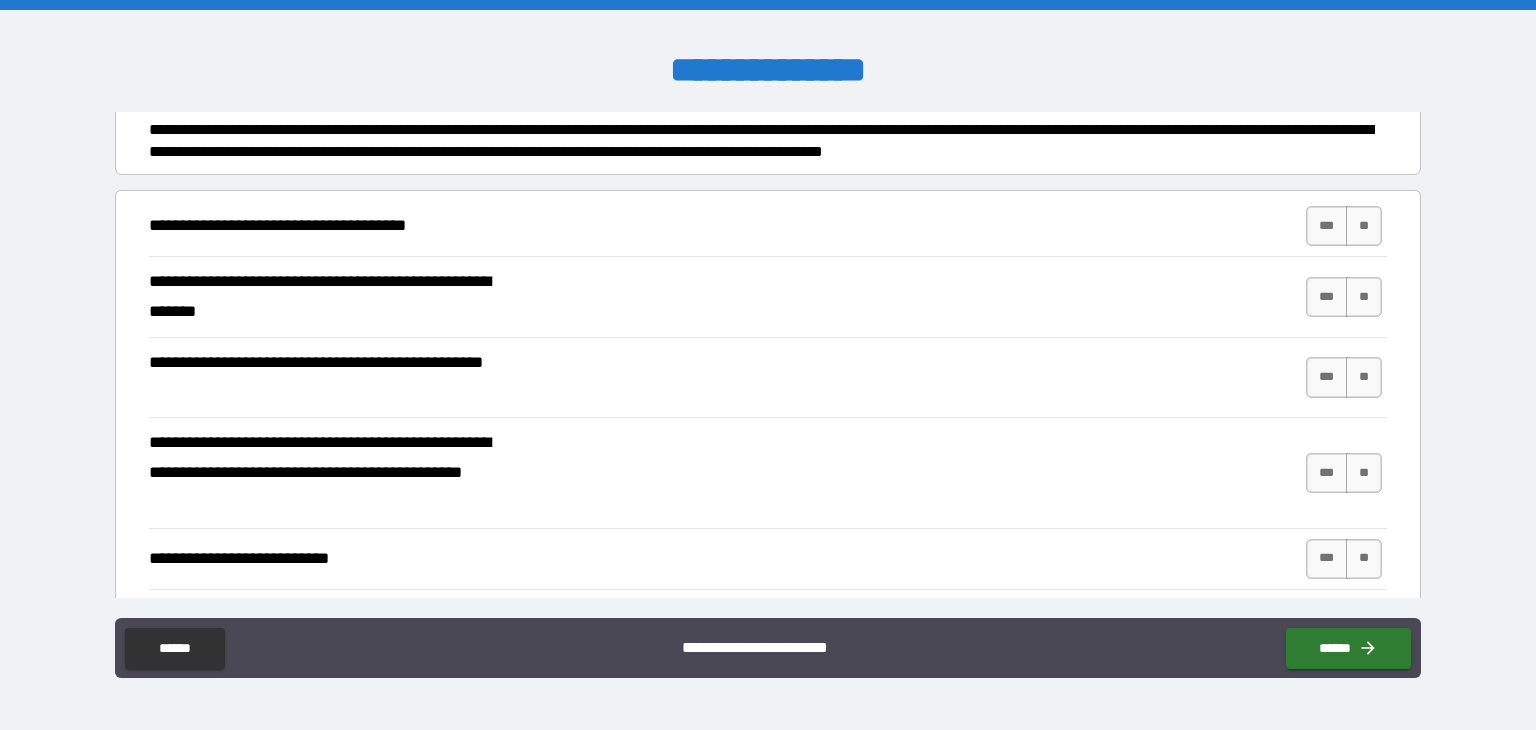 scroll, scrollTop: 158, scrollLeft: 0, axis: vertical 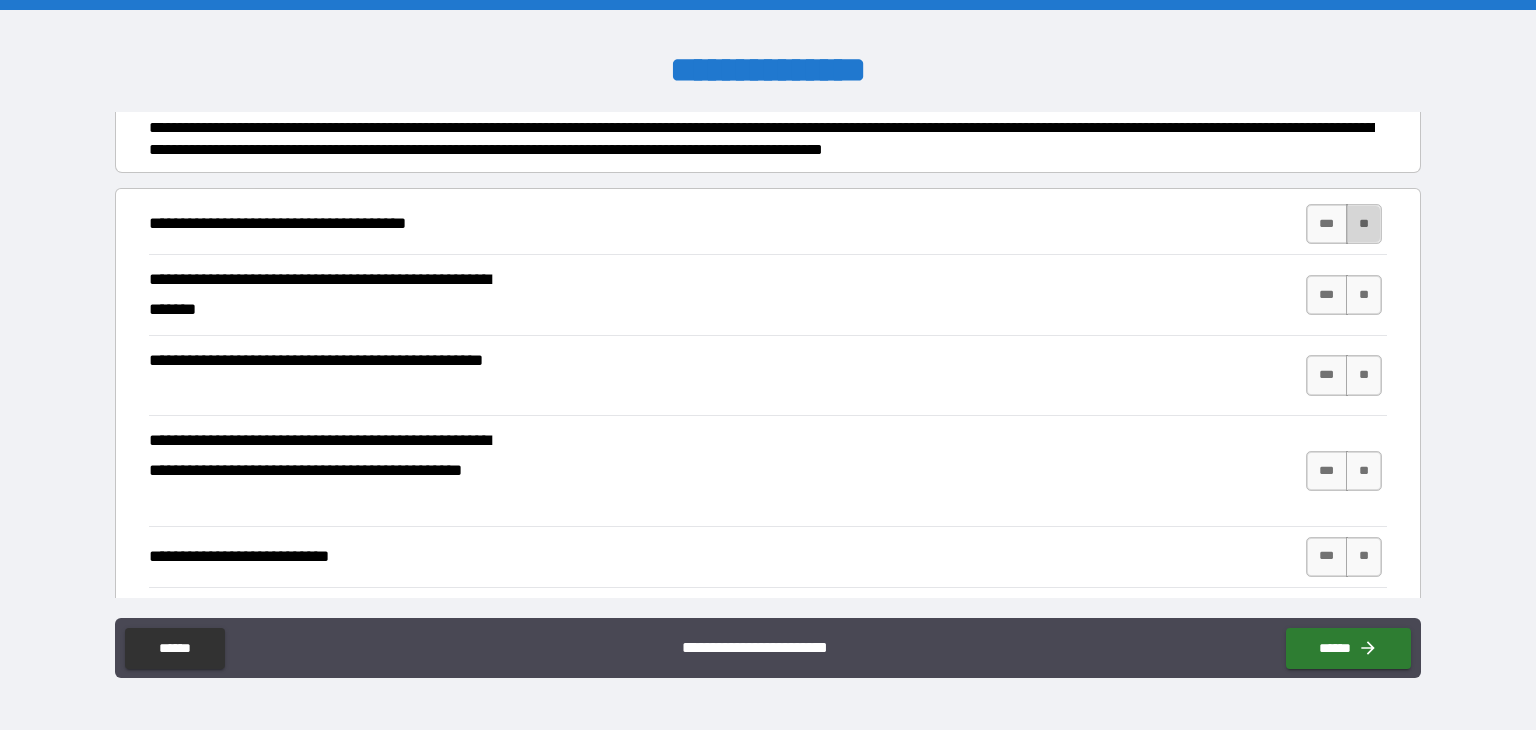 click on "**" at bounding box center (1364, 224) 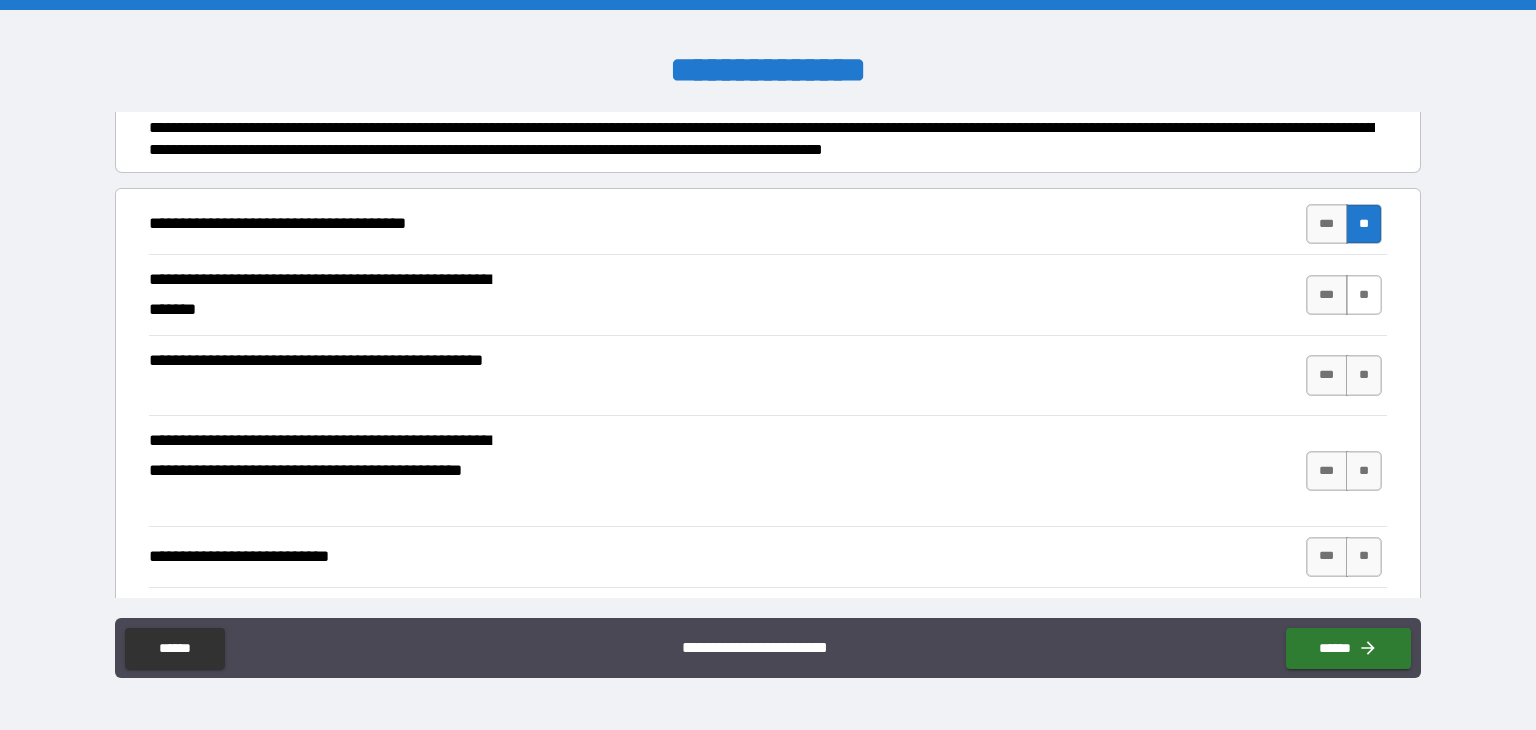 click on "**" at bounding box center (1364, 295) 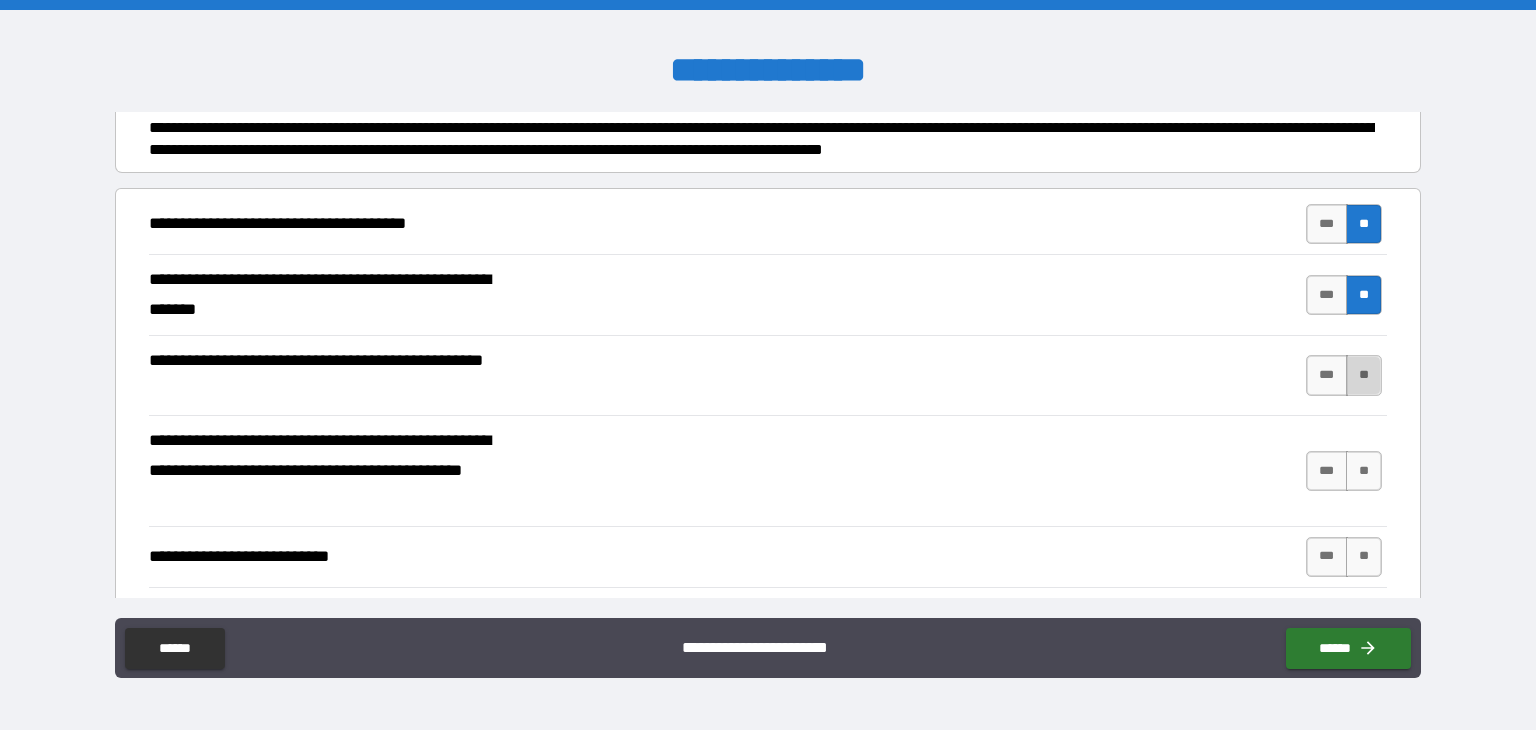 click on "**" at bounding box center [1364, 375] 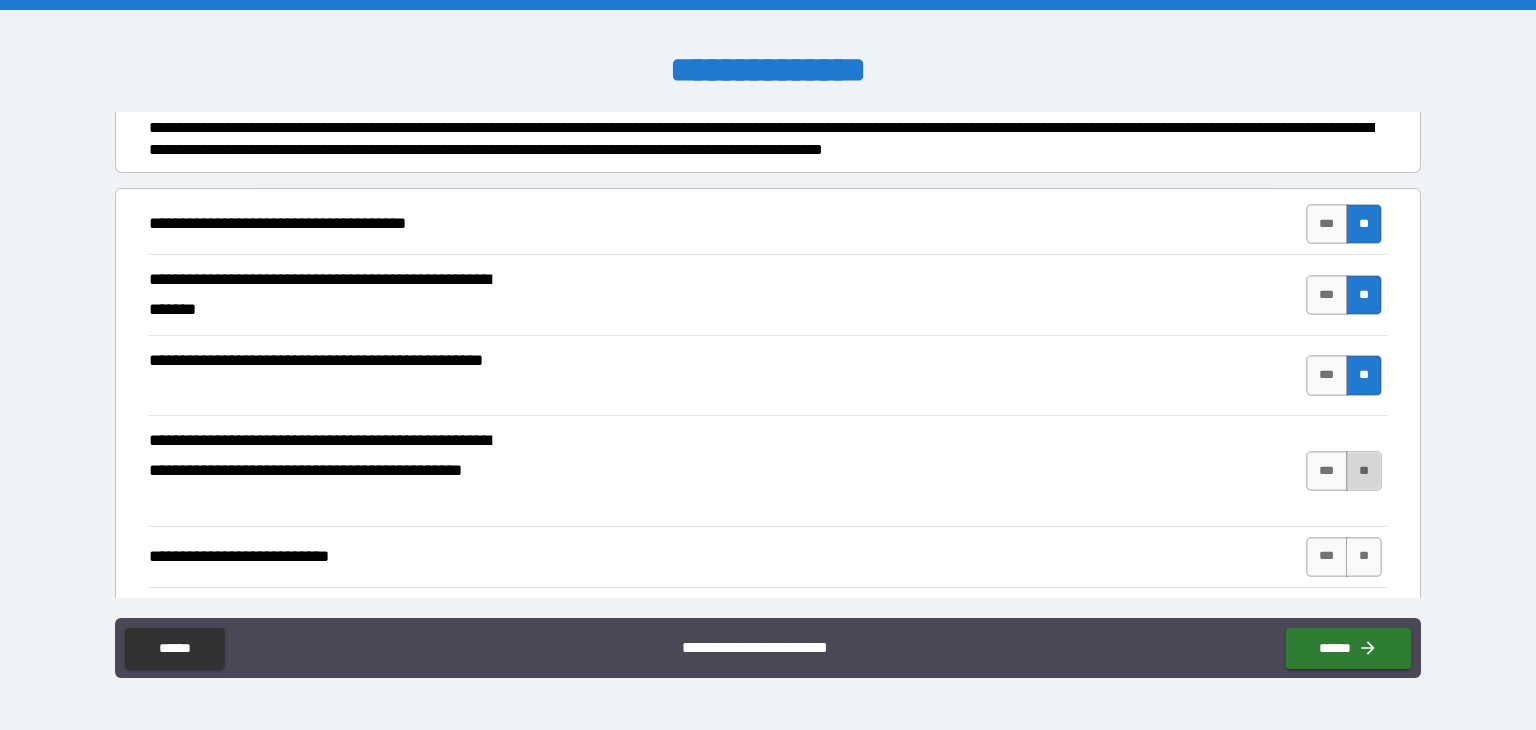 click on "**" at bounding box center (1364, 471) 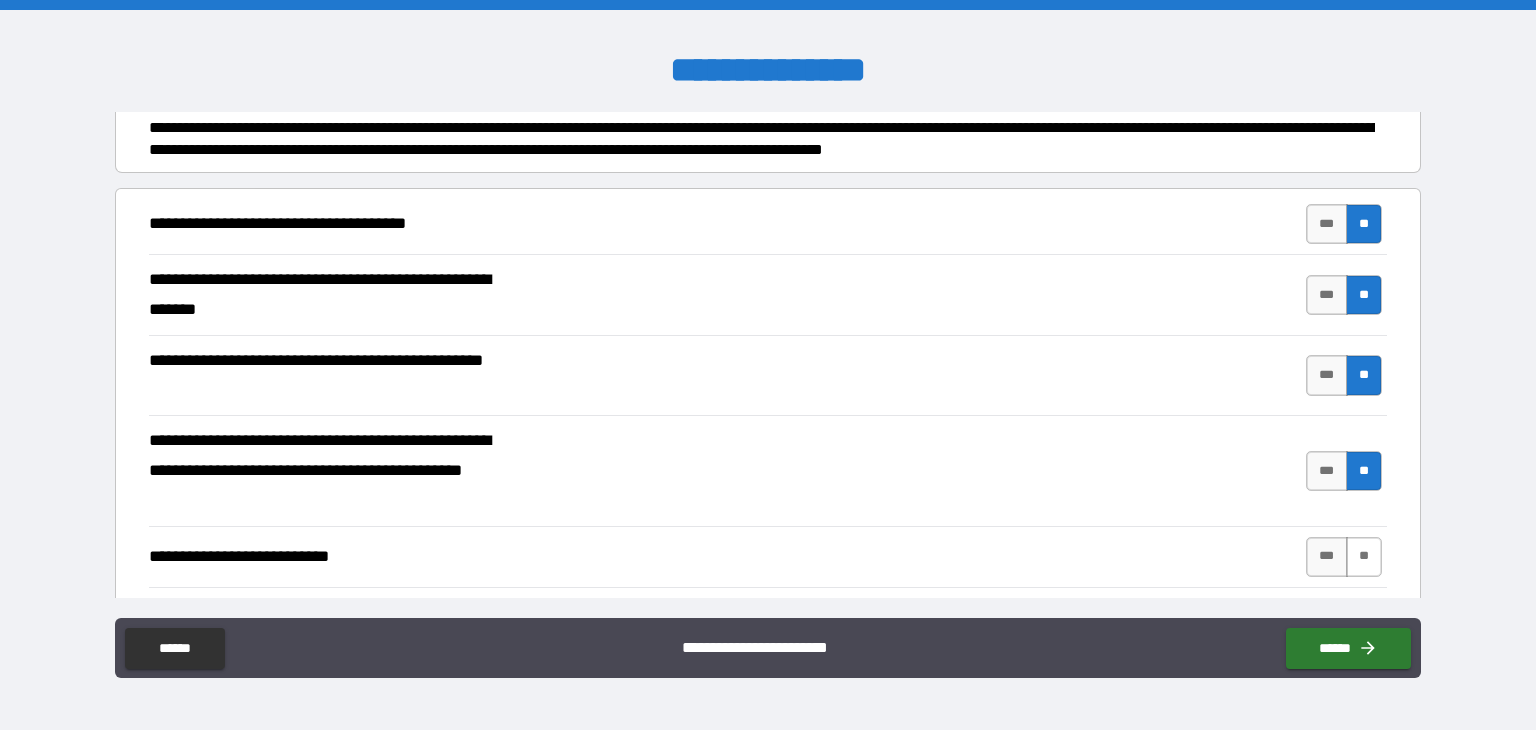 click on "**" at bounding box center (1364, 557) 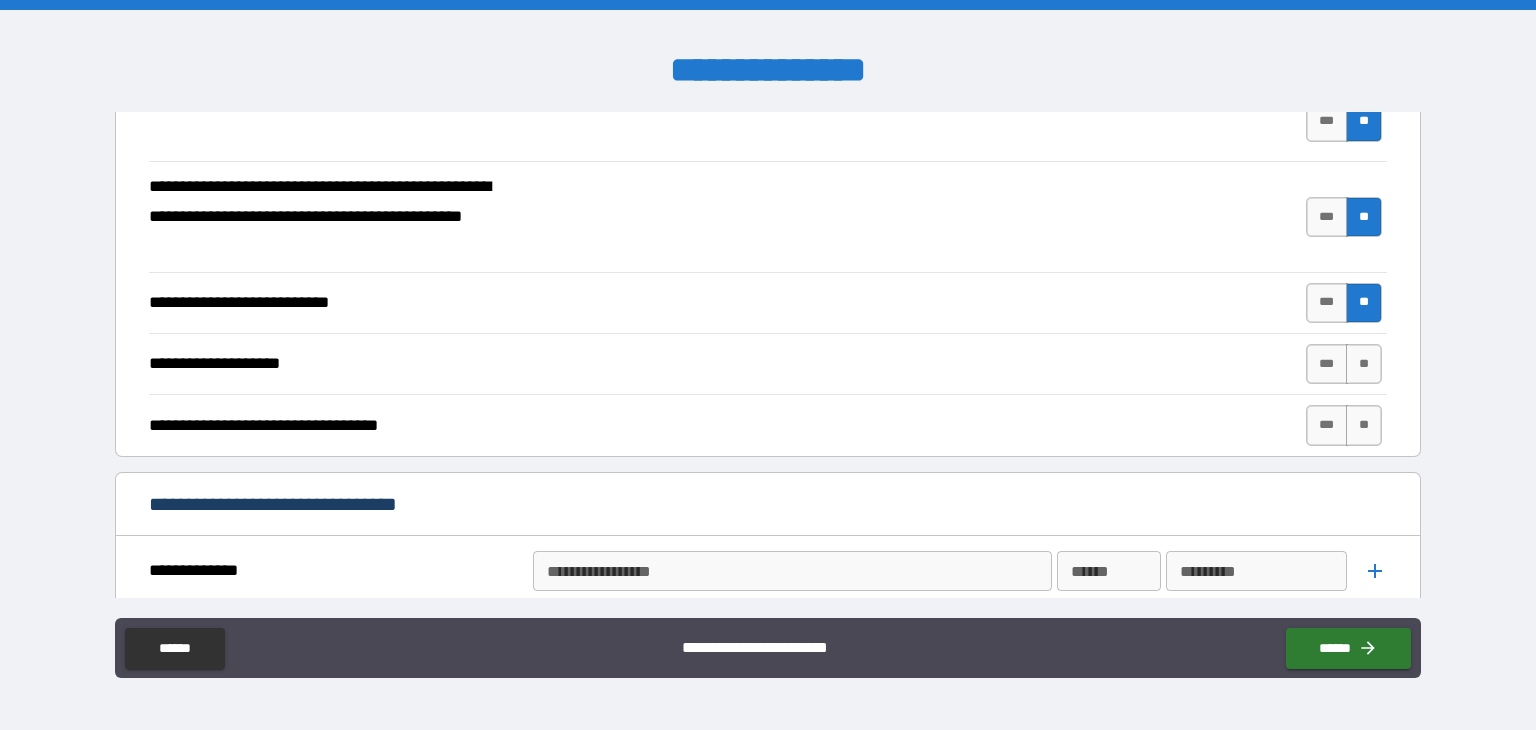 scroll, scrollTop: 415, scrollLeft: 0, axis: vertical 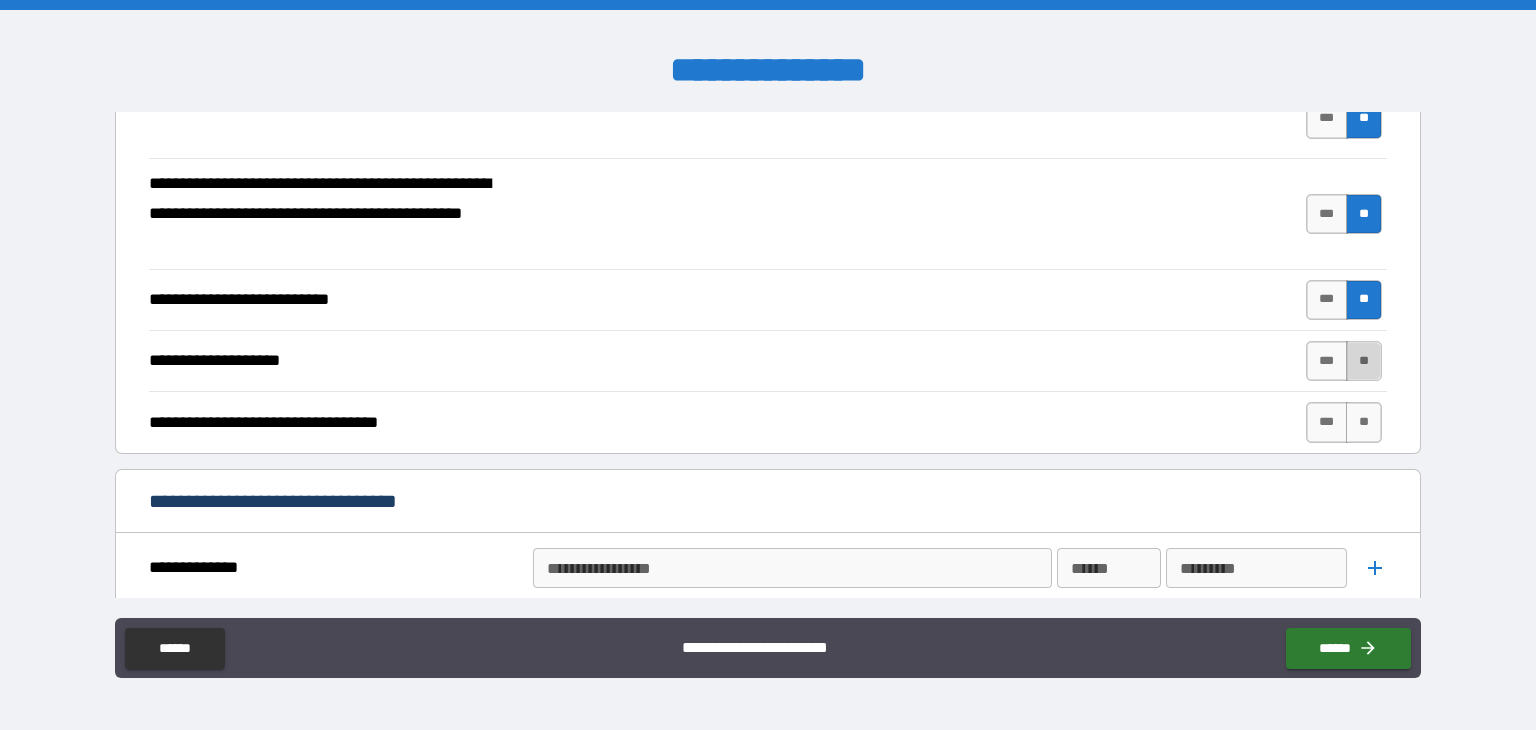 click on "**" at bounding box center [1364, 361] 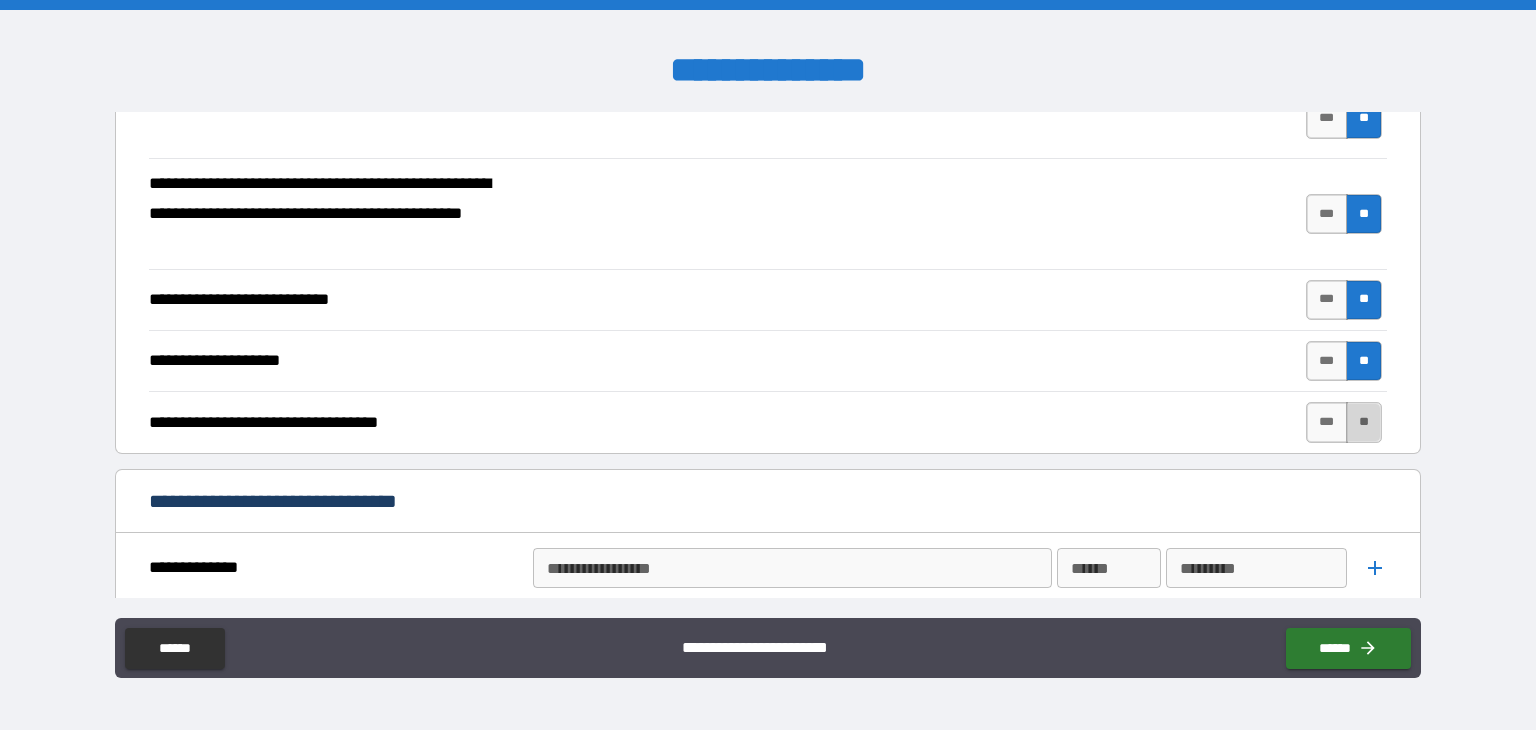 click on "**" at bounding box center [1364, 422] 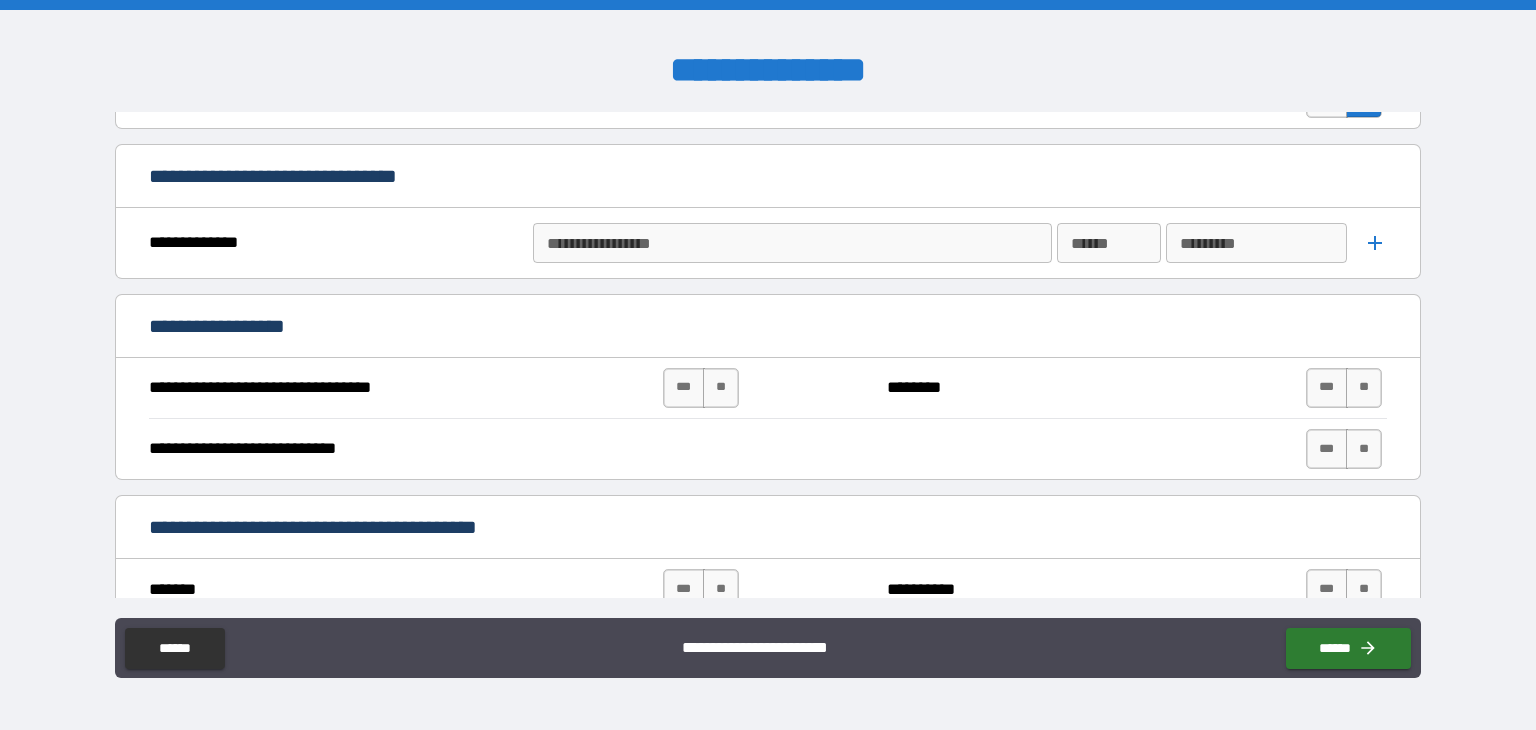 scroll, scrollTop: 746, scrollLeft: 0, axis: vertical 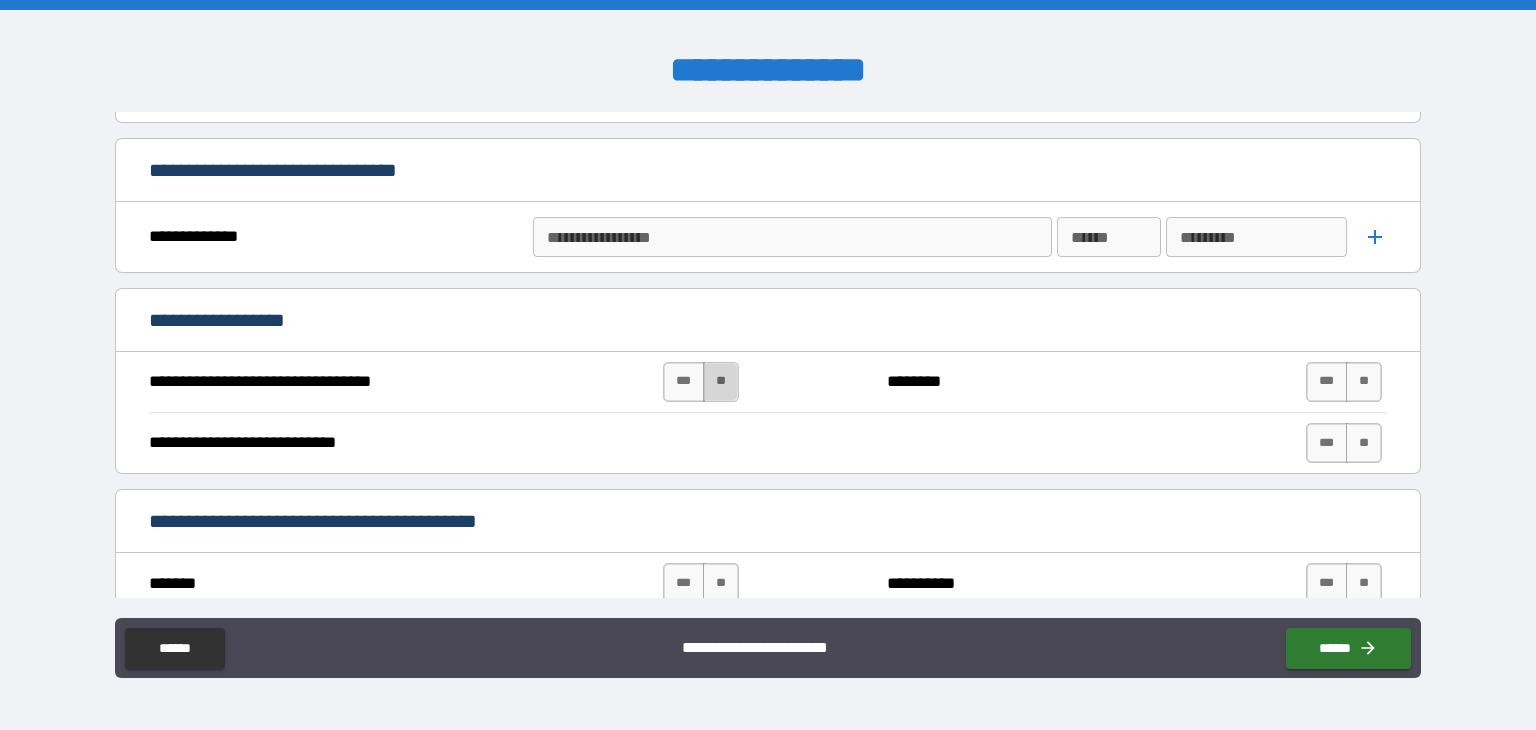 click on "**" at bounding box center (721, 382) 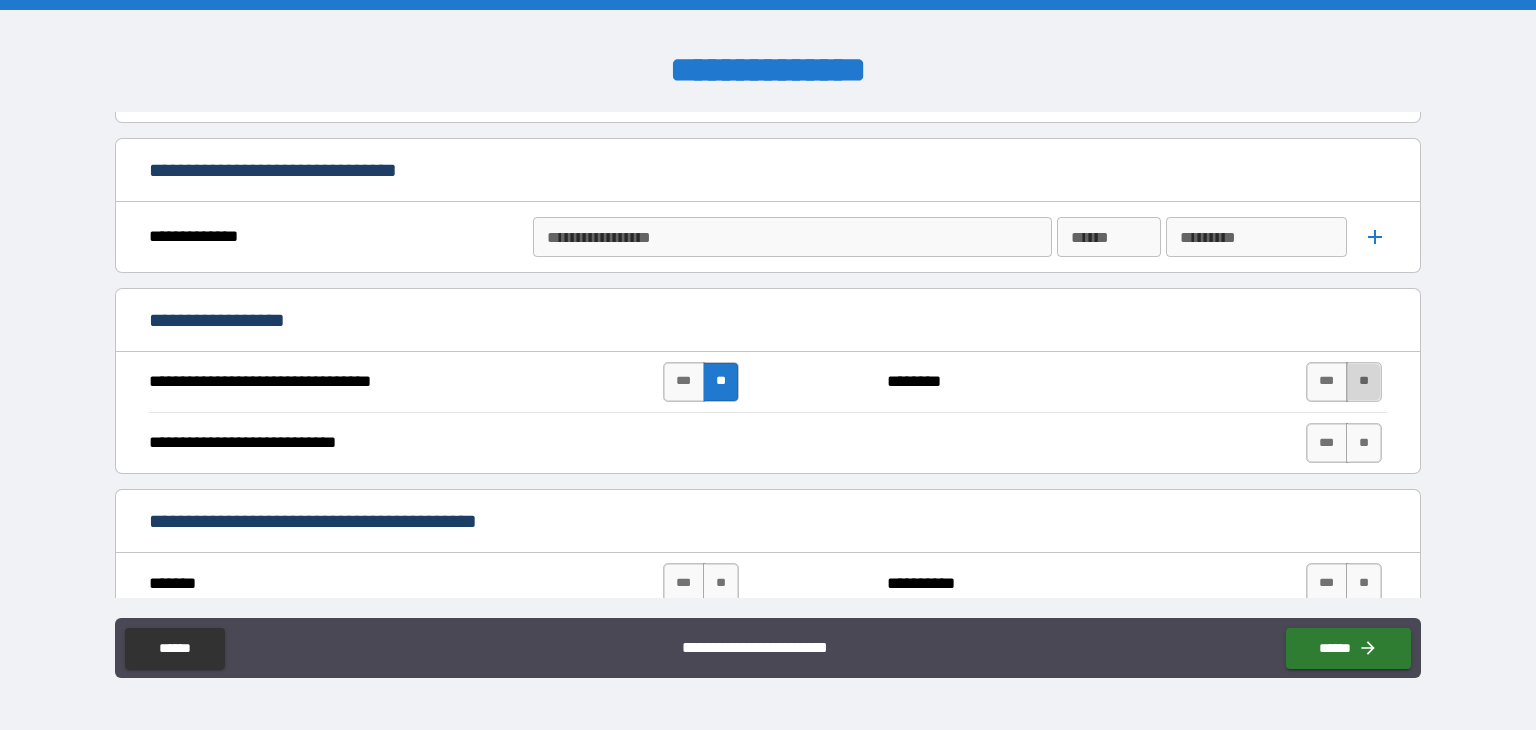 click on "**" at bounding box center (1364, 382) 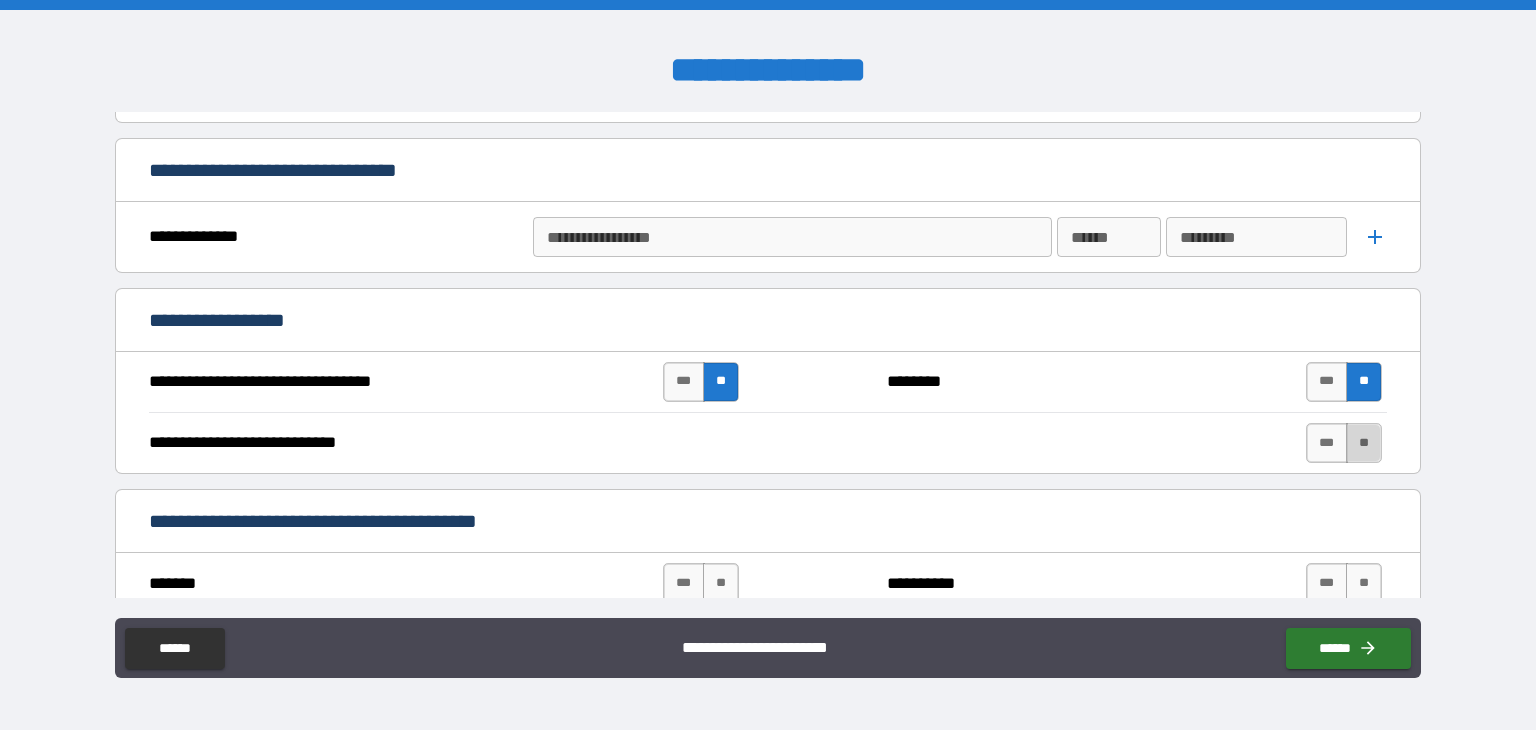 click on "**" at bounding box center (1364, 443) 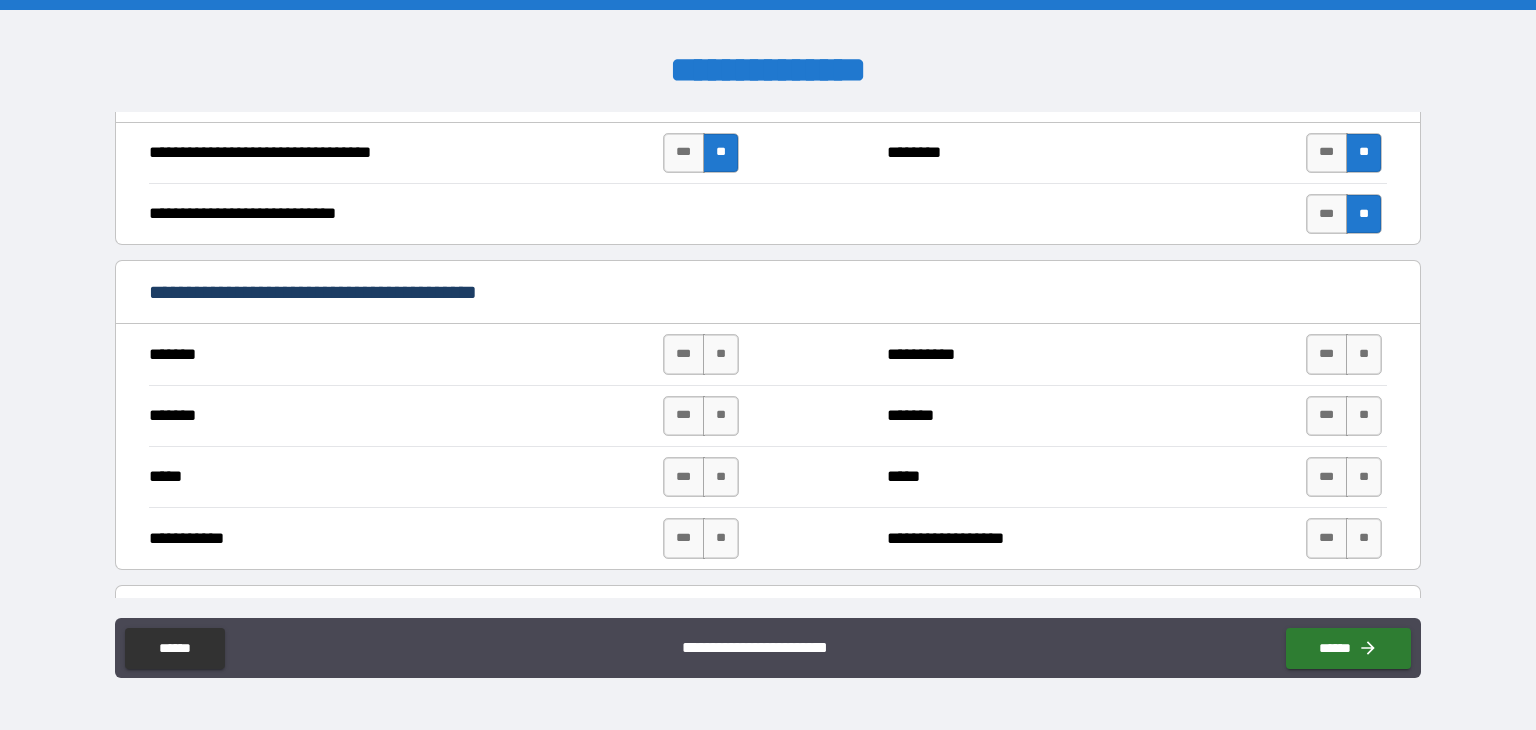 scroll, scrollTop: 983, scrollLeft: 0, axis: vertical 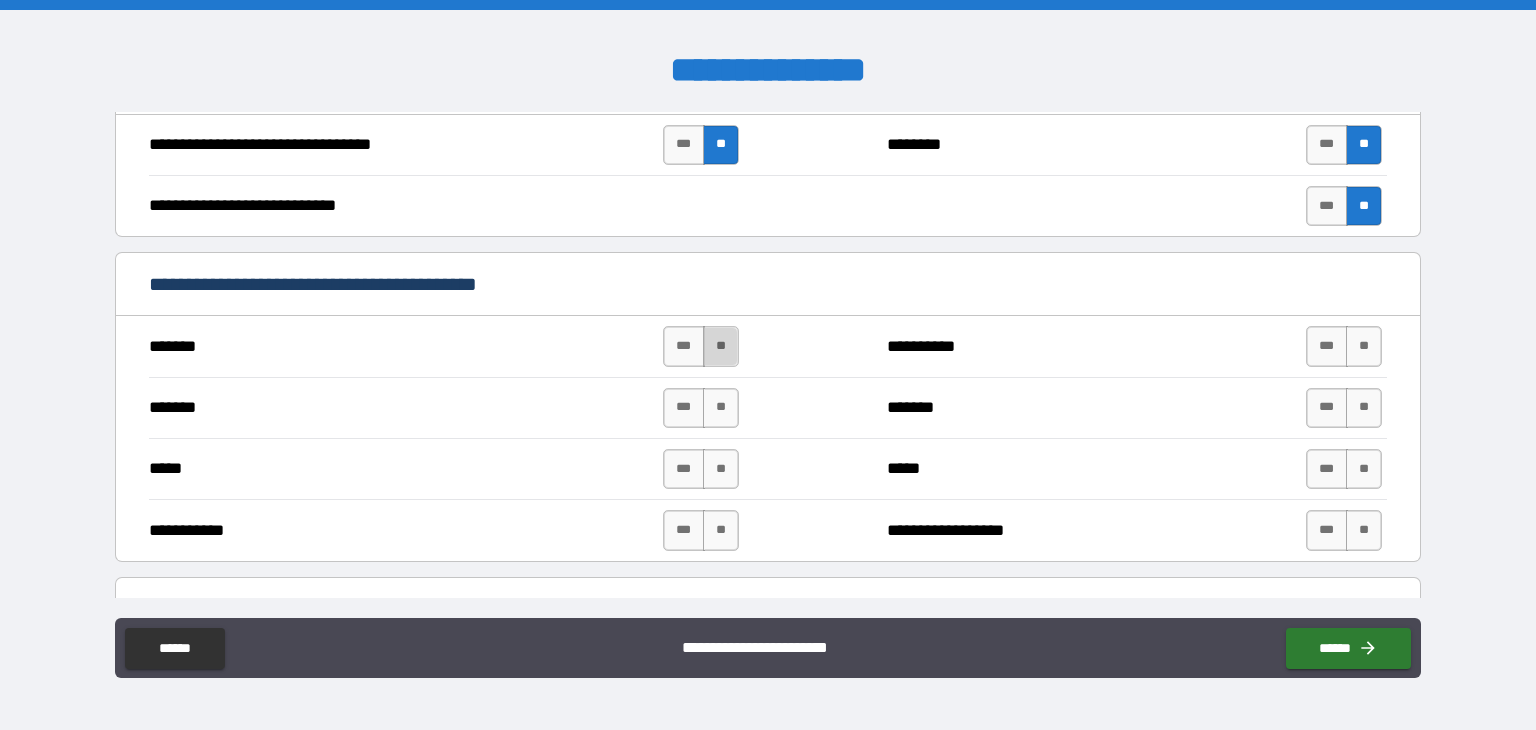 click on "**" at bounding box center [721, 346] 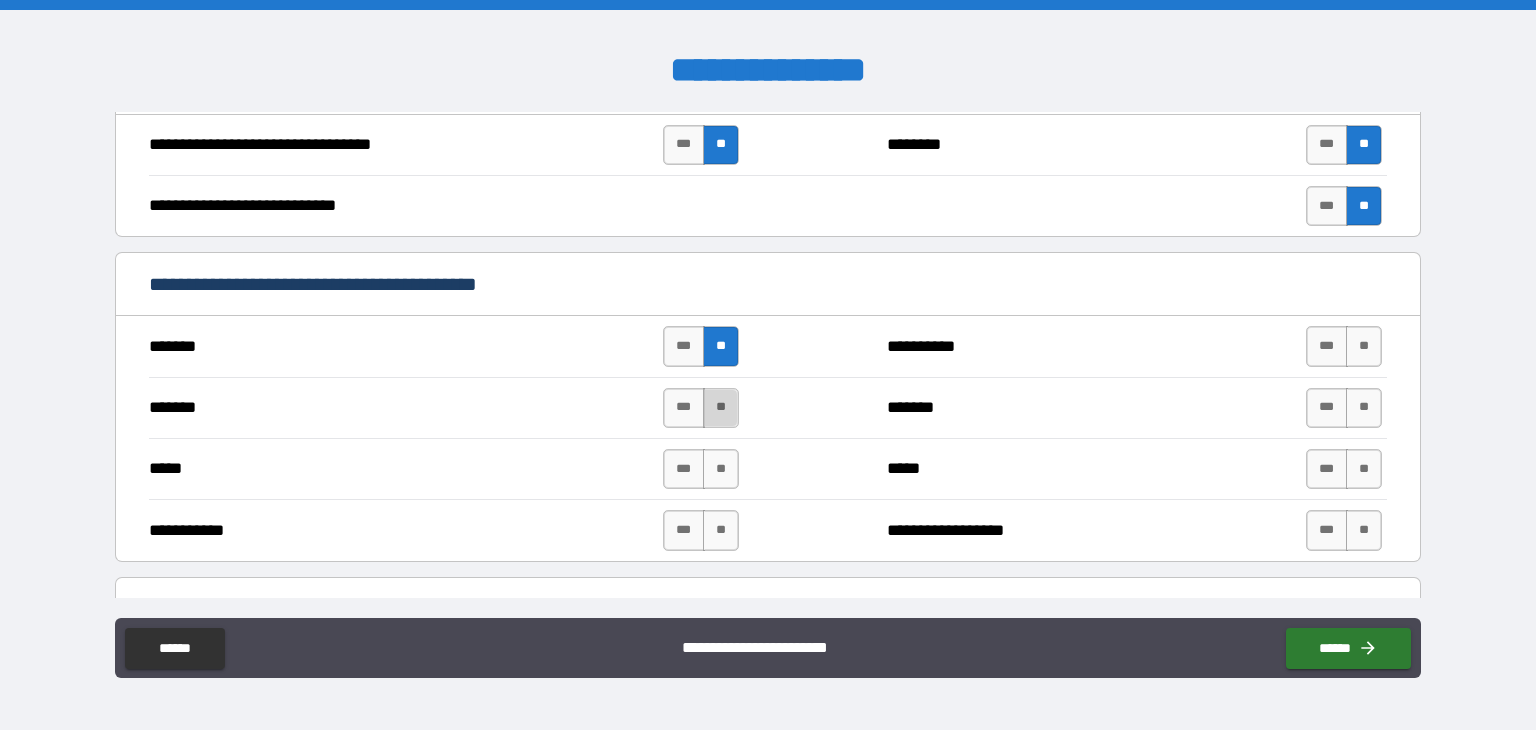 click on "**" at bounding box center [721, 408] 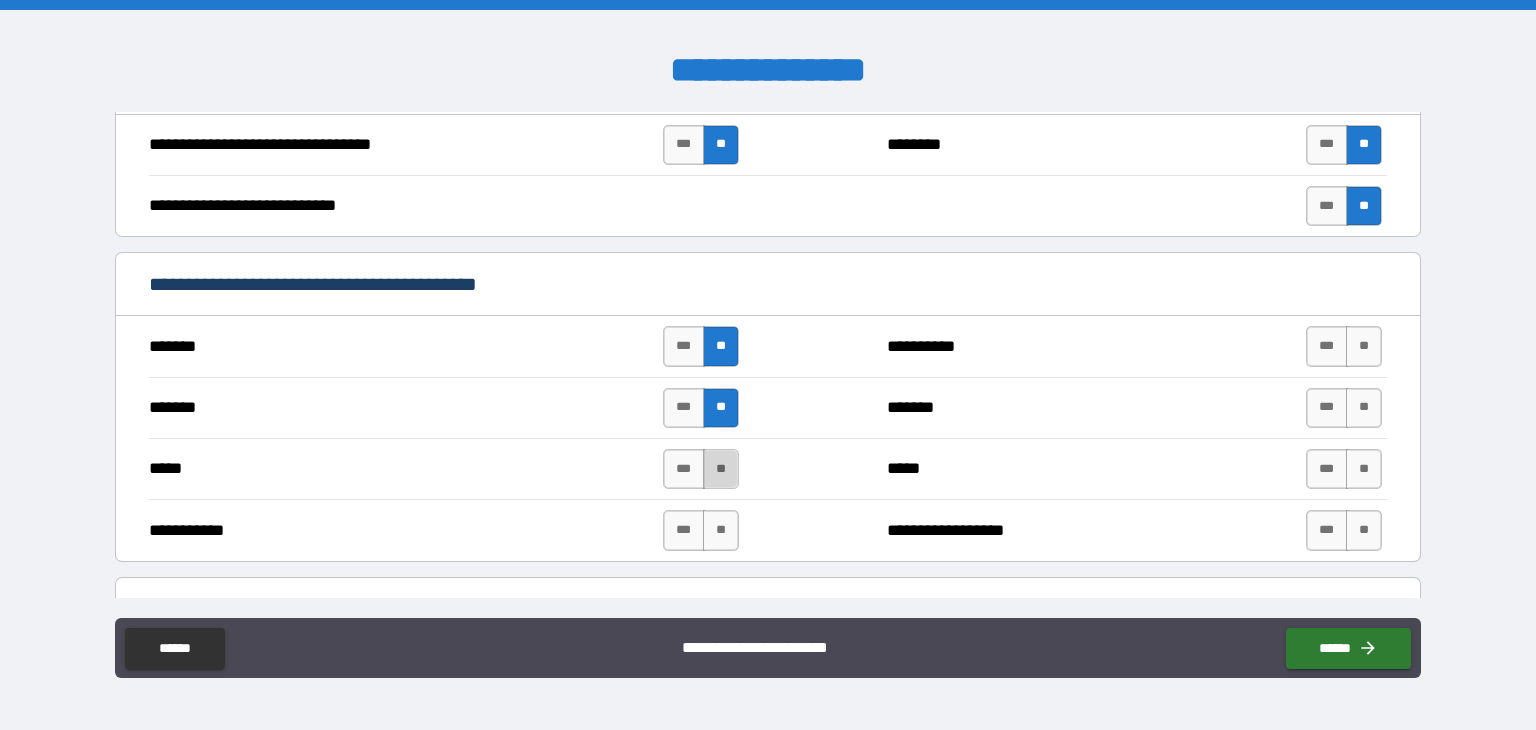 click on "**" at bounding box center (721, 469) 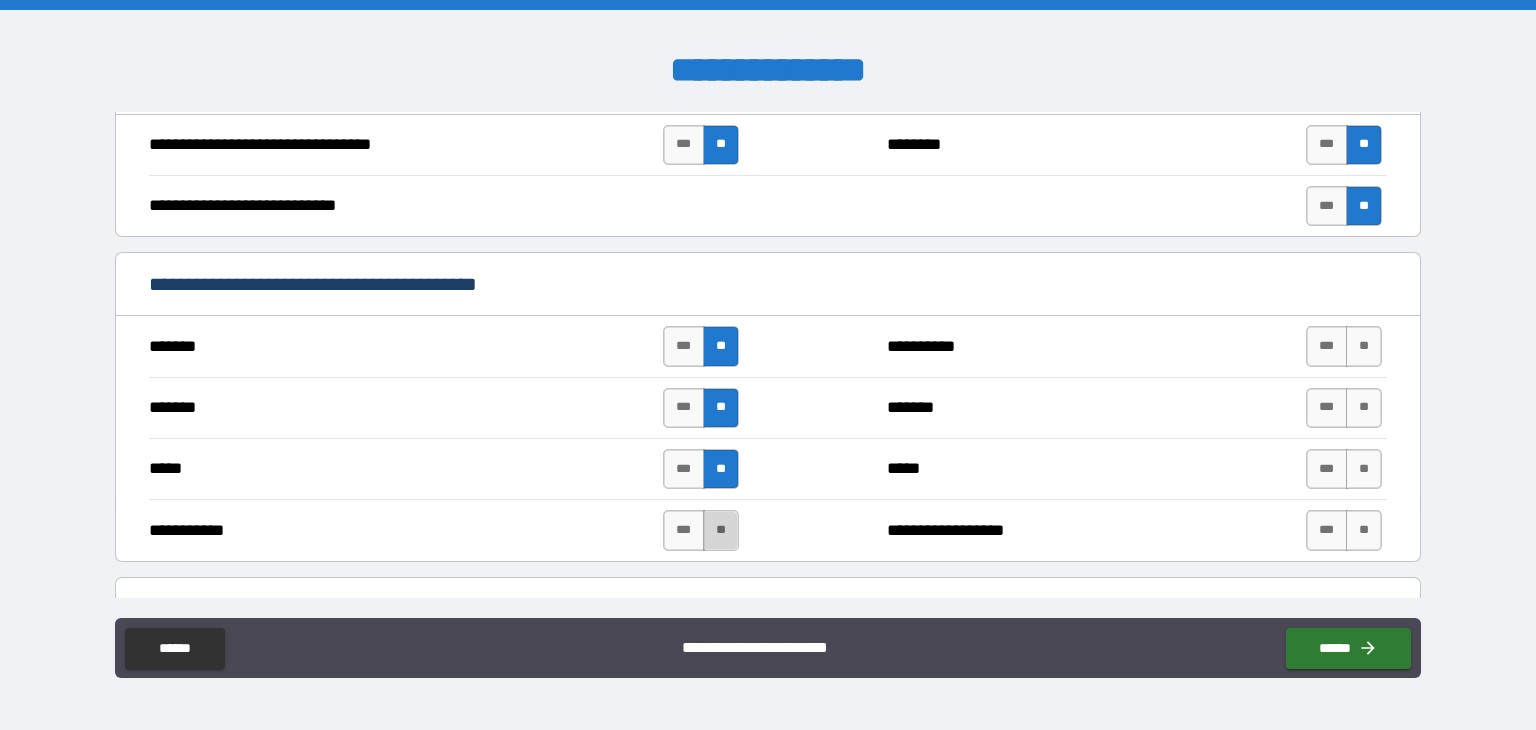 click on "**" at bounding box center (721, 530) 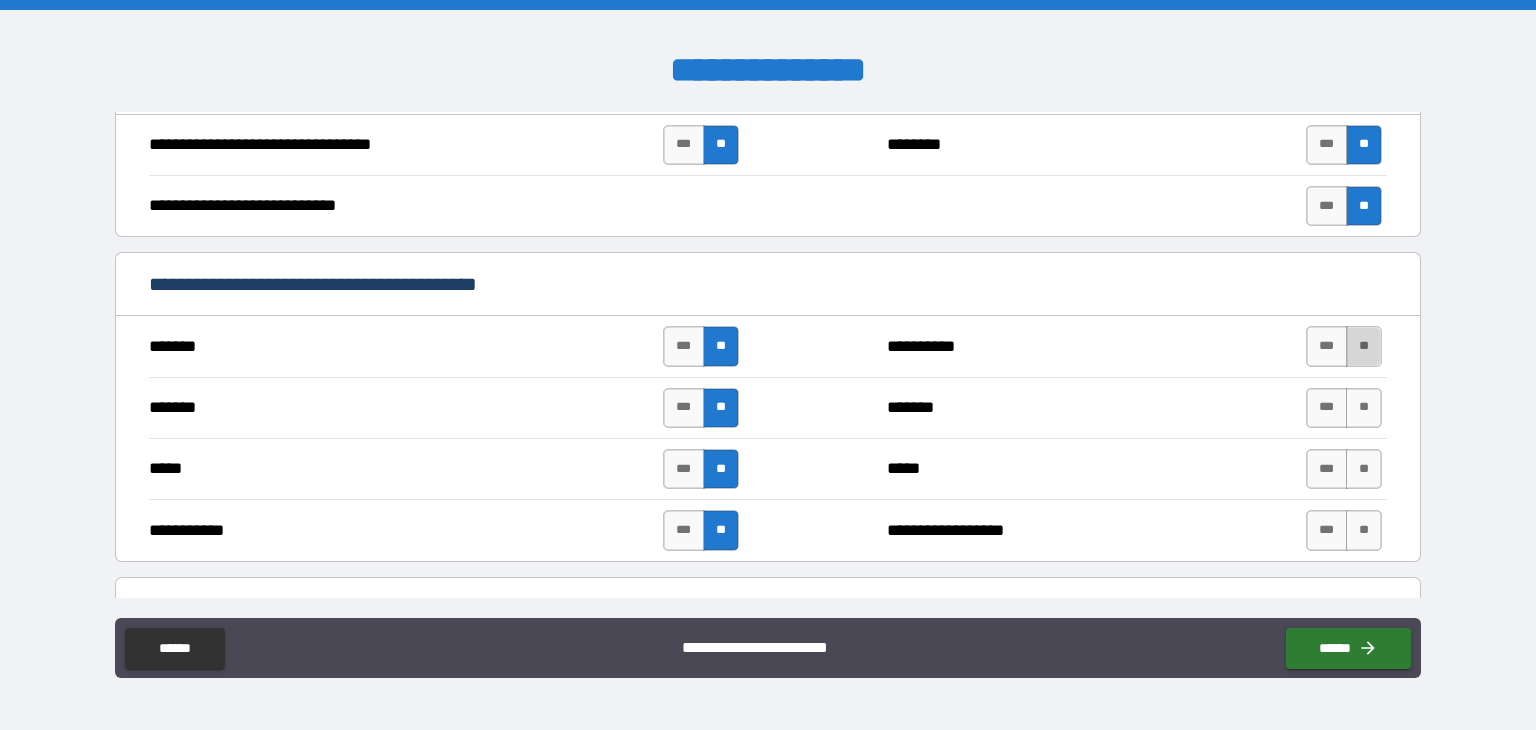 click on "**" at bounding box center (1364, 346) 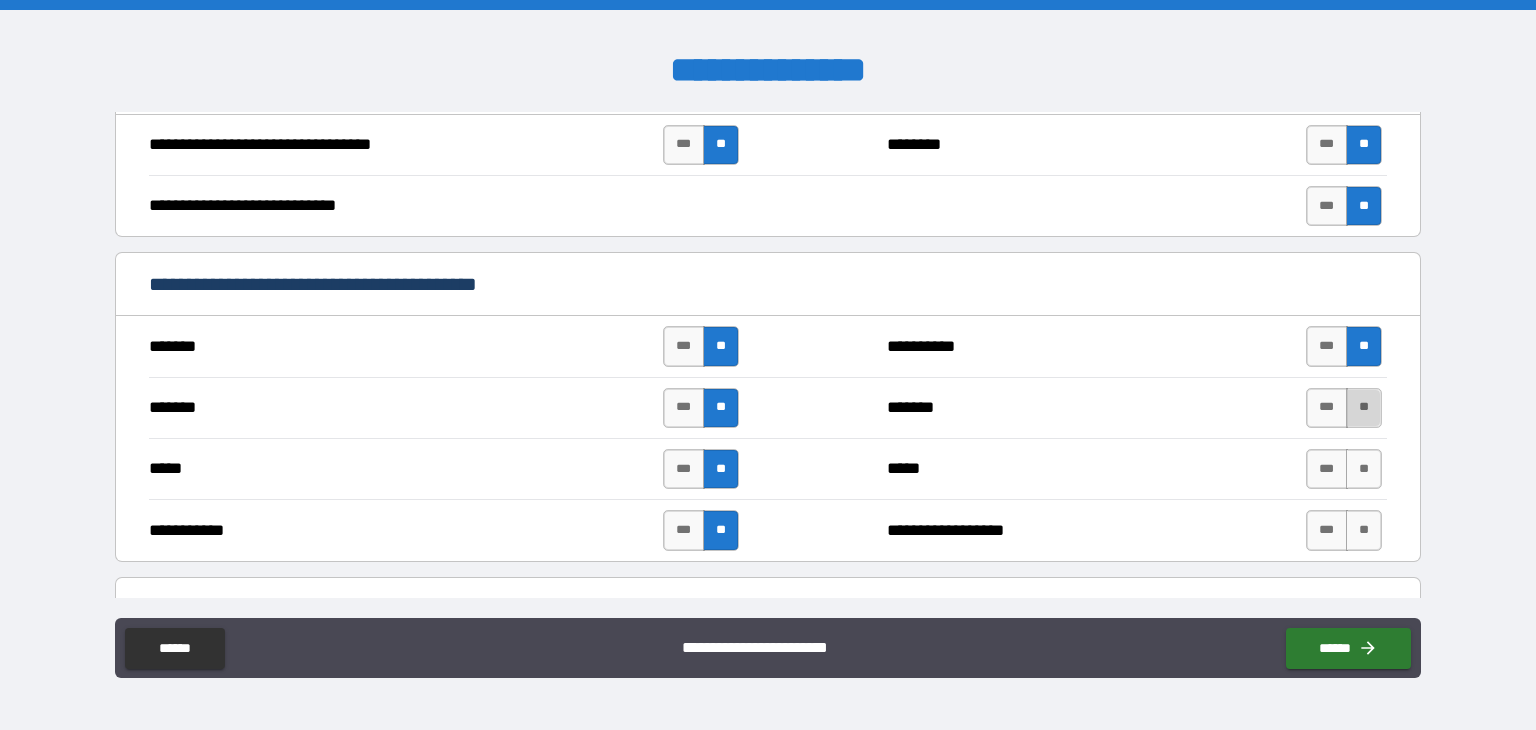 click on "**" at bounding box center (1364, 408) 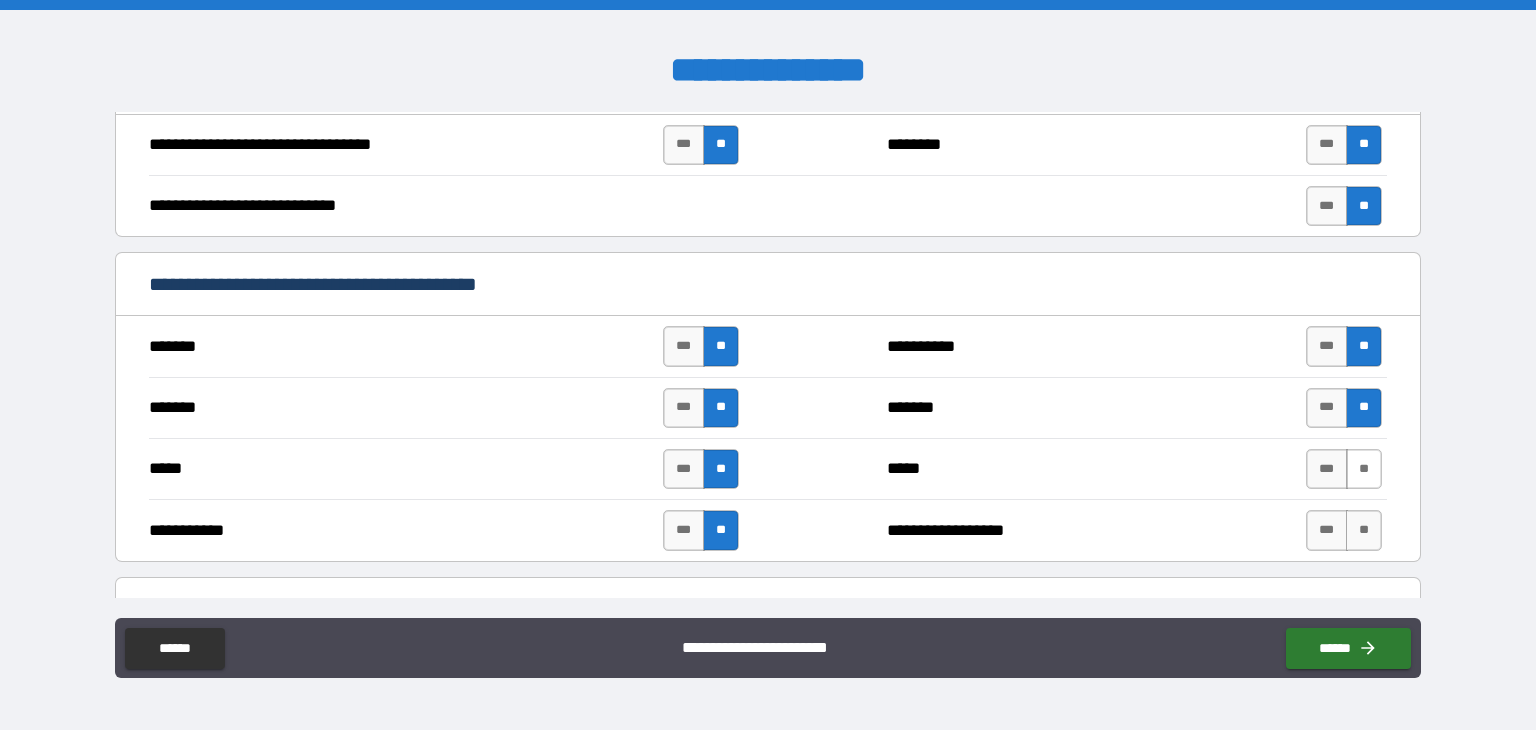click on "**" at bounding box center [1364, 469] 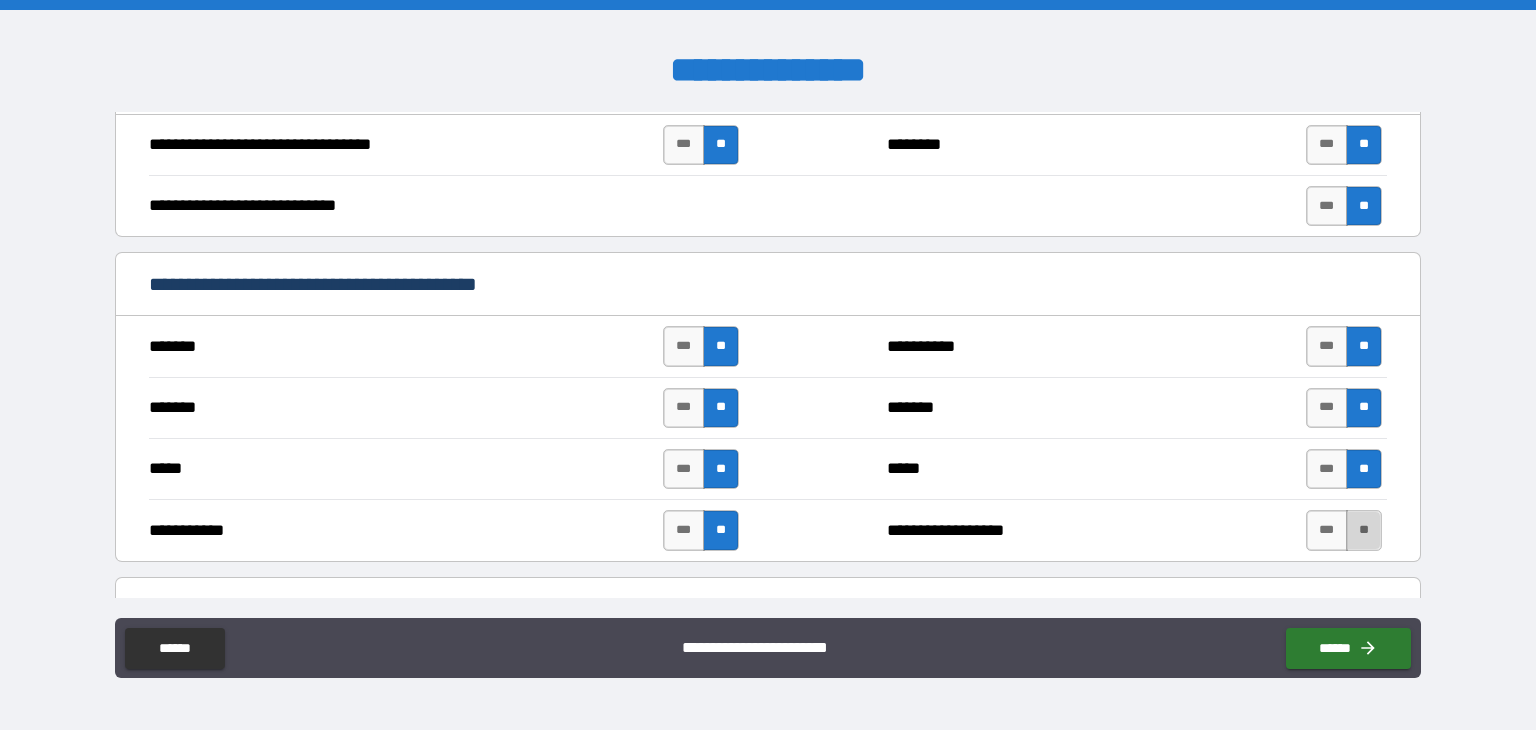 click on "**" at bounding box center [1364, 530] 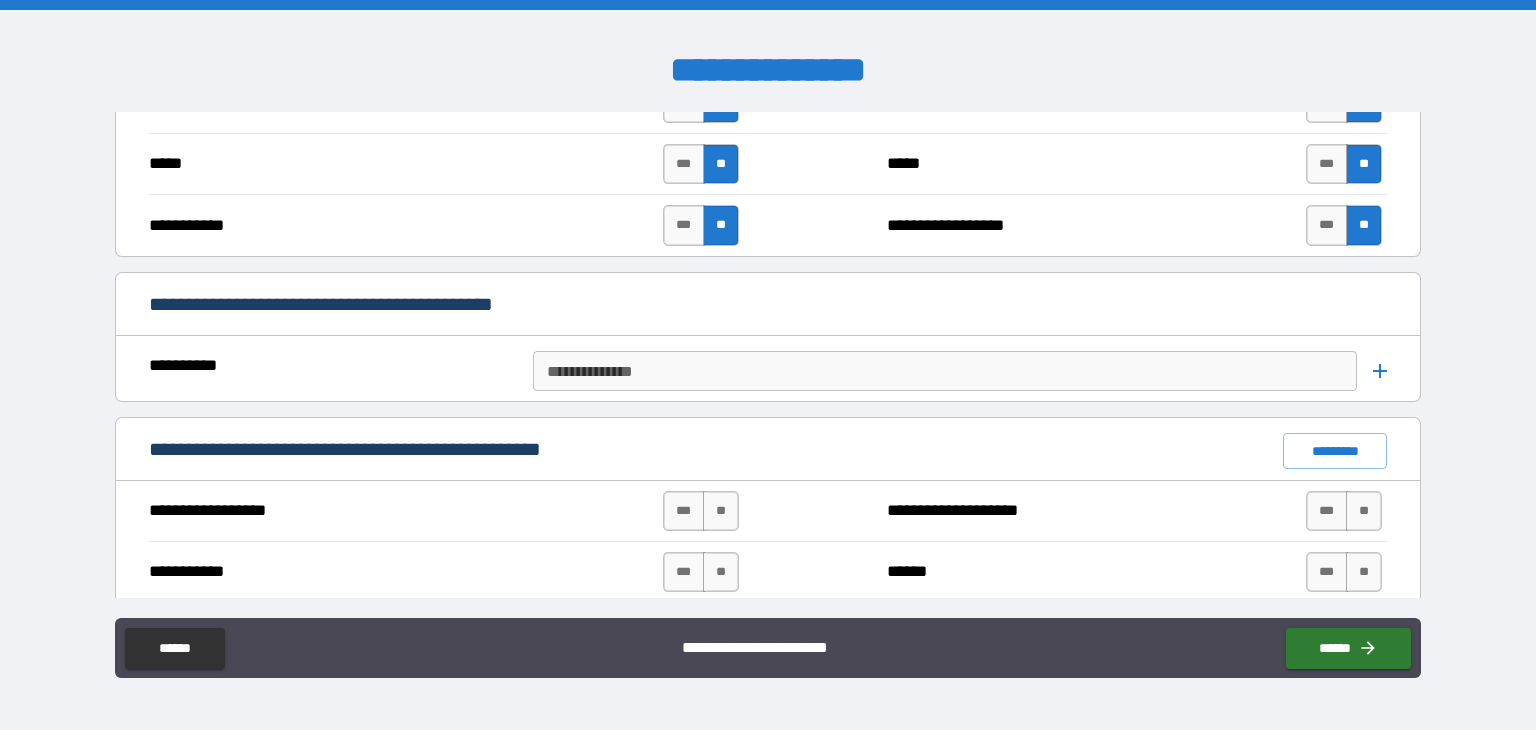 scroll, scrollTop: 1288, scrollLeft: 0, axis: vertical 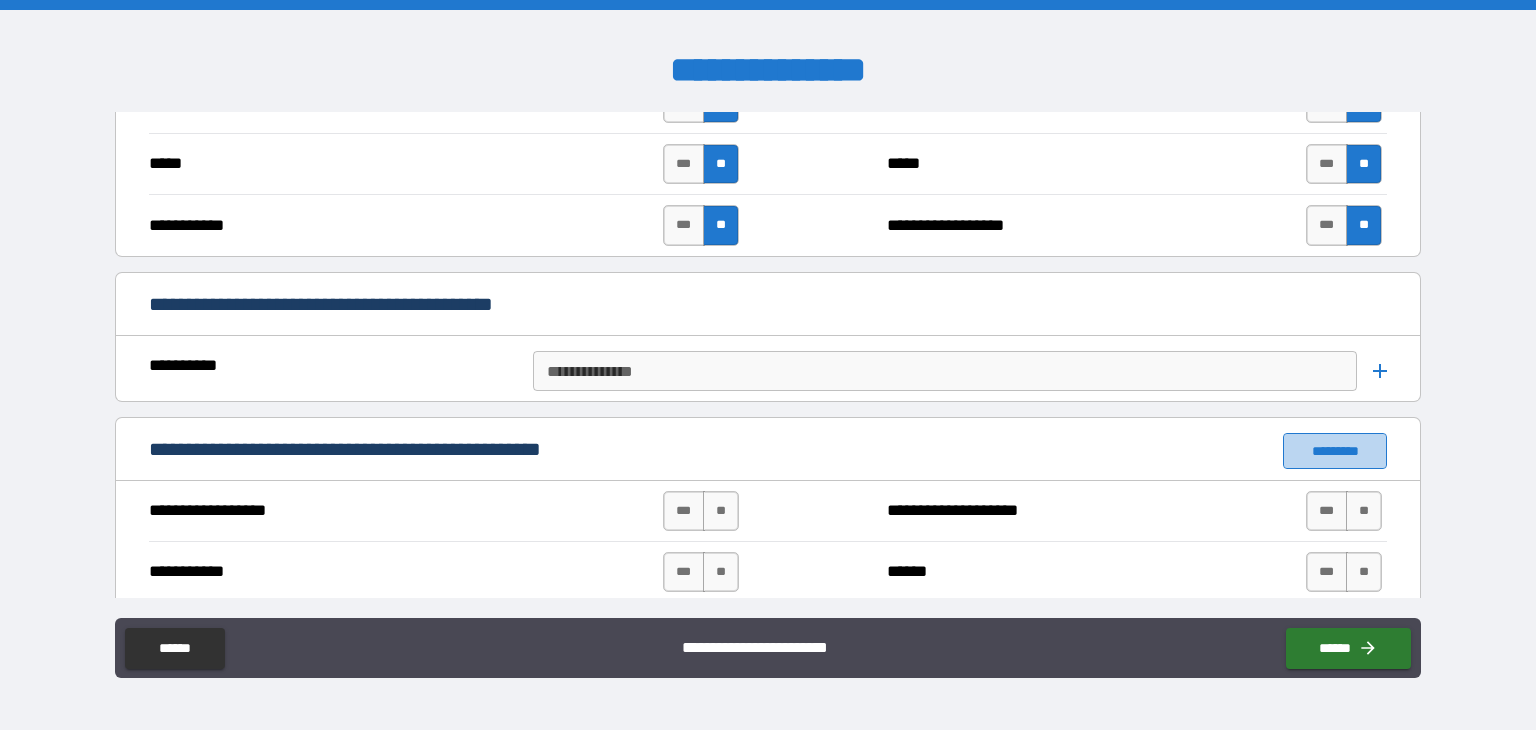 click on "*********" at bounding box center [1335, 451] 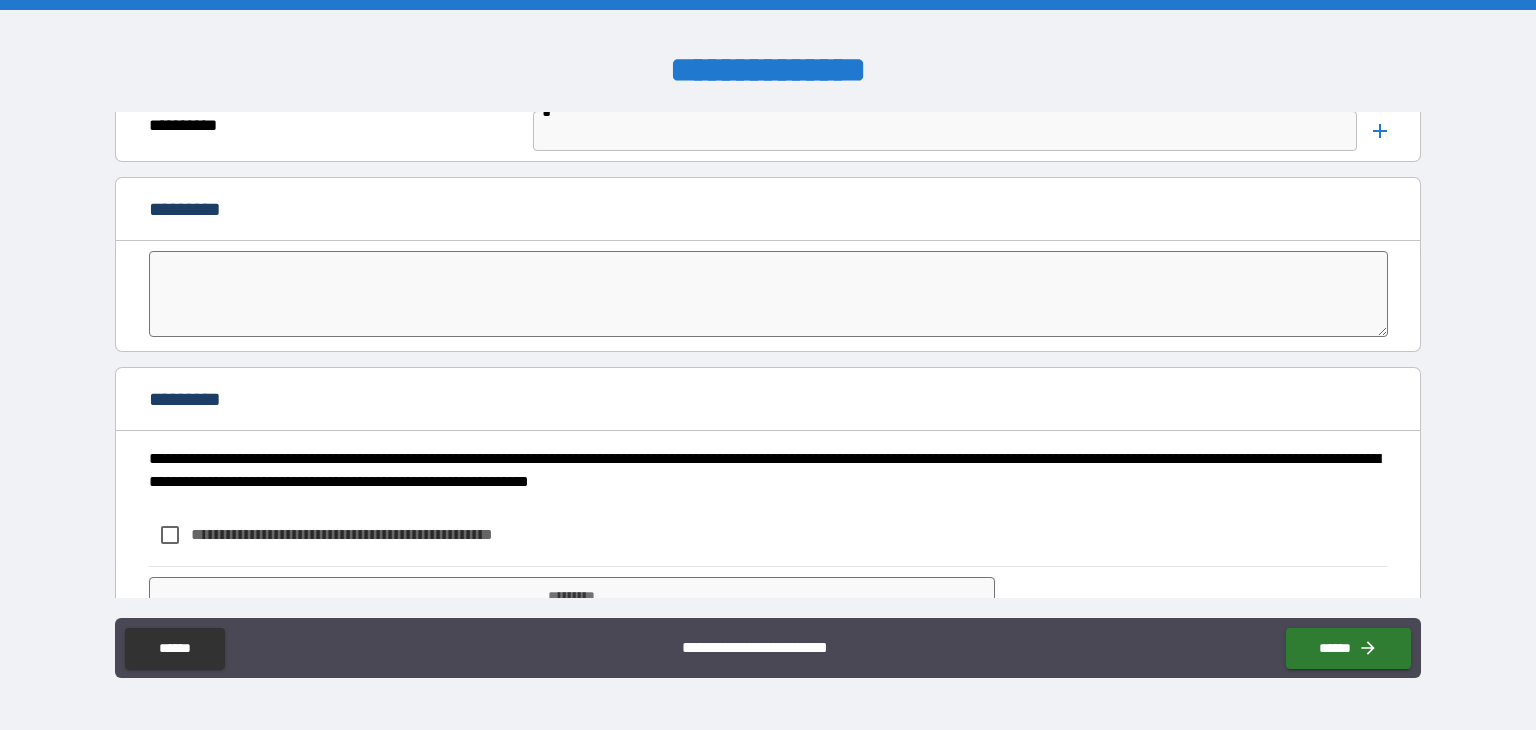 scroll, scrollTop: 4216, scrollLeft: 0, axis: vertical 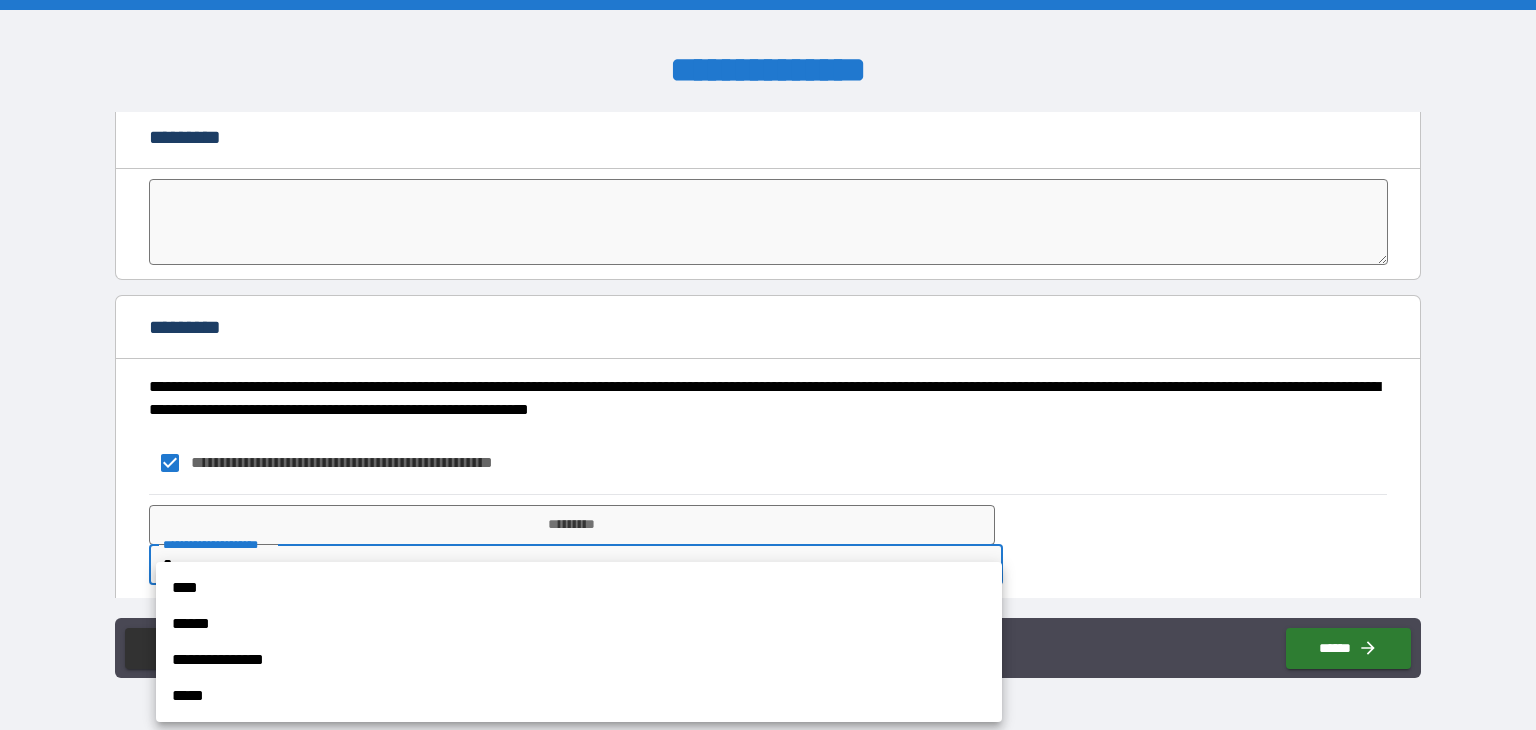 click on "**********" at bounding box center [768, 365] 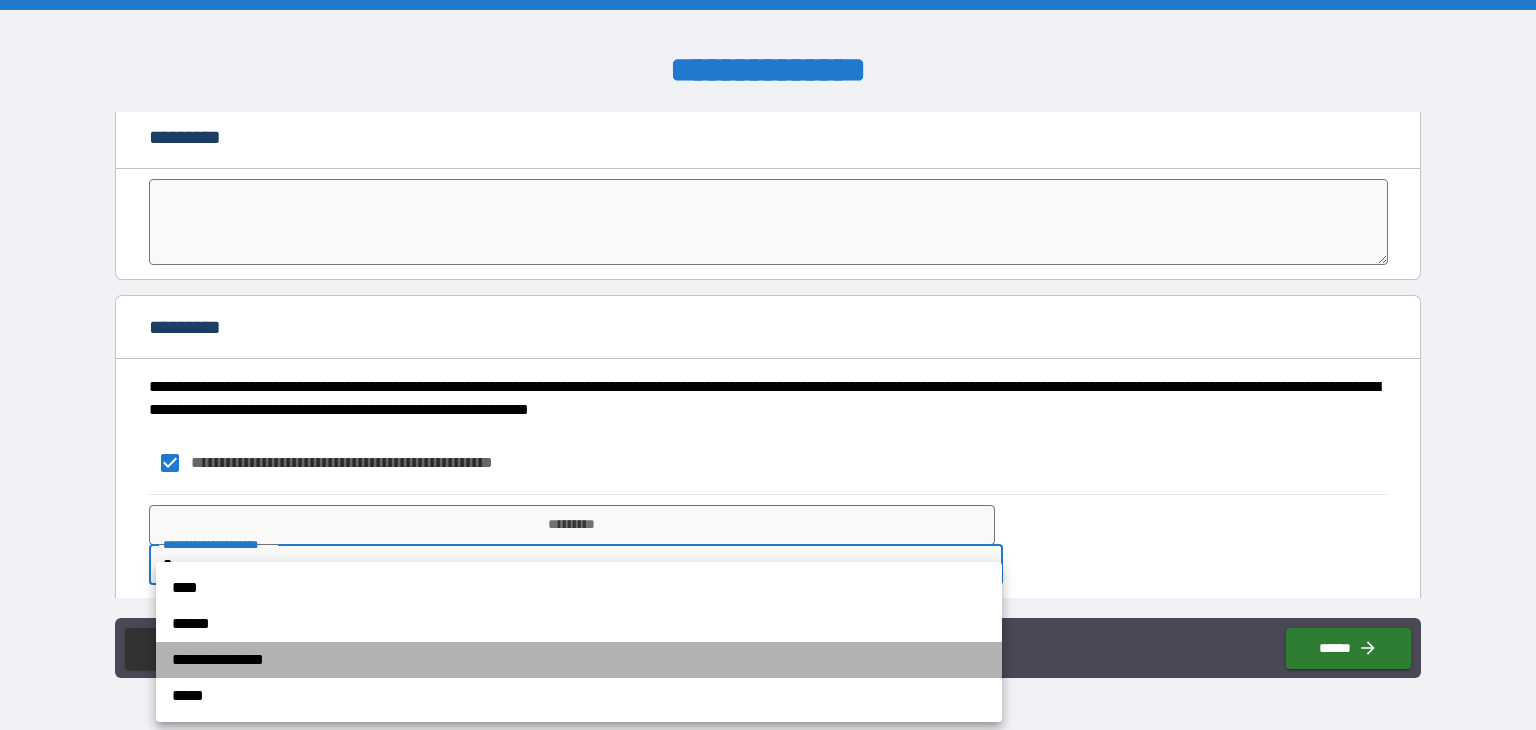 click on "**********" at bounding box center [579, 660] 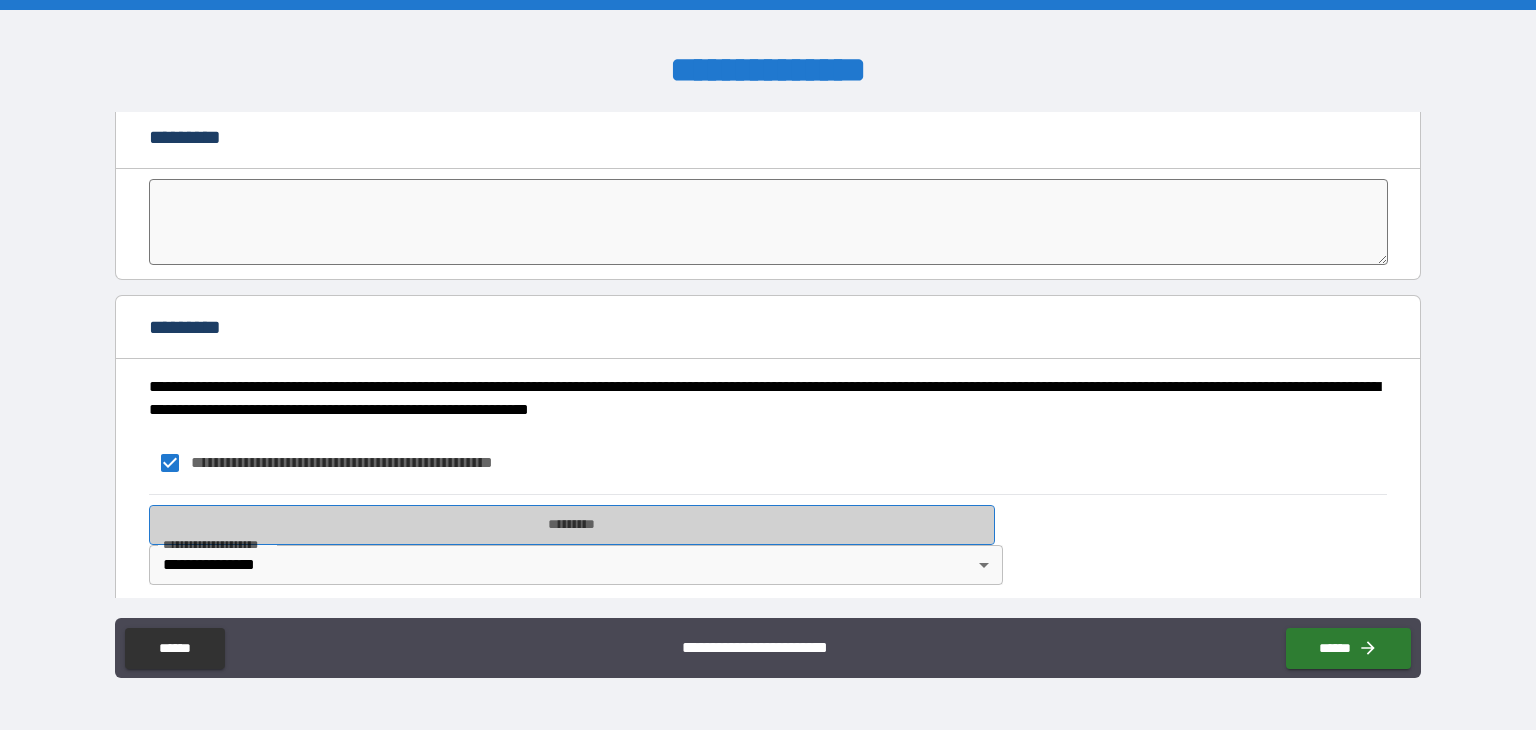 click on "*********" at bounding box center [572, 525] 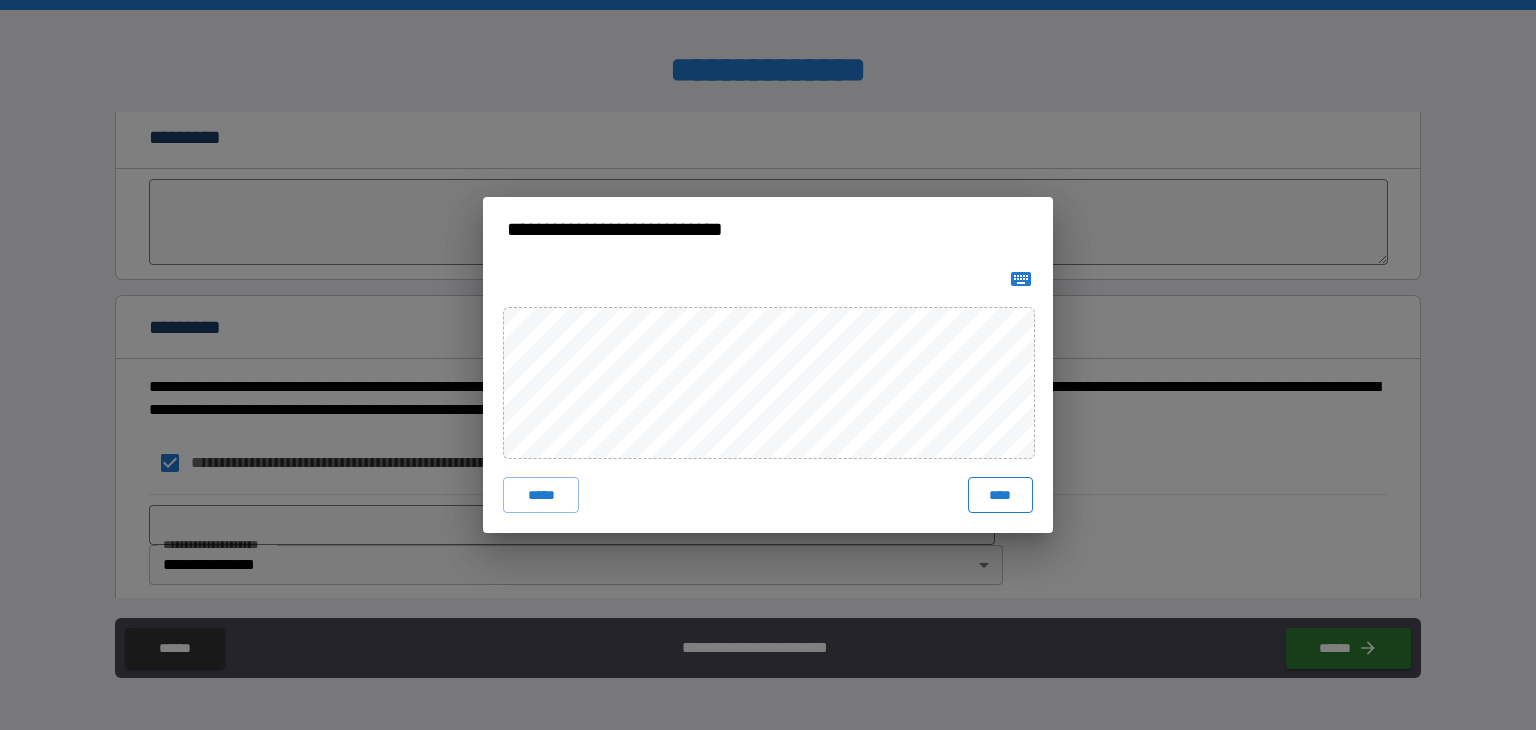 click on "****" at bounding box center (1000, 495) 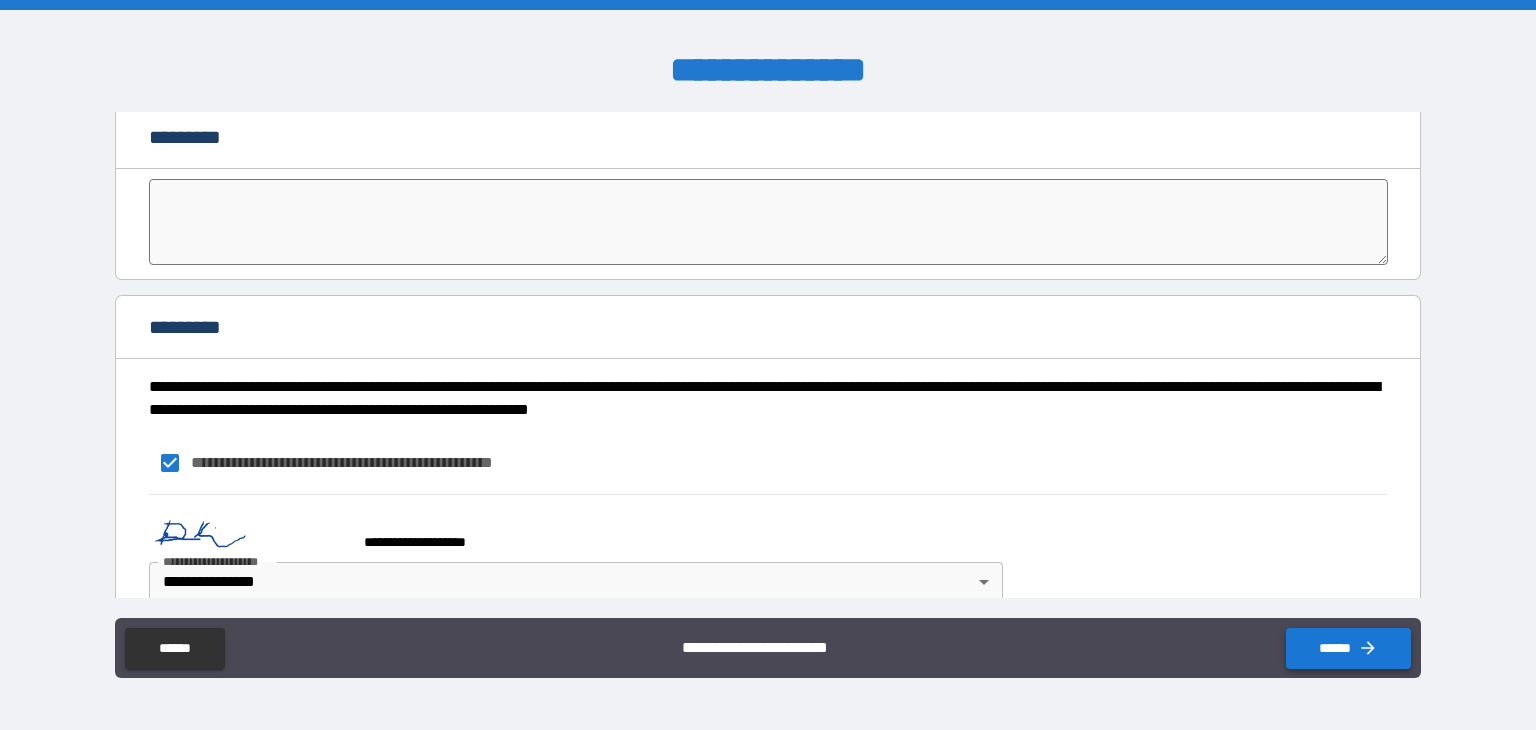 click on "******" at bounding box center [1348, 648] 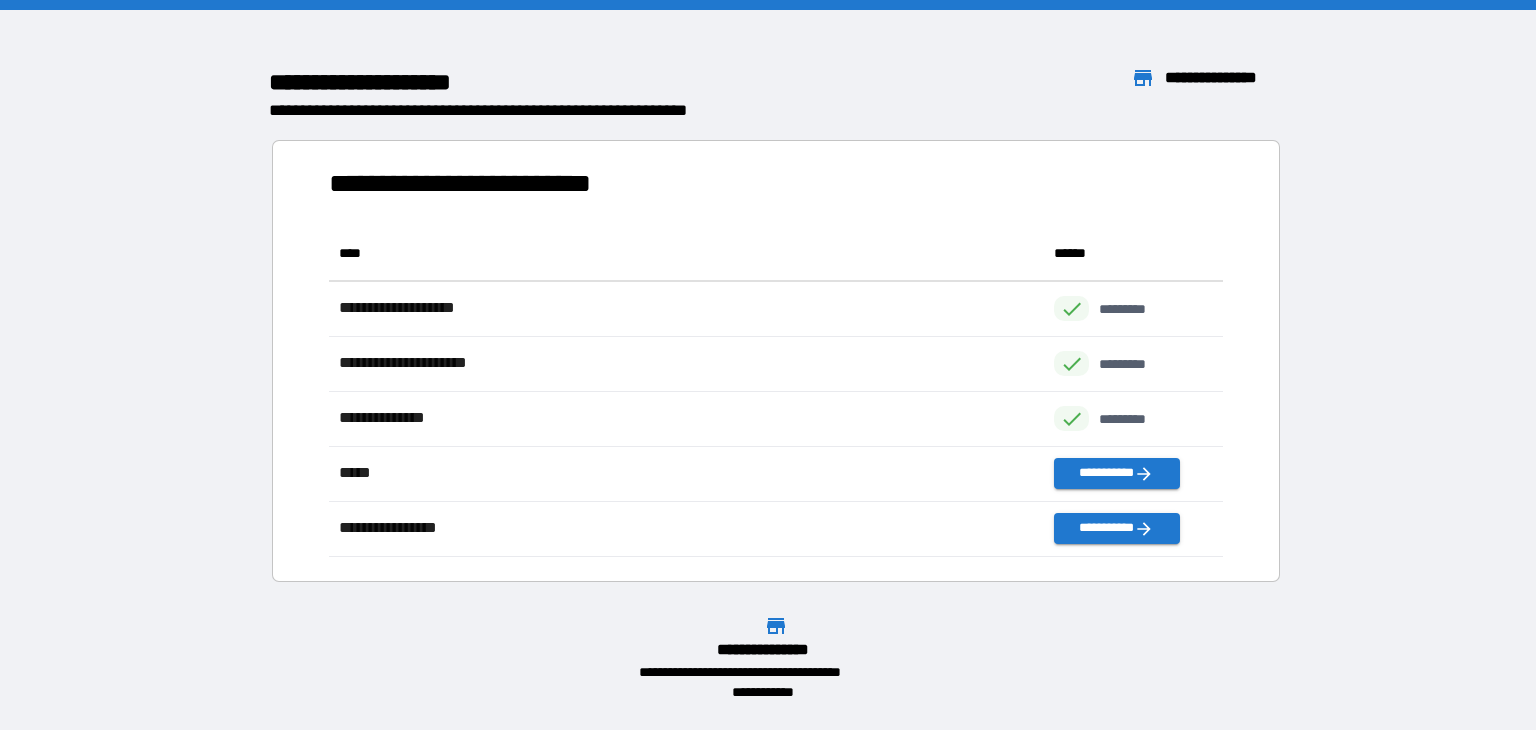 scroll, scrollTop: 16, scrollLeft: 16, axis: both 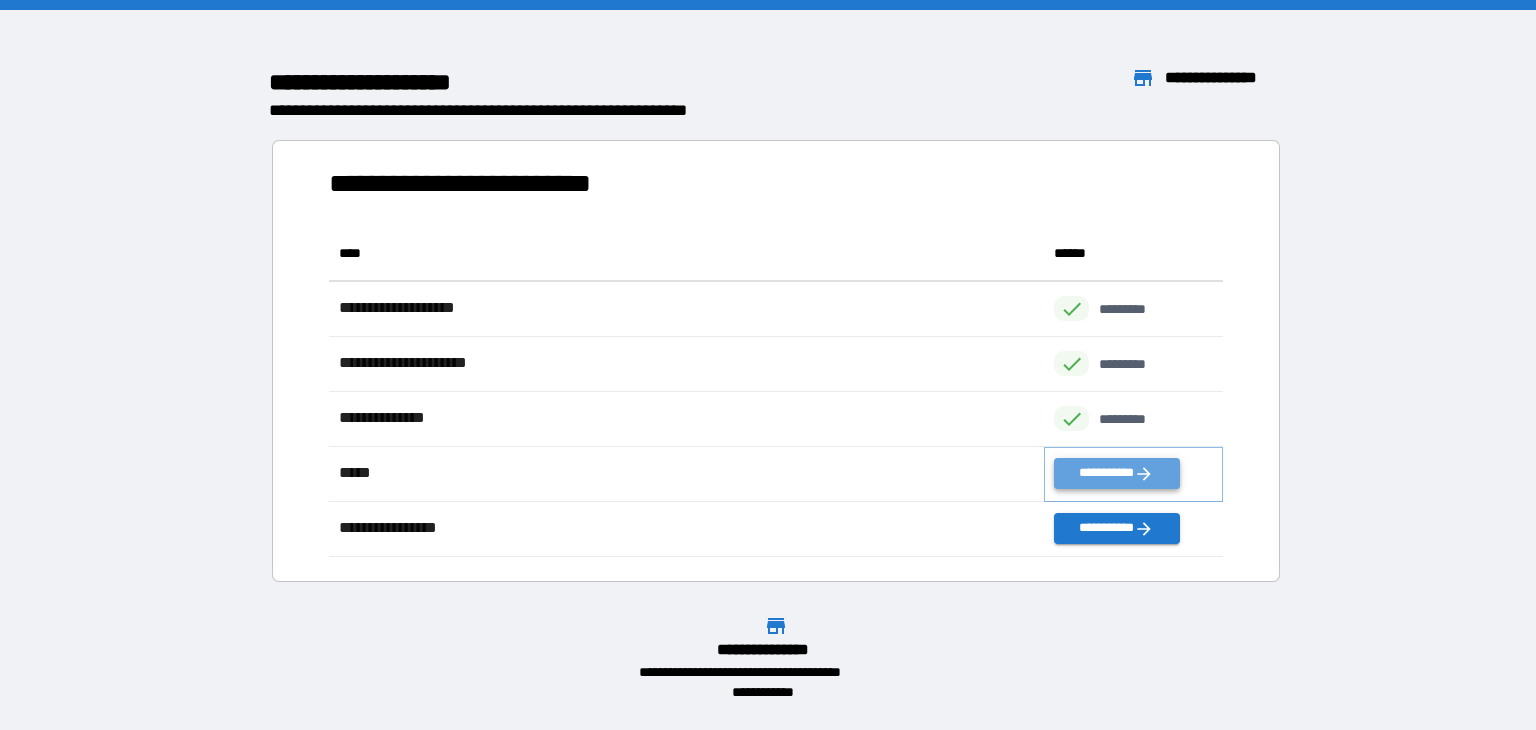 click on "**********" at bounding box center [1116, 473] 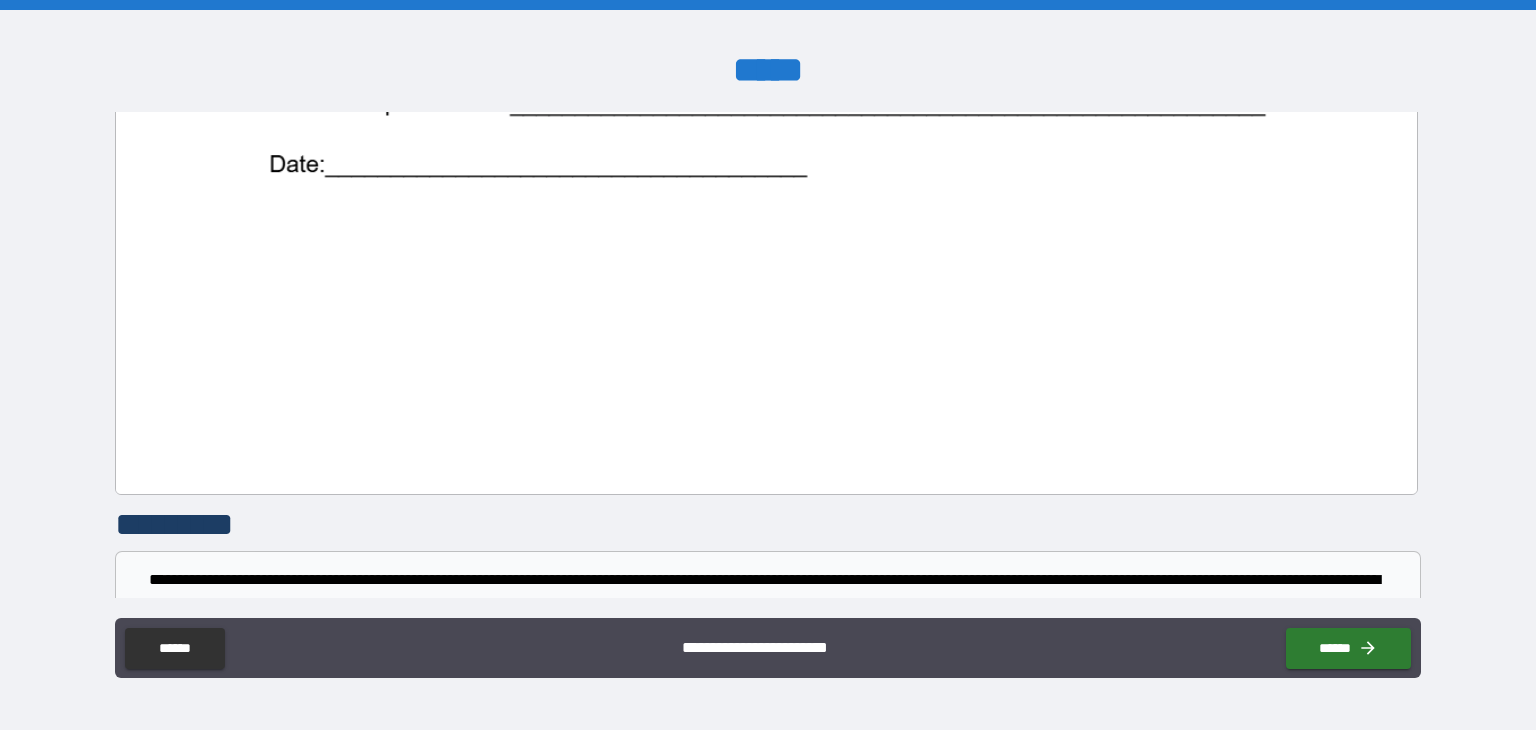 scroll, scrollTop: 1499, scrollLeft: 0, axis: vertical 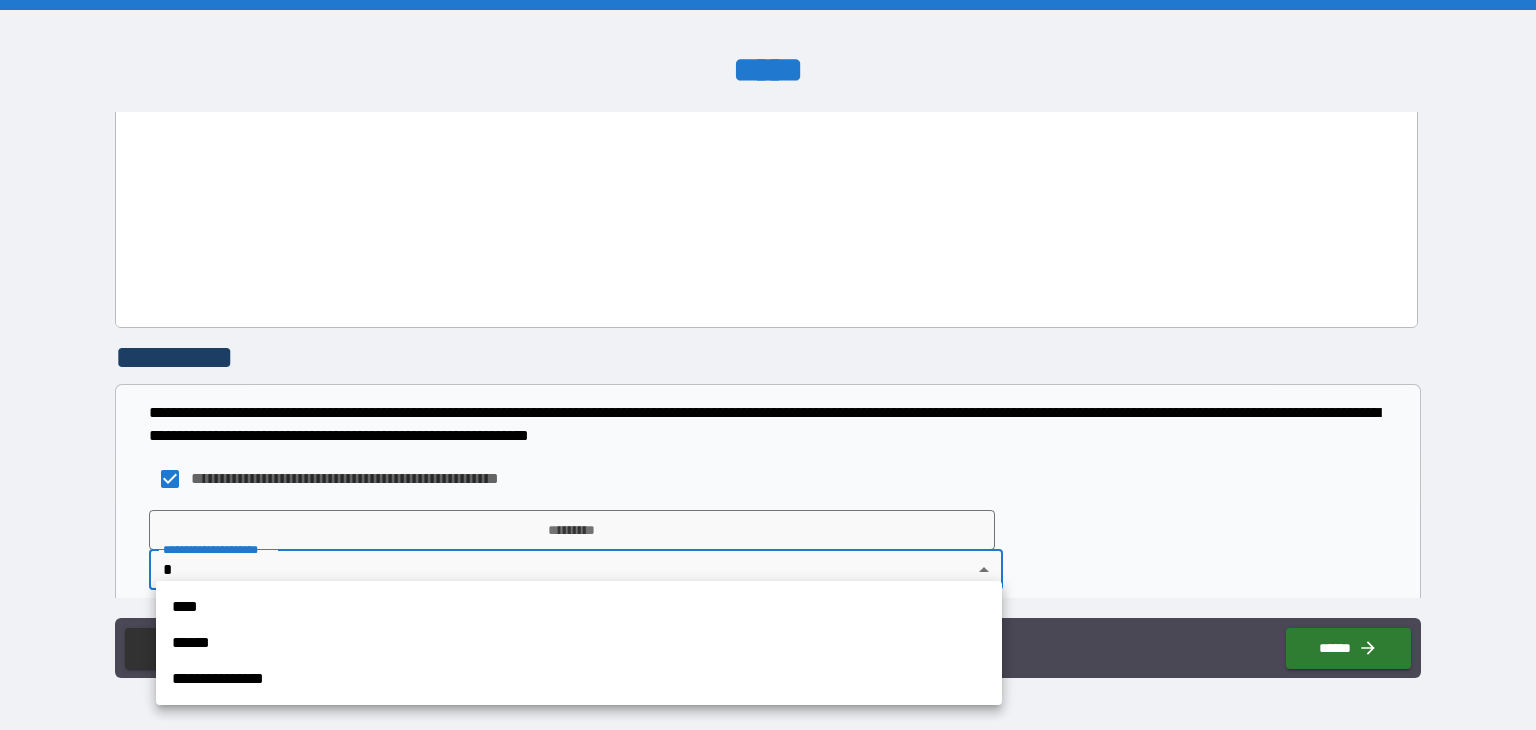 click on "**********" at bounding box center (768, 365) 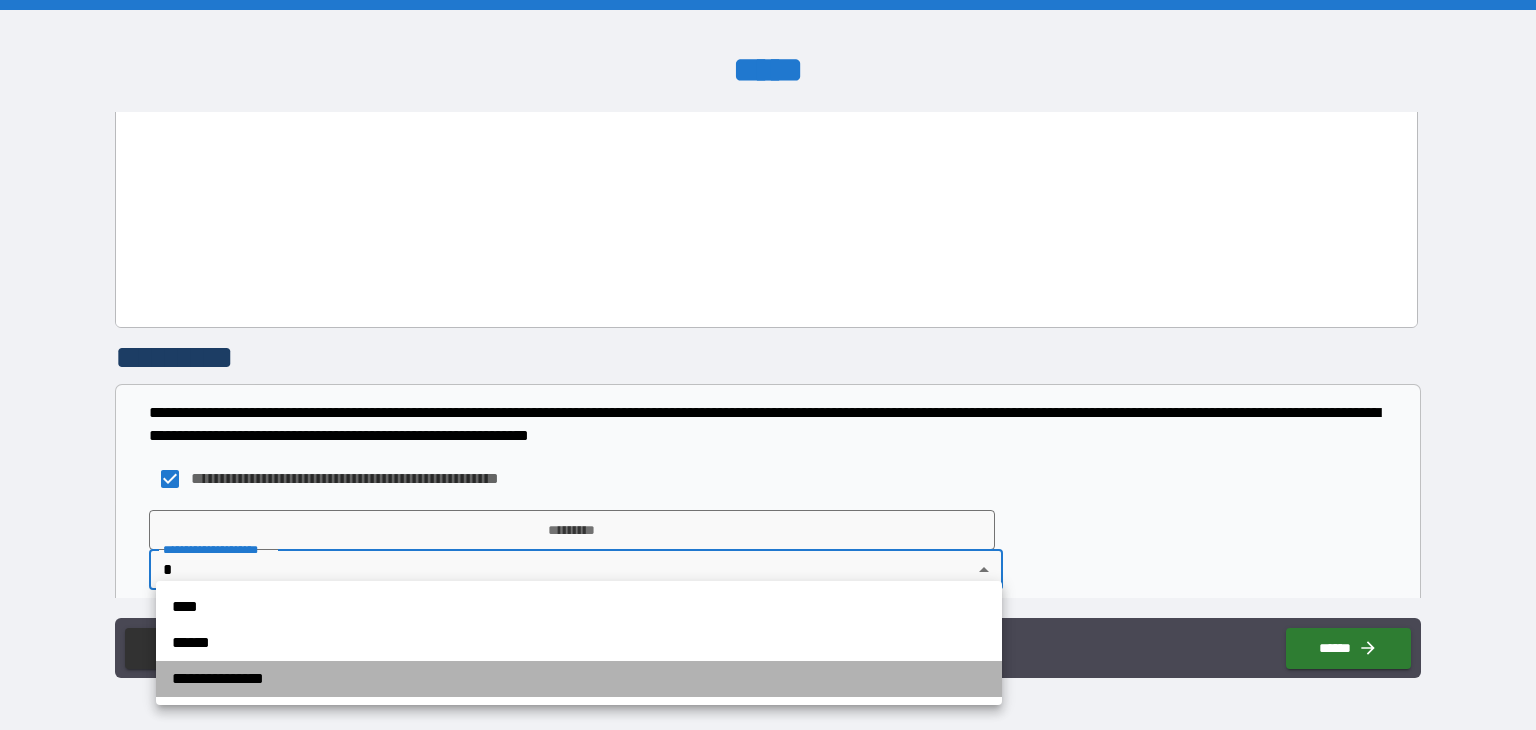 click on "**********" at bounding box center [579, 679] 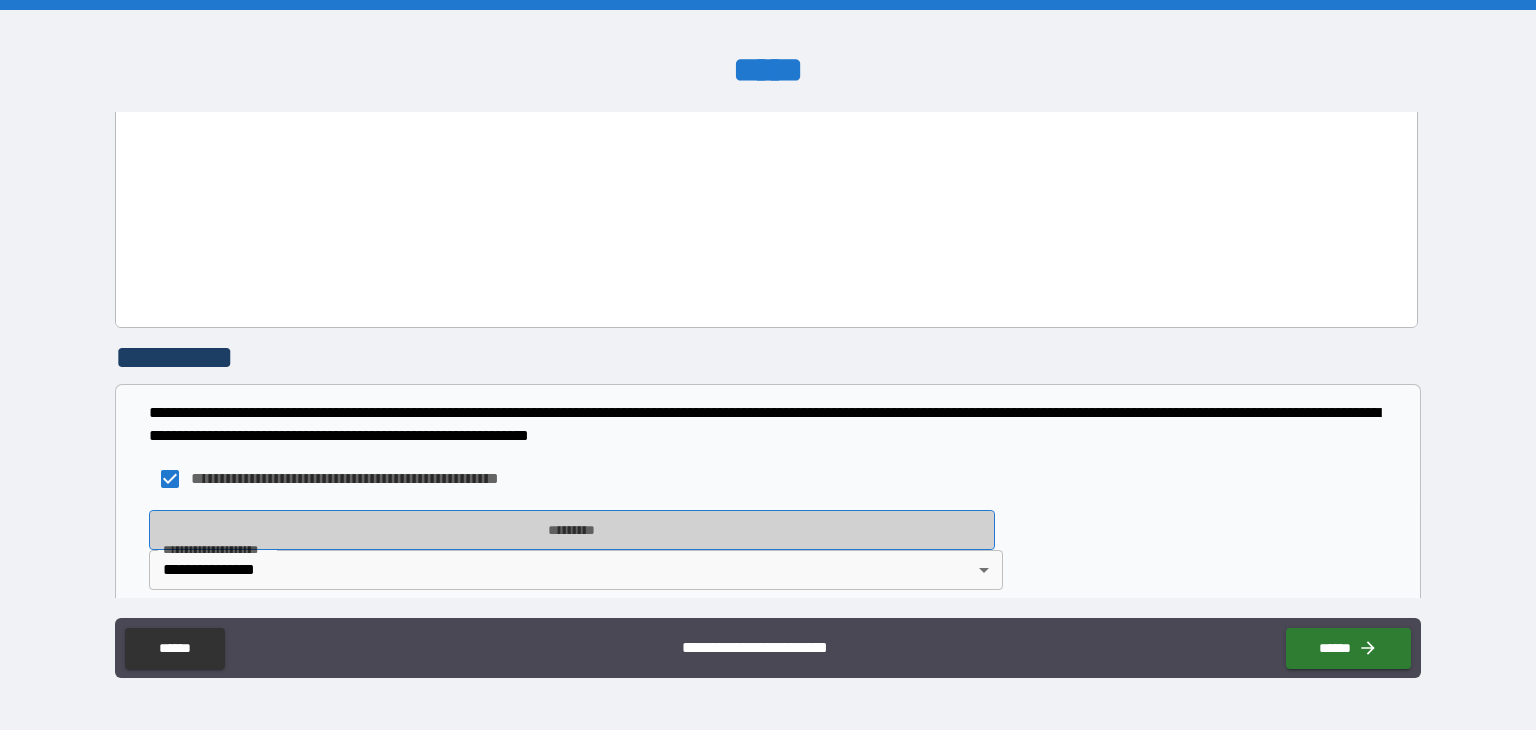 click on "*********" at bounding box center [572, 530] 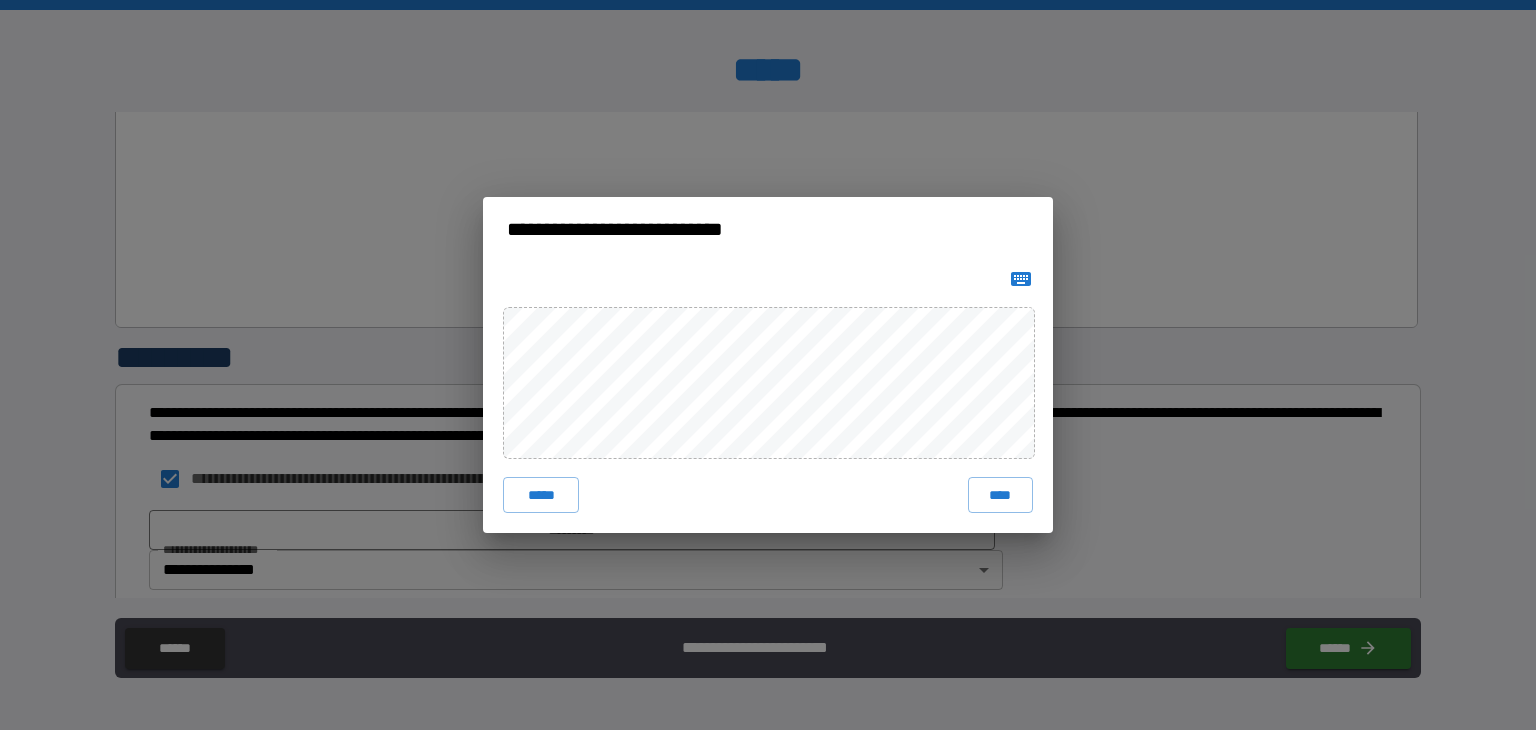click on "***** ****" at bounding box center [768, 397] 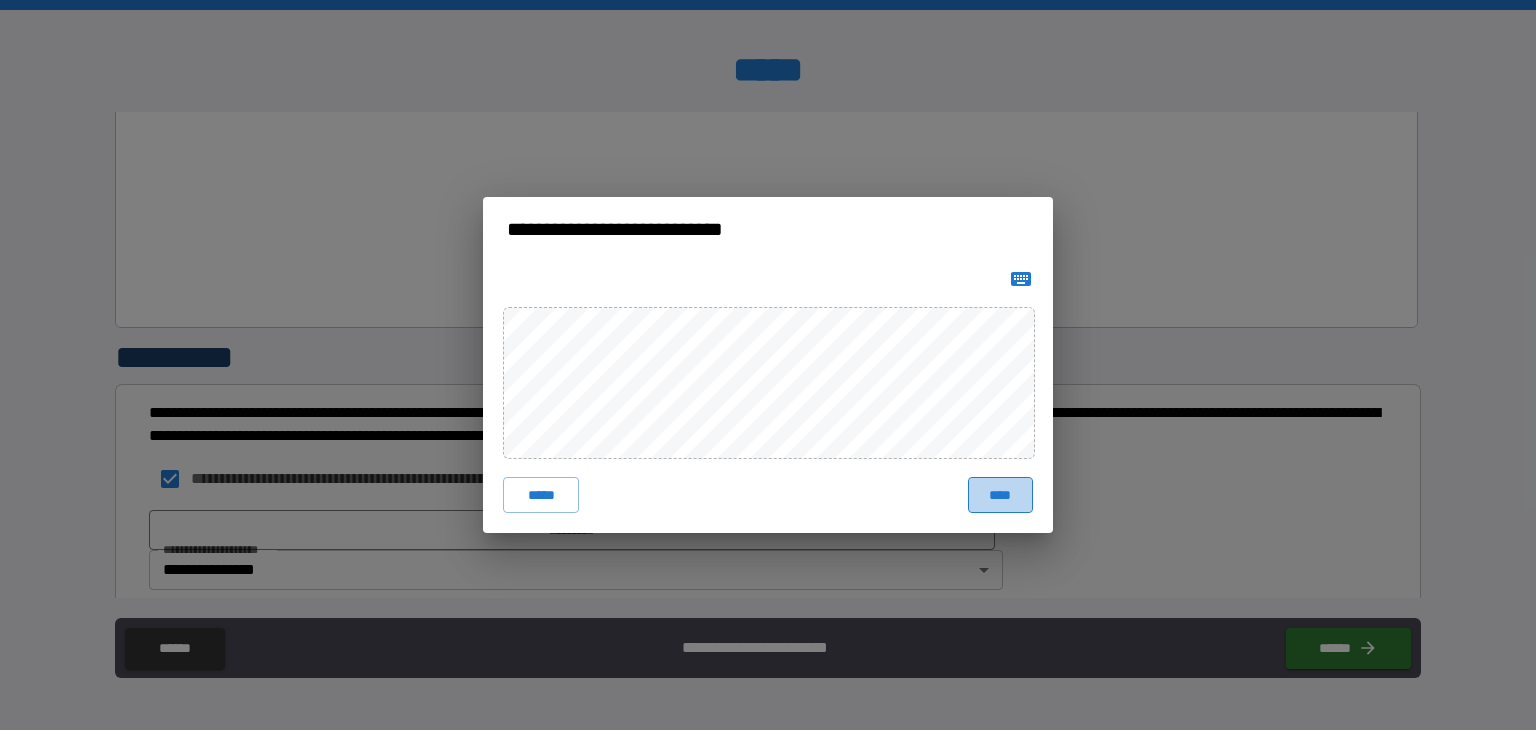 click on "****" at bounding box center (1000, 495) 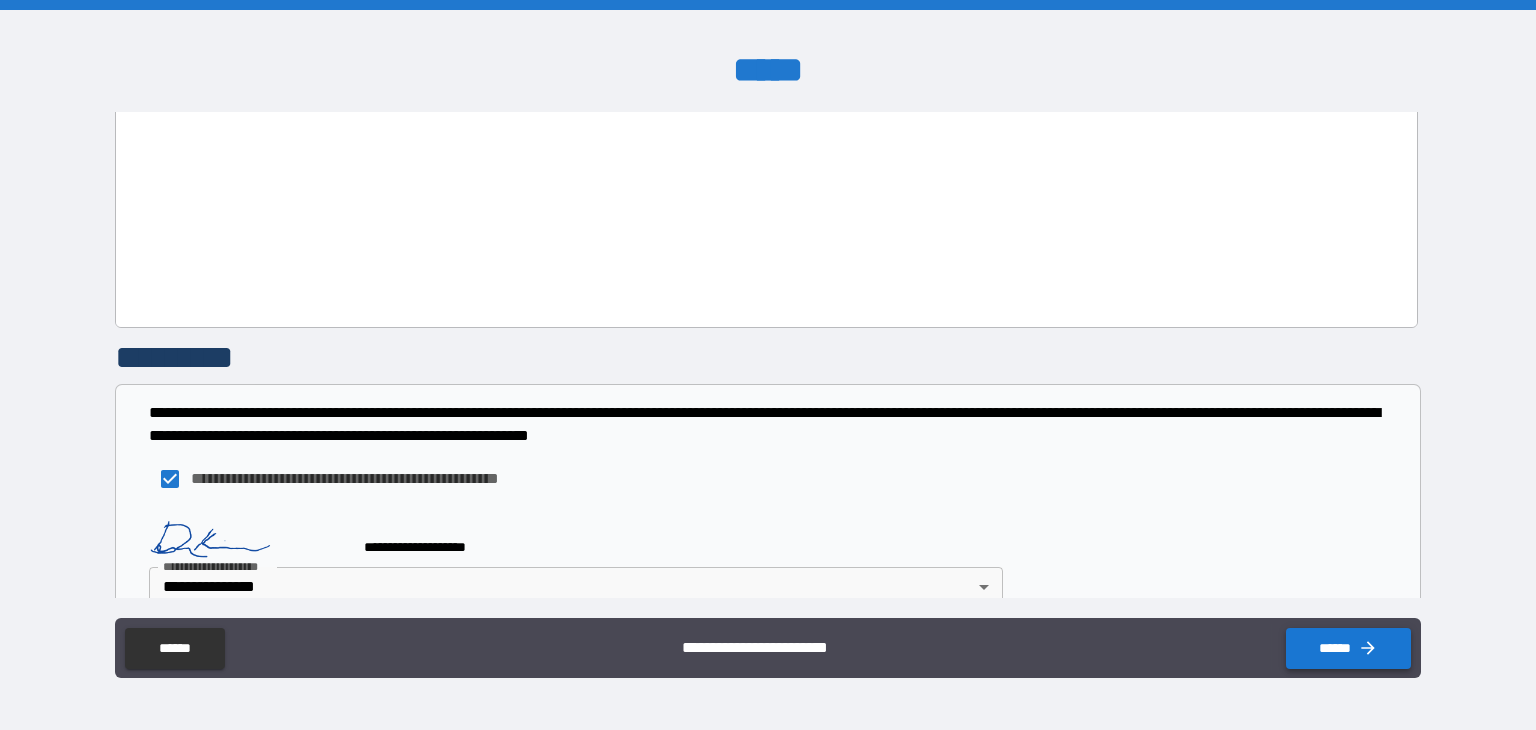 click on "******" at bounding box center (1348, 648) 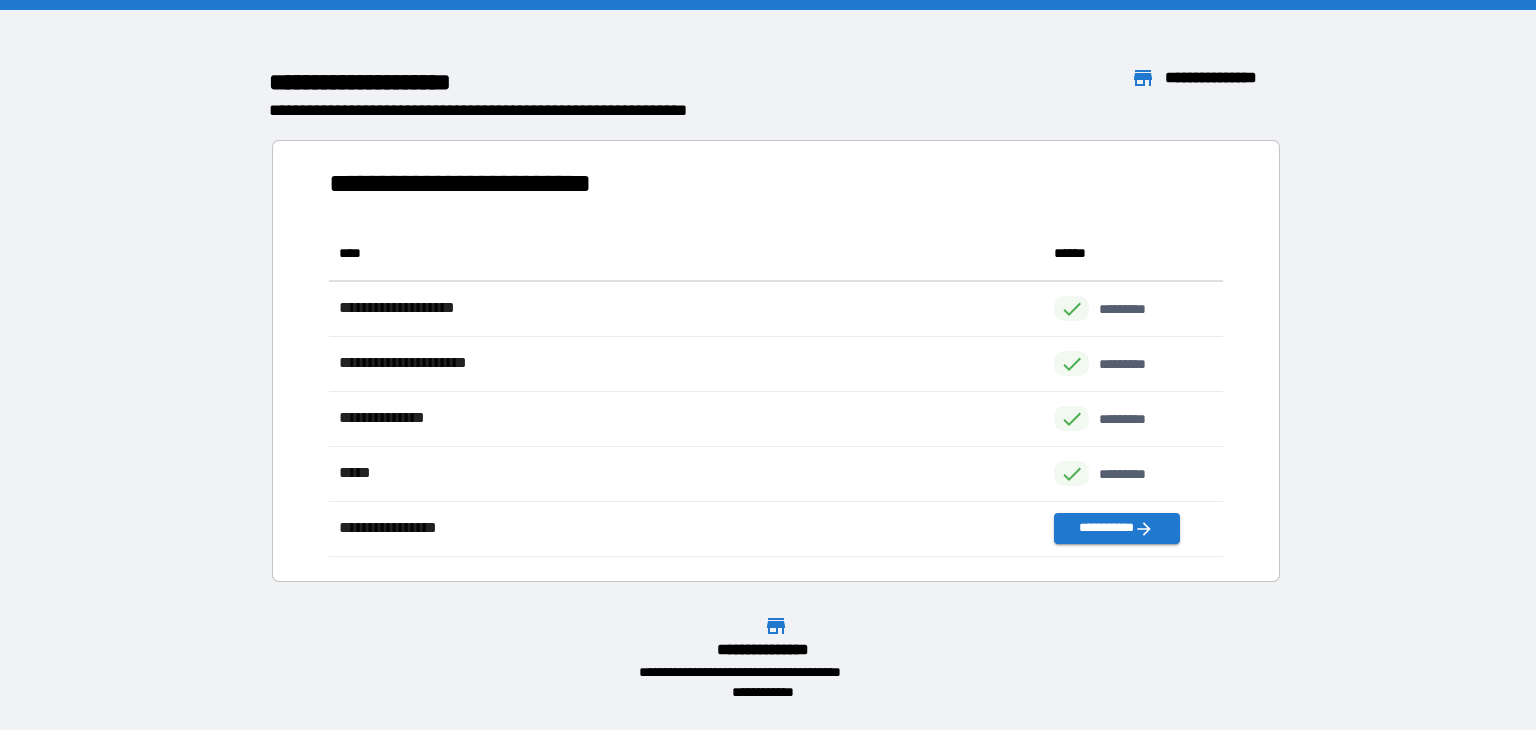 scroll, scrollTop: 16, scrollLeft: 16, axis: both 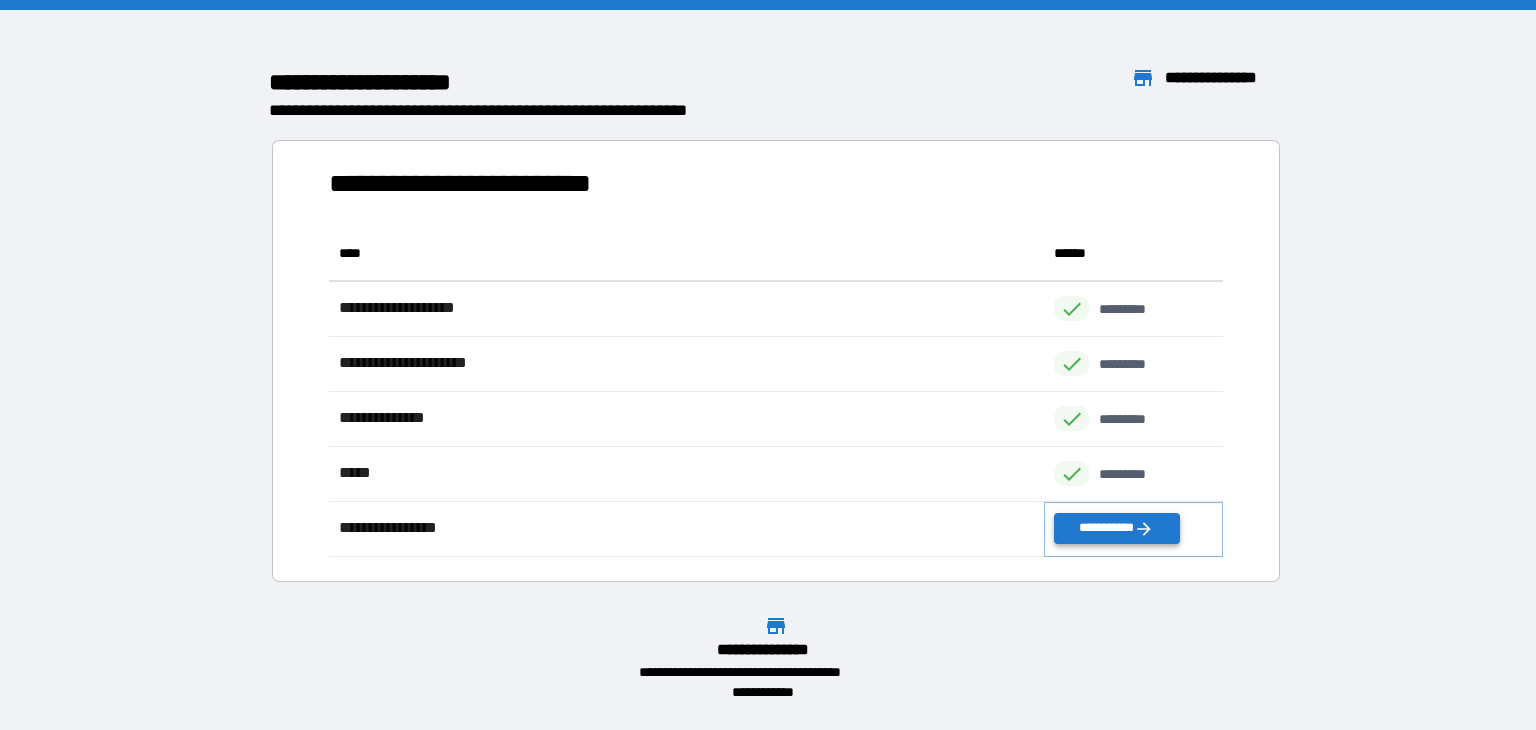 click on "**********" at bounding box center (1116, 528) 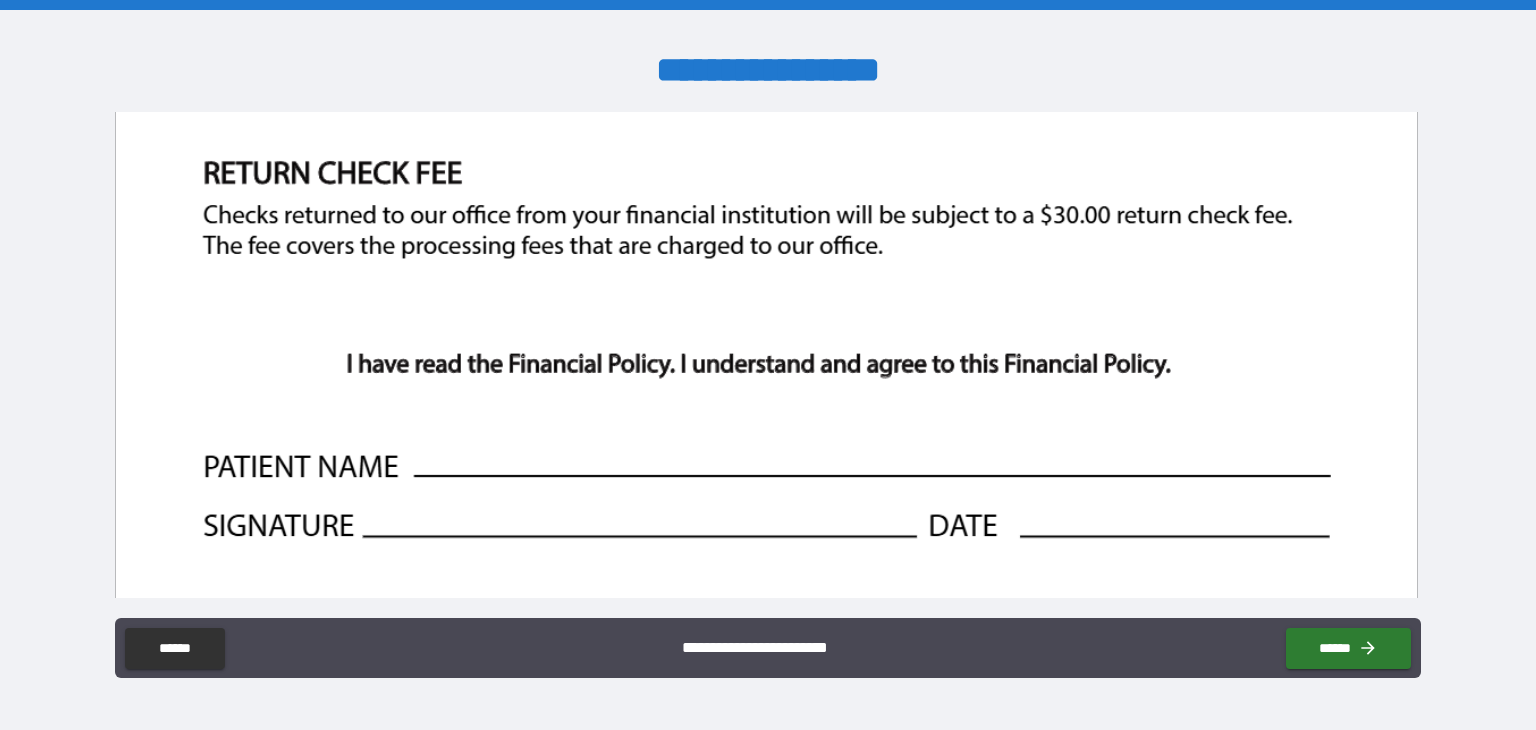 scroll, scrollTop: 1499, scrollLeft: 0, axis: vertical 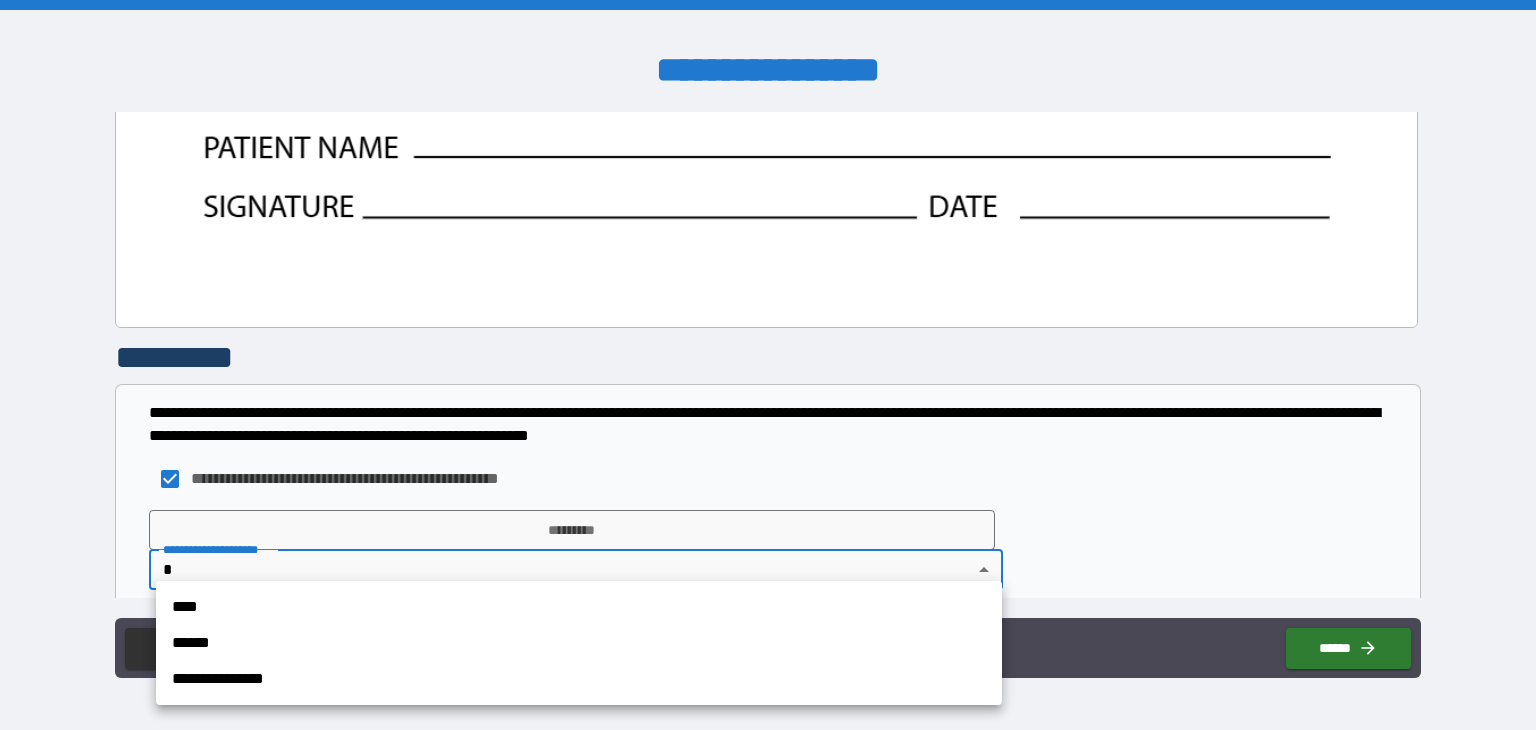 click on "**********" at bounding box center (768, 365) 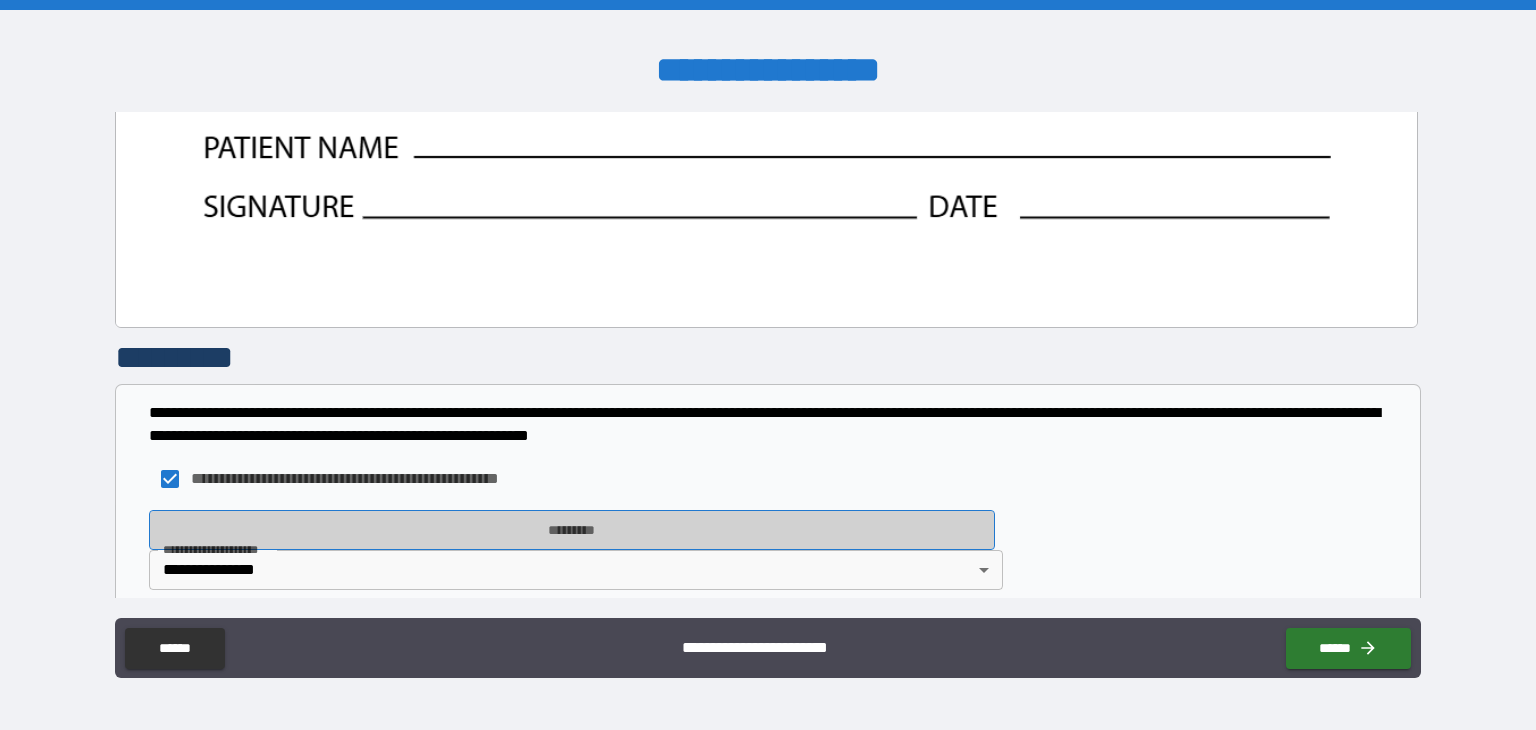 click on "*********" at bounding box center [572, 530] 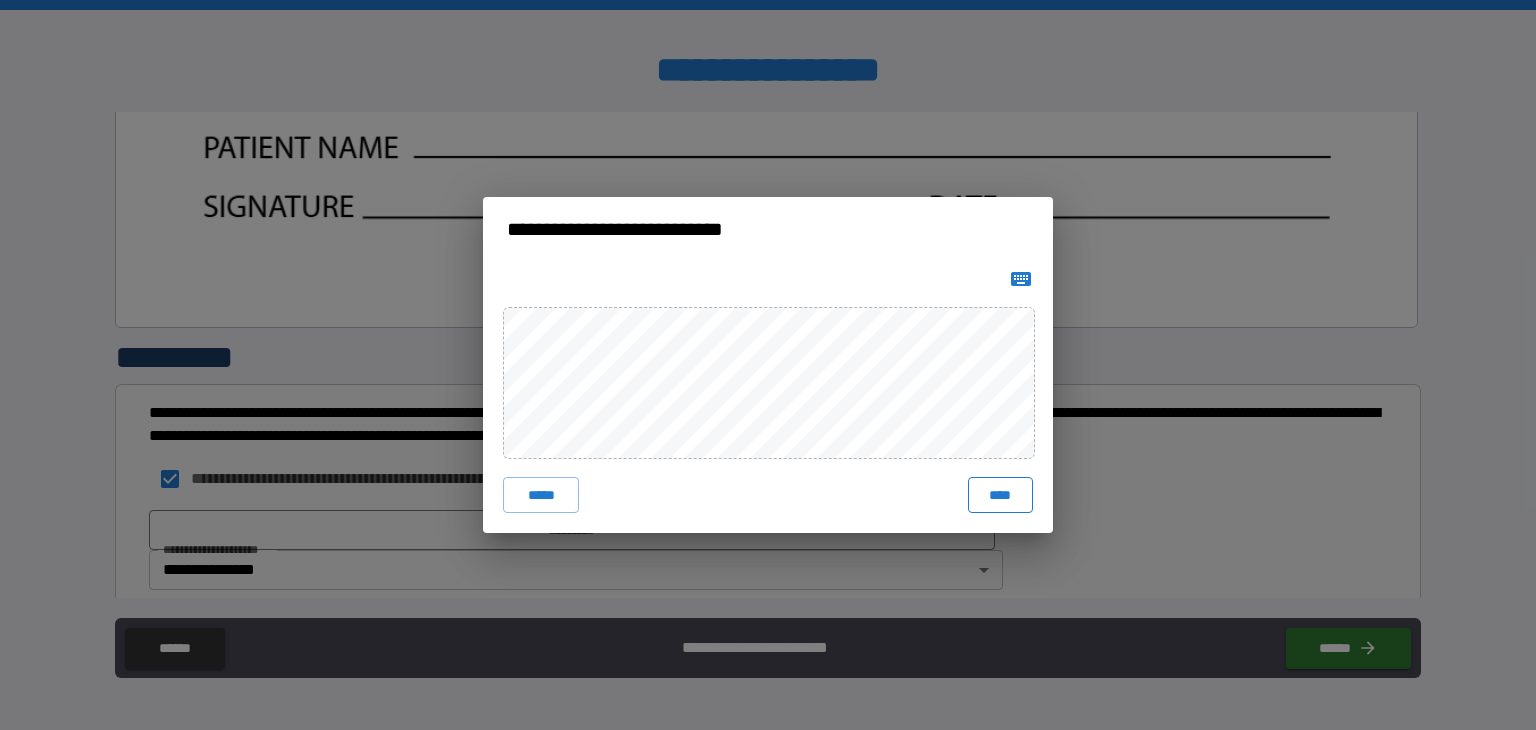 click on "****" at bounding box center [1000, 495] 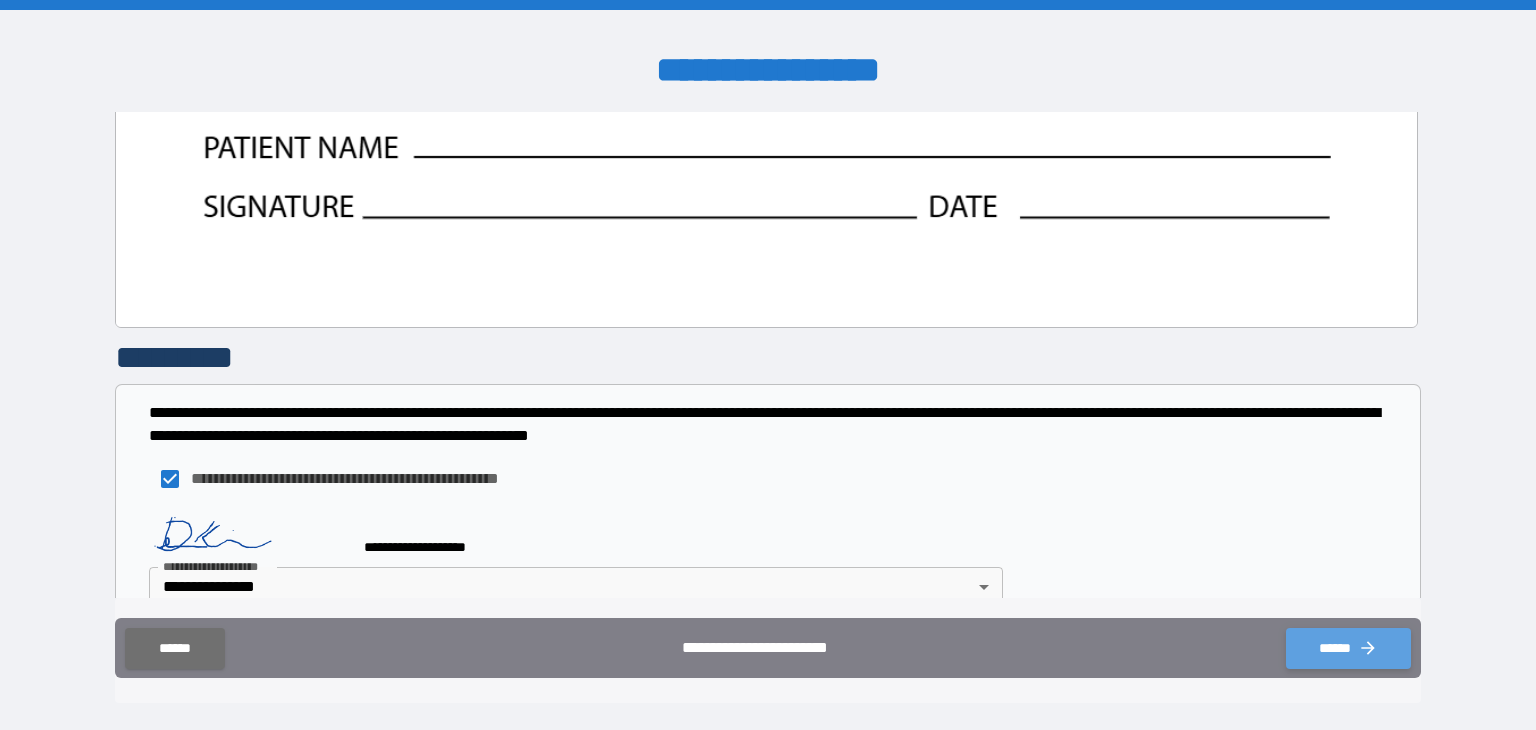 click on "******" at bounding box center (1348, 648) 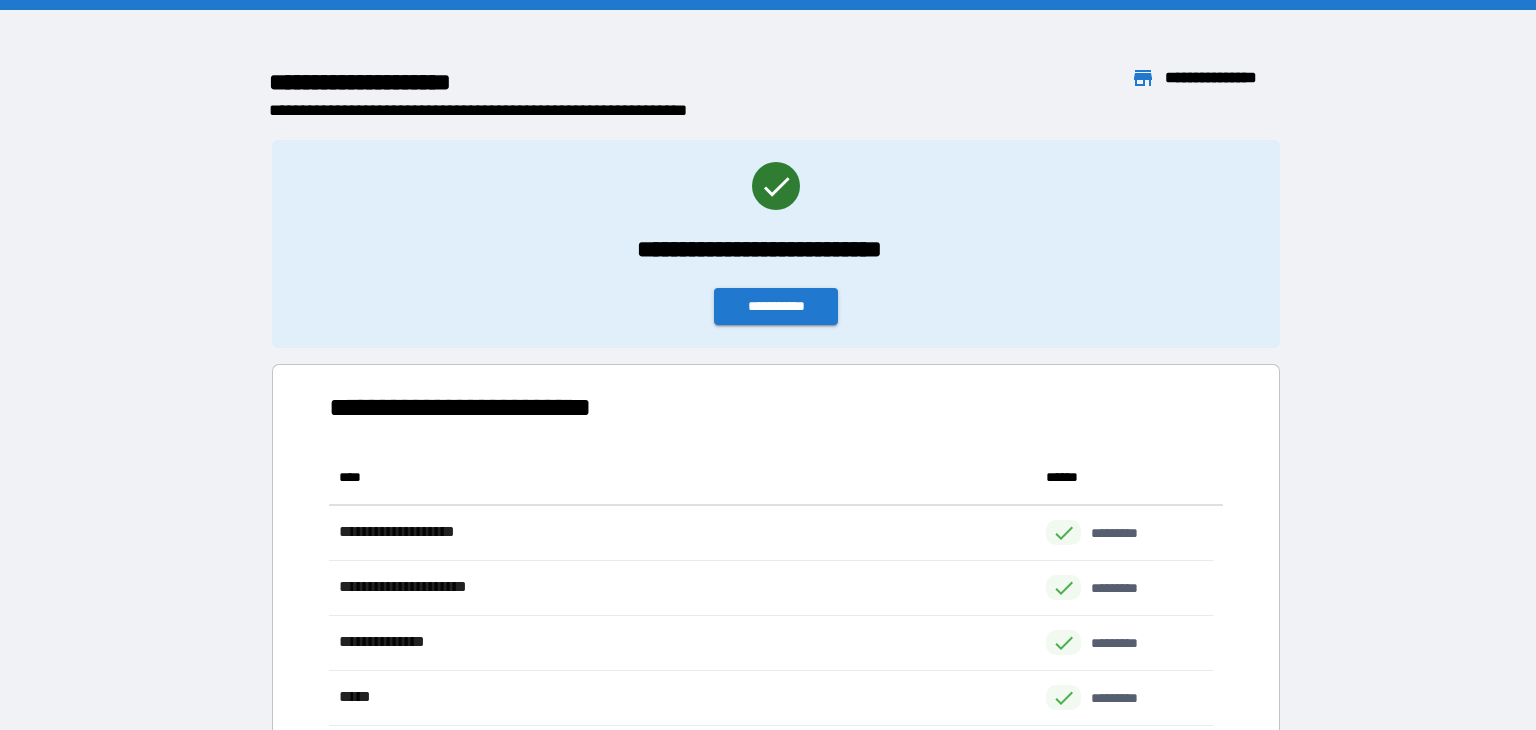 scroll, scrollTop: 16, scrollLeft: 16, axis: both 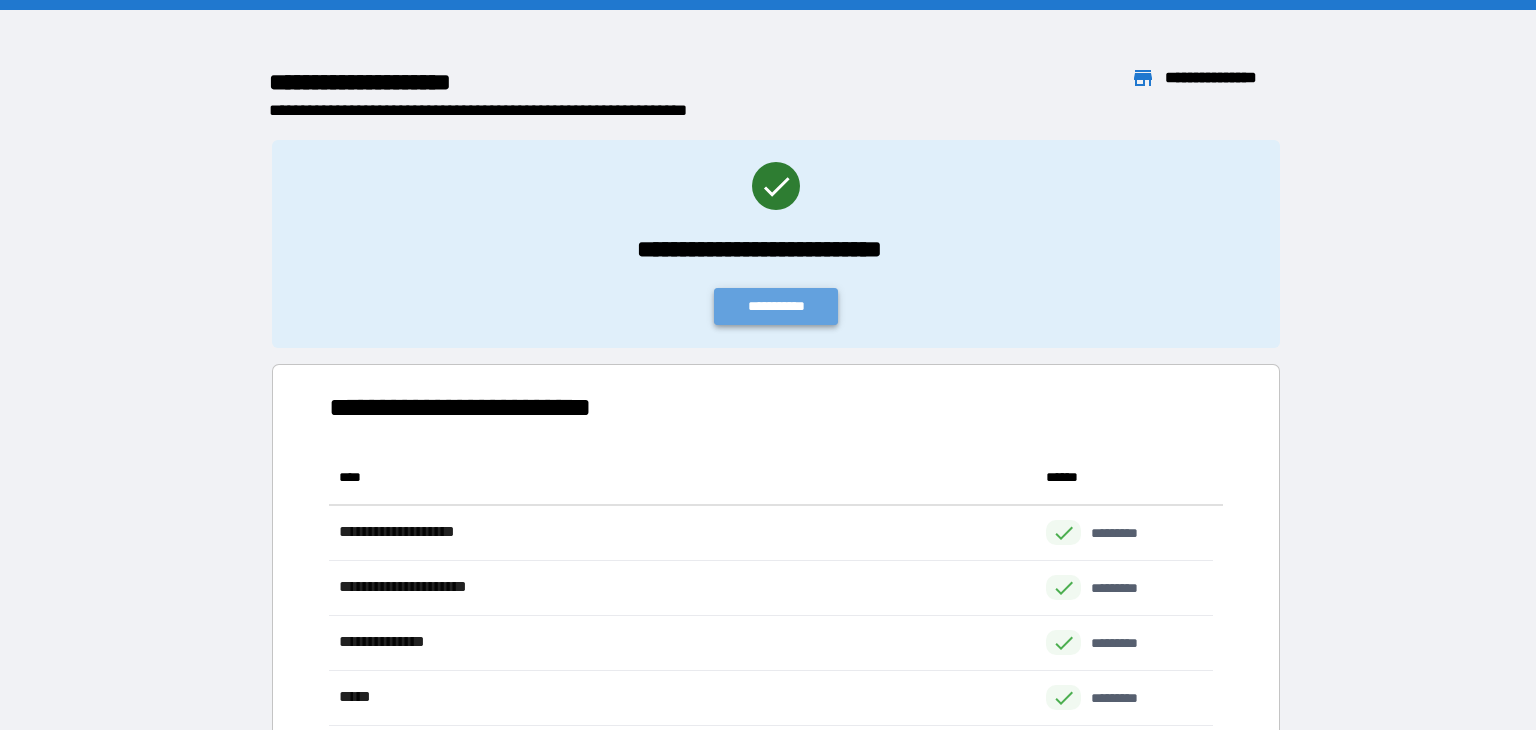 click on "**********" at bounding box center (776, 306) 